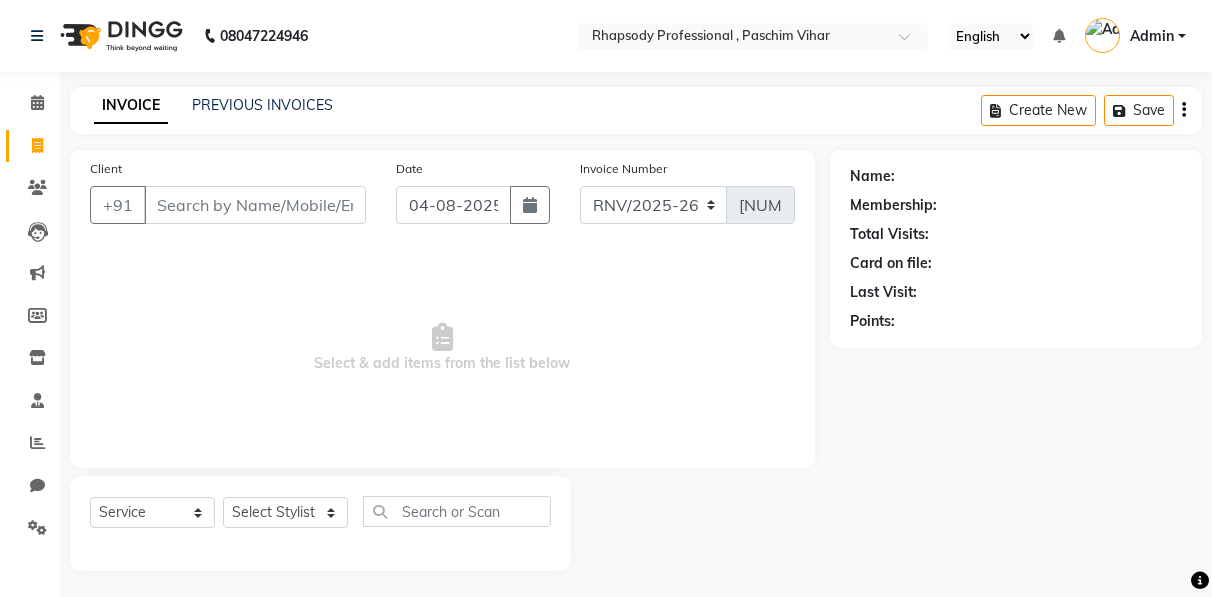 select on "[NUMBER]" 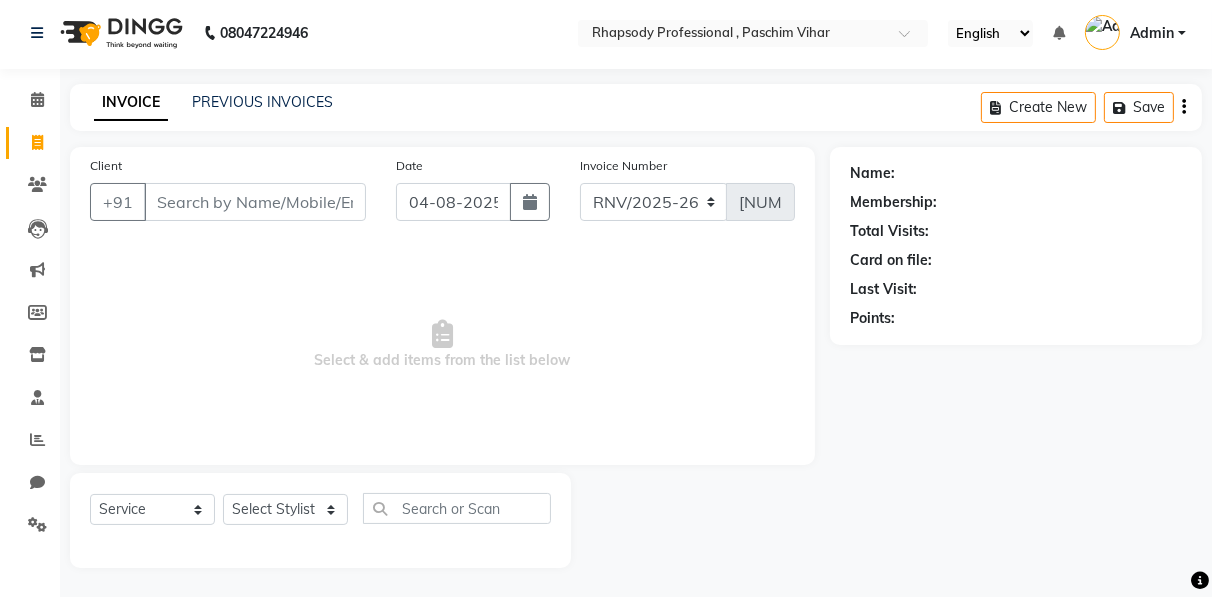 scroll, scrollTop: 0, scrollLeft: 0, axis: both 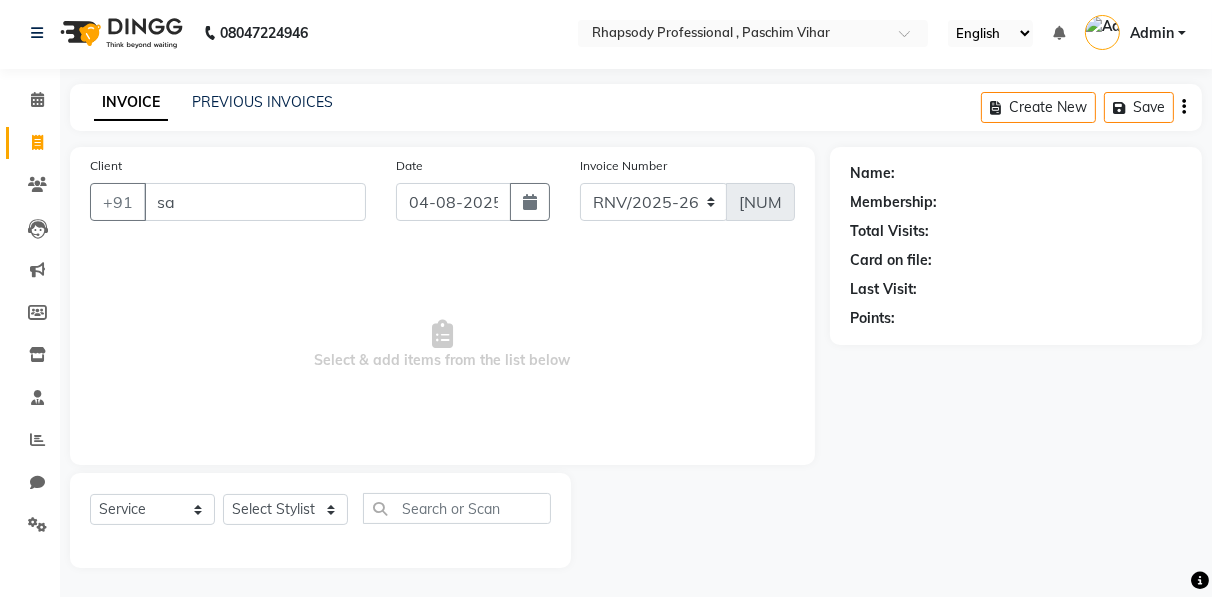type on "s" 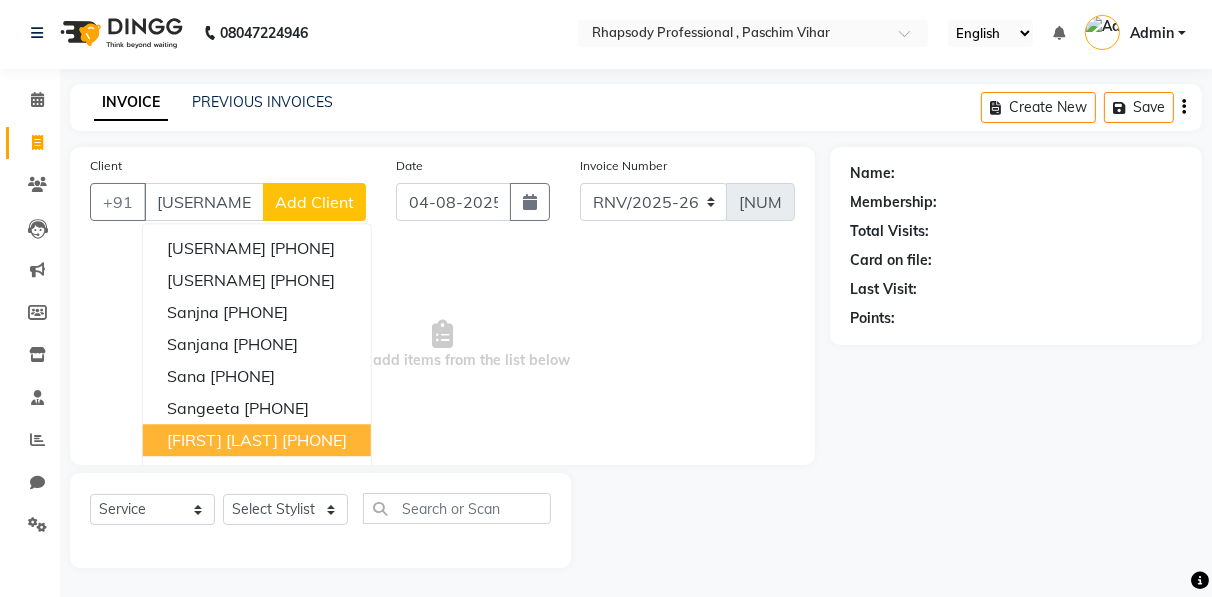 click on "[FIRST] [LAST]" at bounding box center [222, 440] 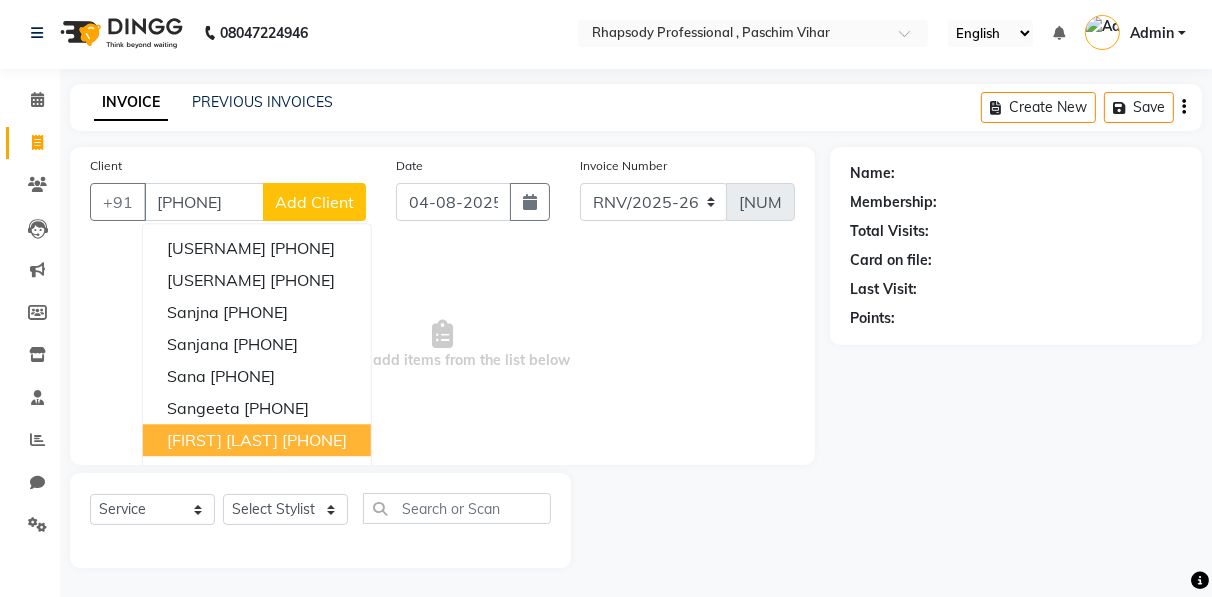 type on "[PHONE]" 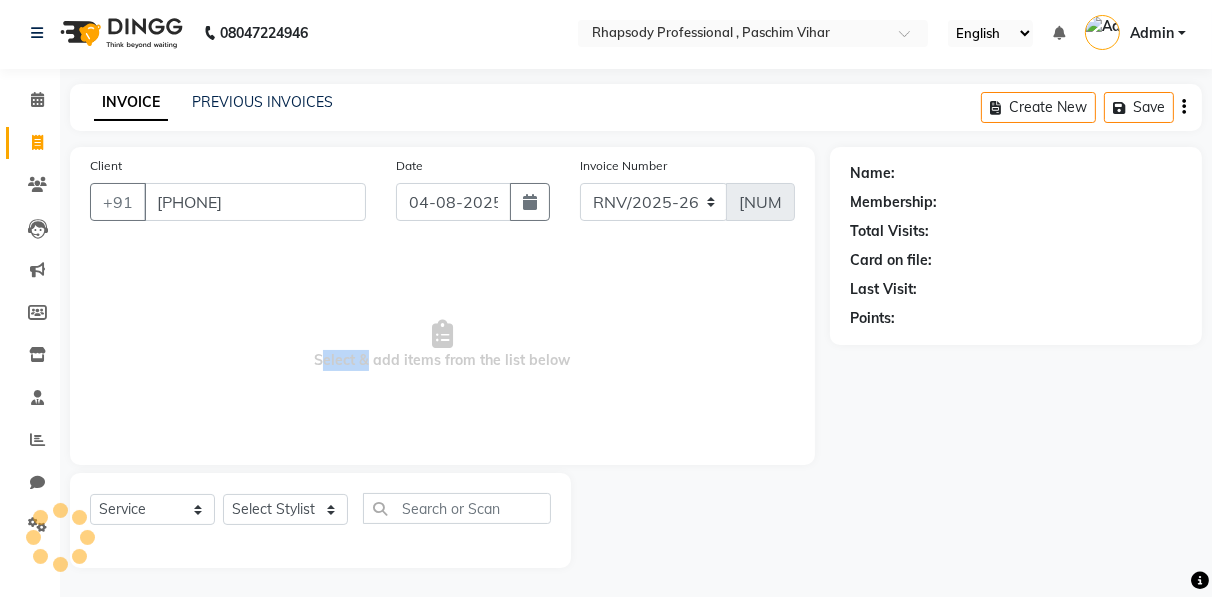 click on "Select & add items from the list below" at bounding box center [442, 345] 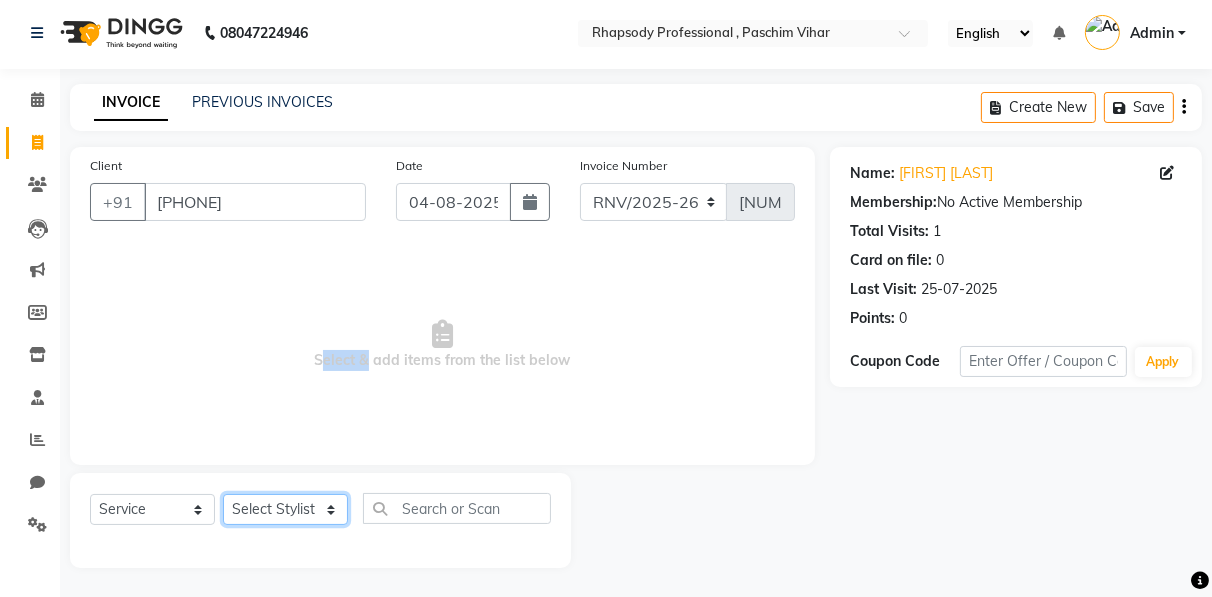 click on "Select Stylist Ahmad Anajli Laxmi Manager Neetu Reetu Ruma Santosh Soniya Tannu Tilak Vinod Zeeshan" 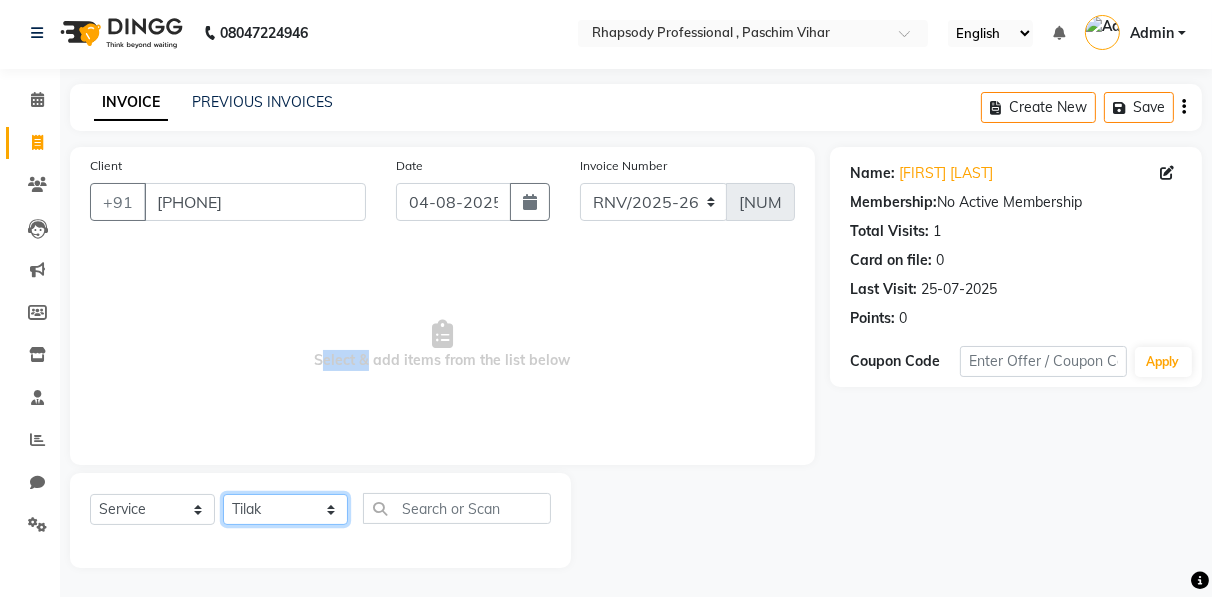 click on "Select Stylist Ahmad Anajli Laxmi Manager Neetu Reetu Ruma Santosh Soniya Tannu Tilak Vinod Zeeshan" 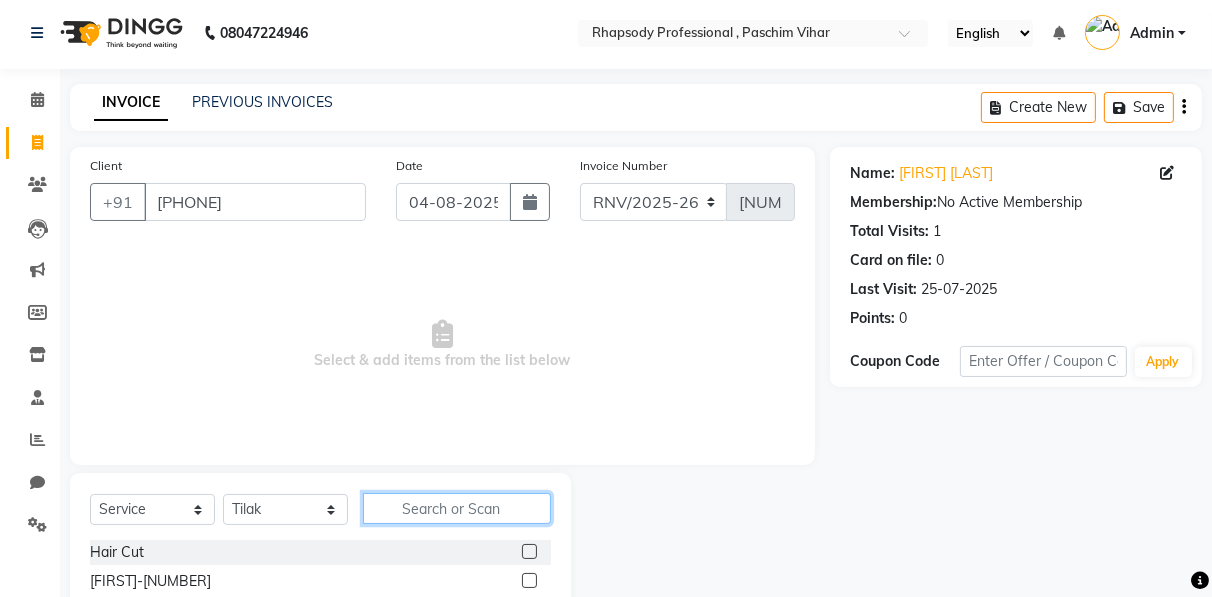 click 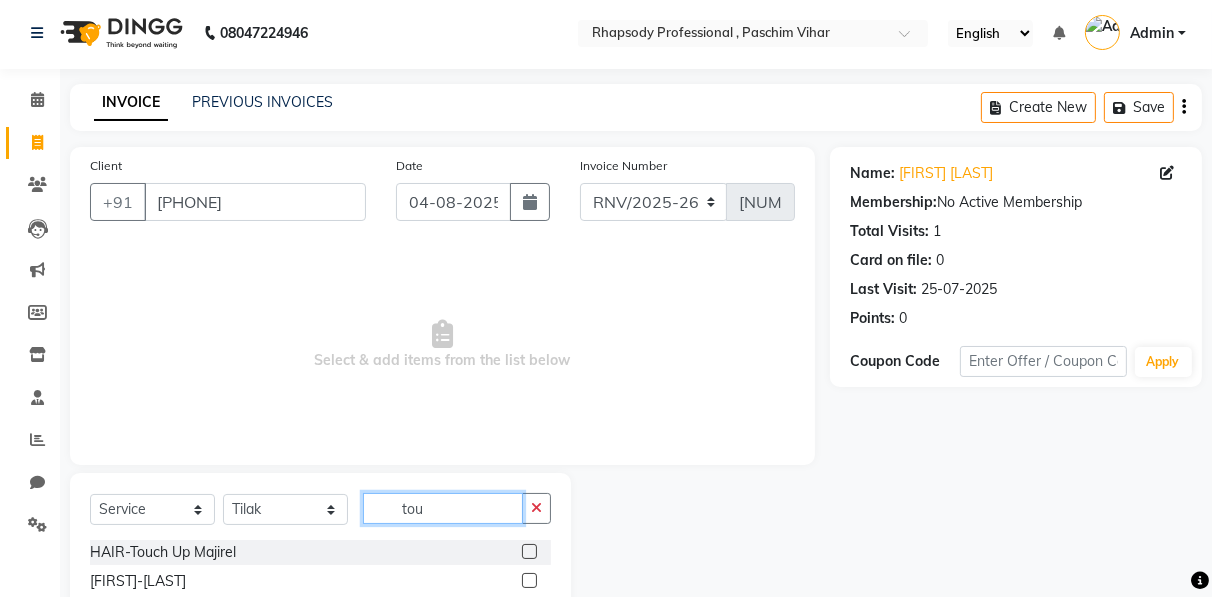 type on "tou" 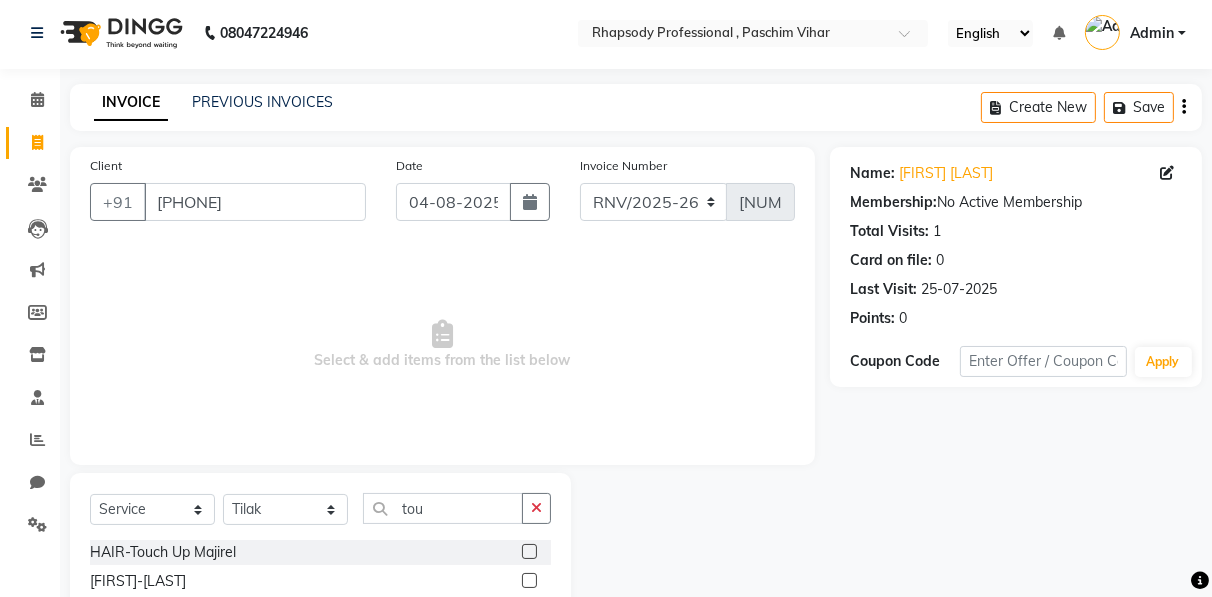 click 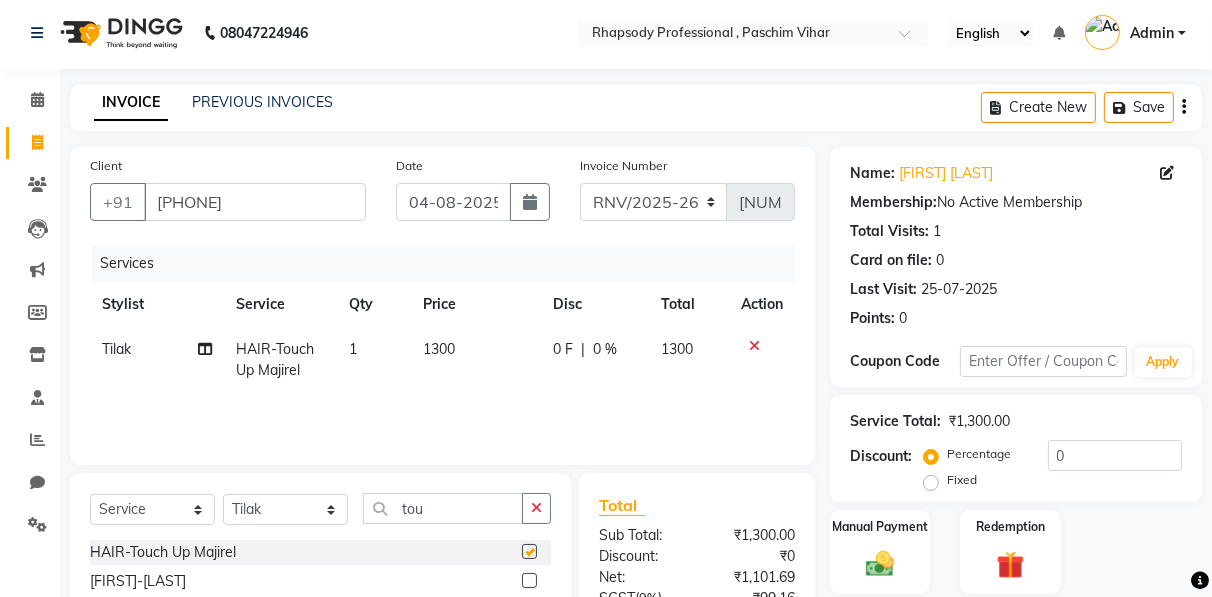 checkbox on "false" 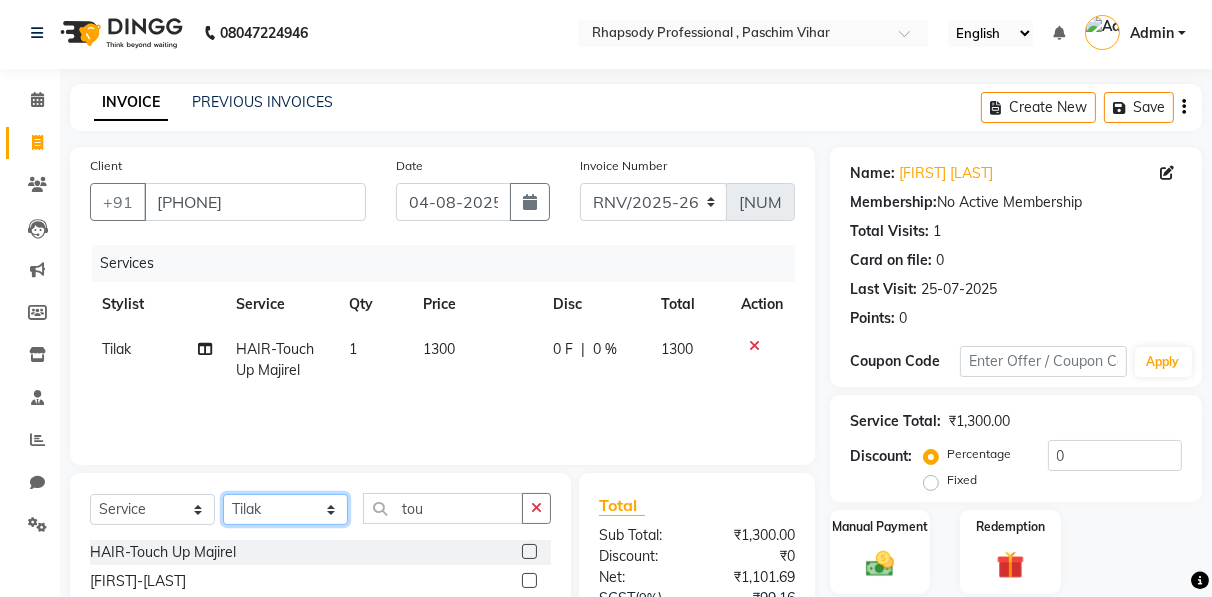 click on "Select Stylist Ahmad Anajli Laxmi Manager Neetu Reetu Ruma Santosh Soniya Tannu Tilak Vinod Zeeshan" 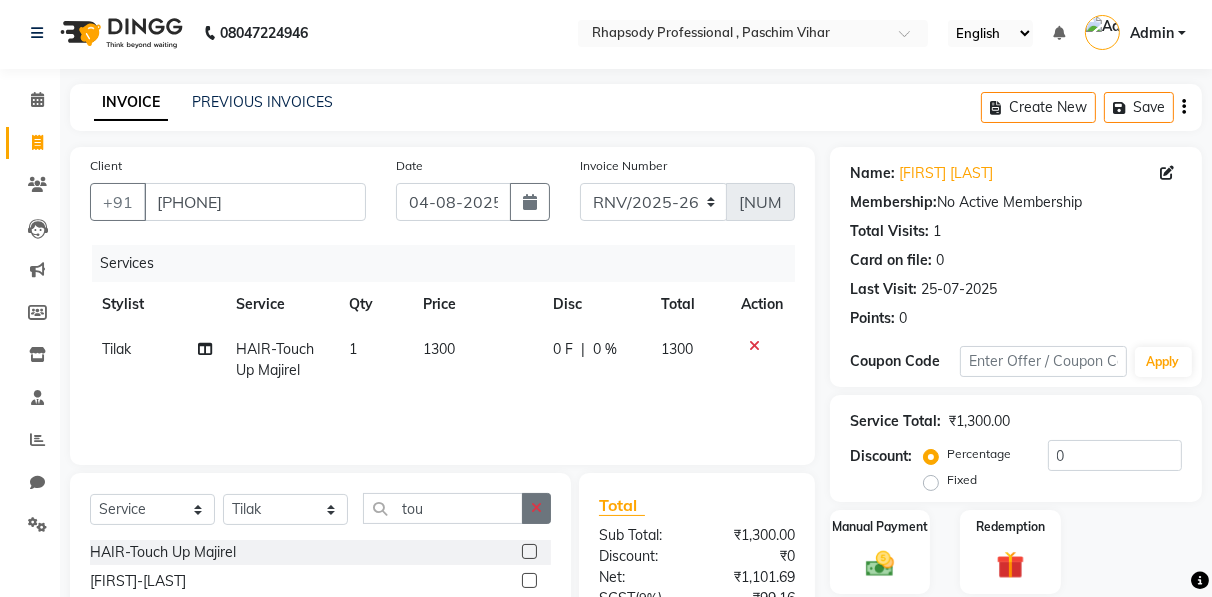 click 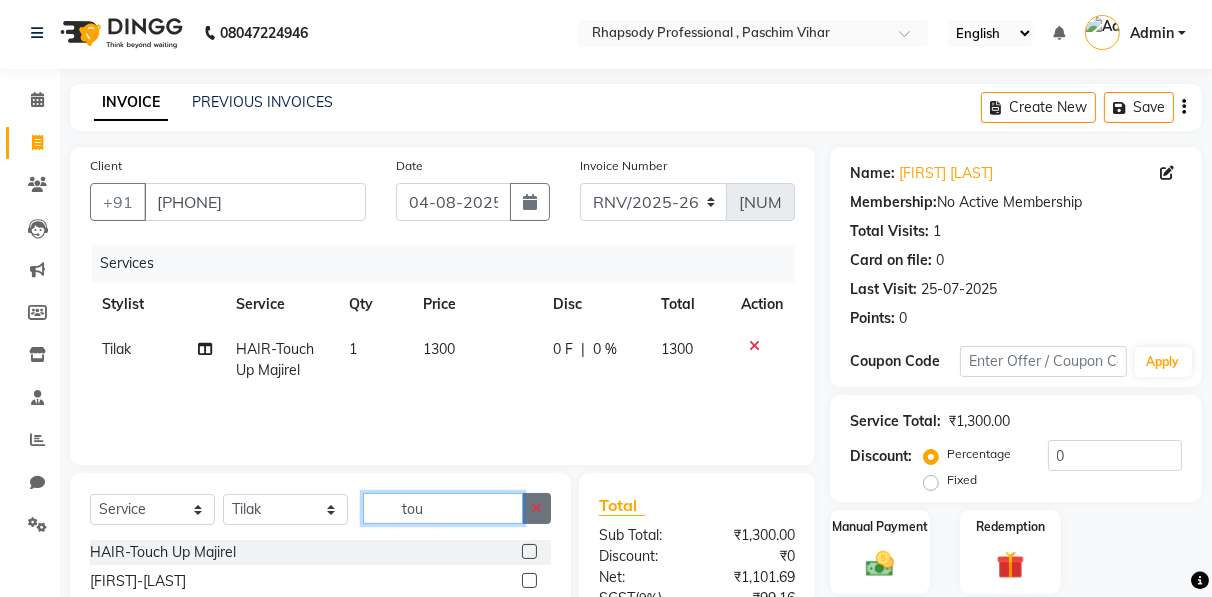 type 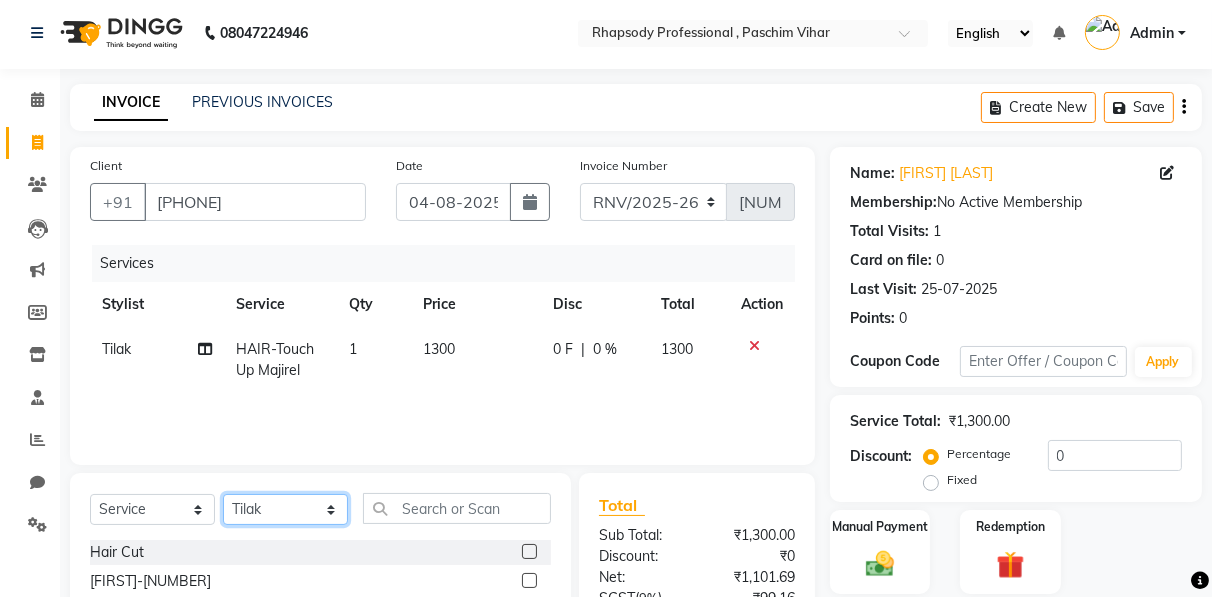 click on "Select Stylist Ahmad Anajli Laxmi Manager Neetu Reetu Ruma Santosh Soniya Tannu Tilak Vinod Zeeshan" 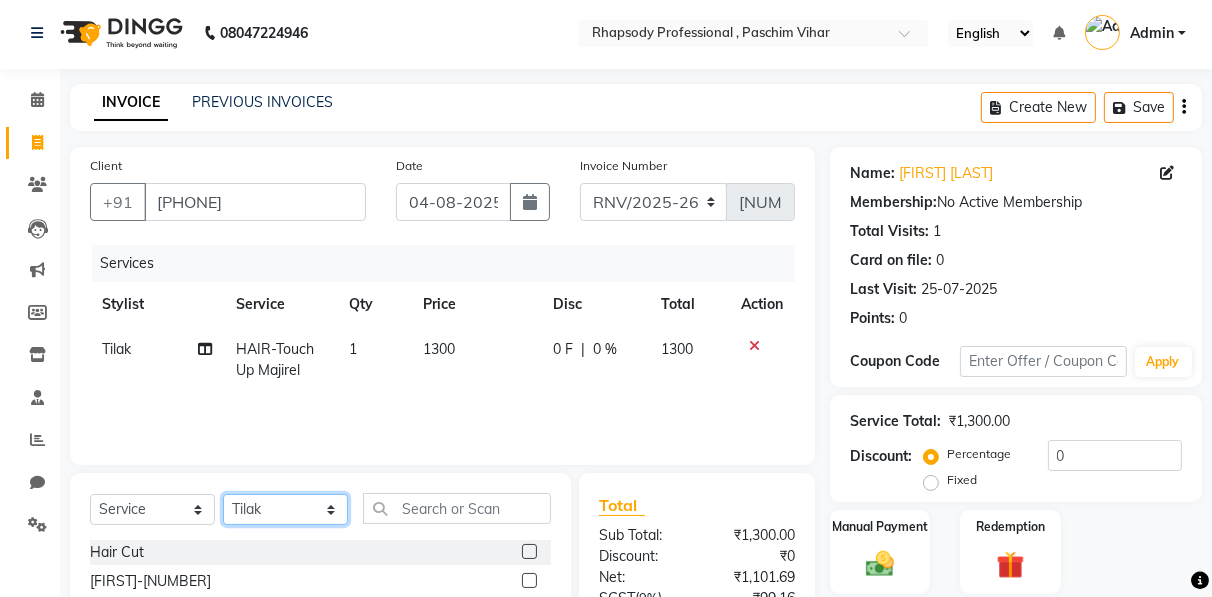 select on "85666" 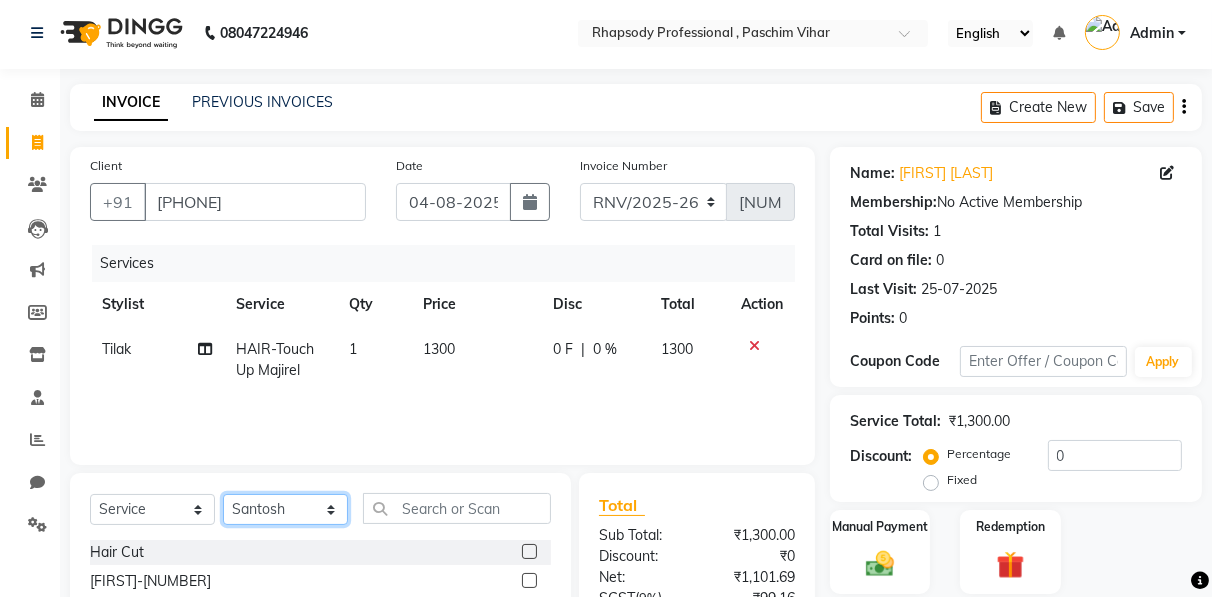 click on "Select Stylist Ahmad Anajli Laxmi Manager Neetu Reetu Ruma Santosh Soniya Tannu Tilak Vinod Zeeshan" 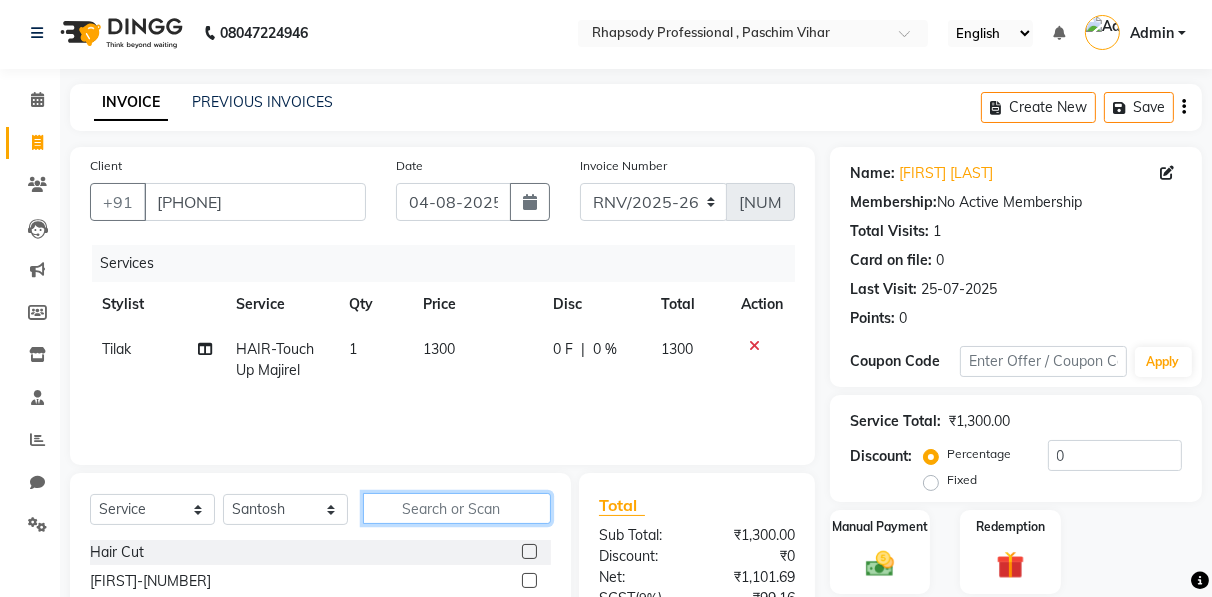 click 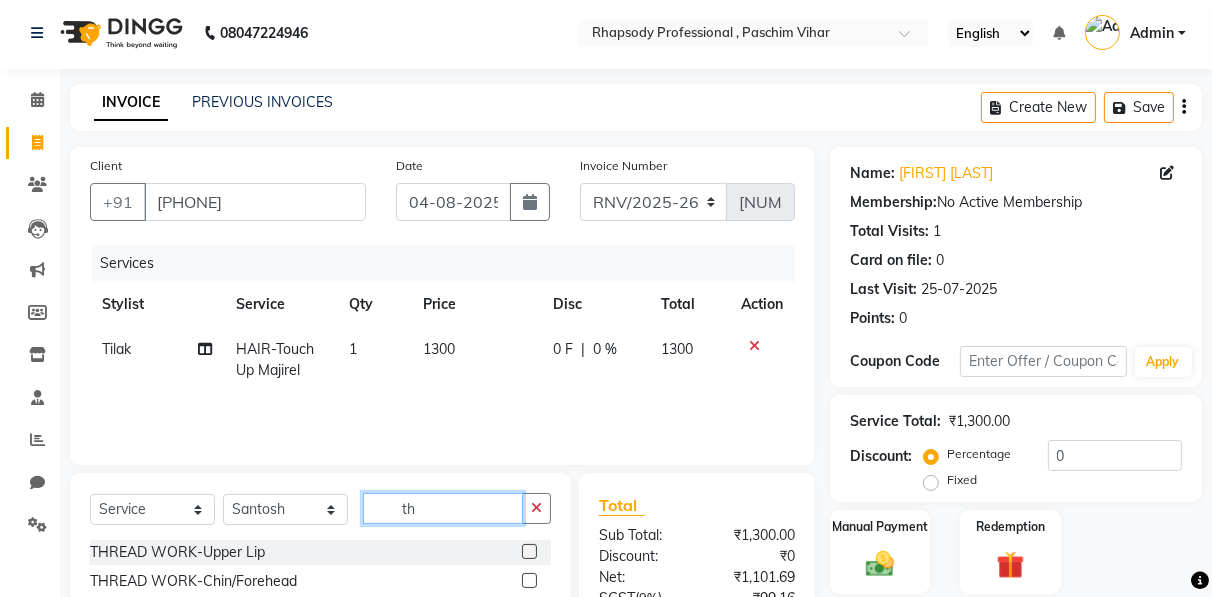 type on "th" 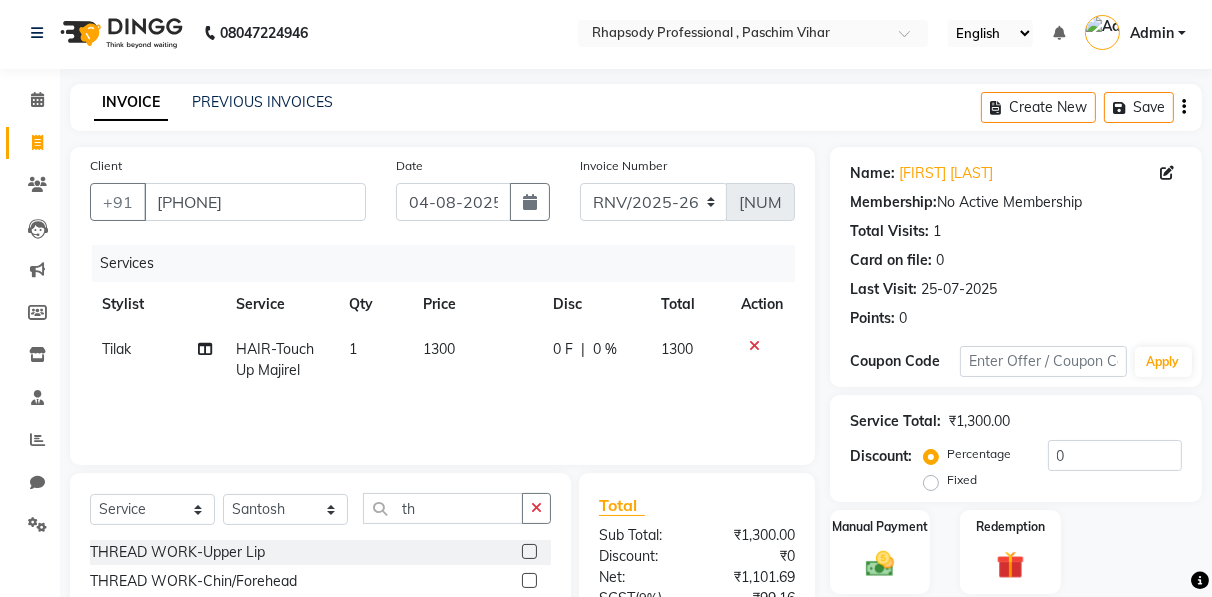 click 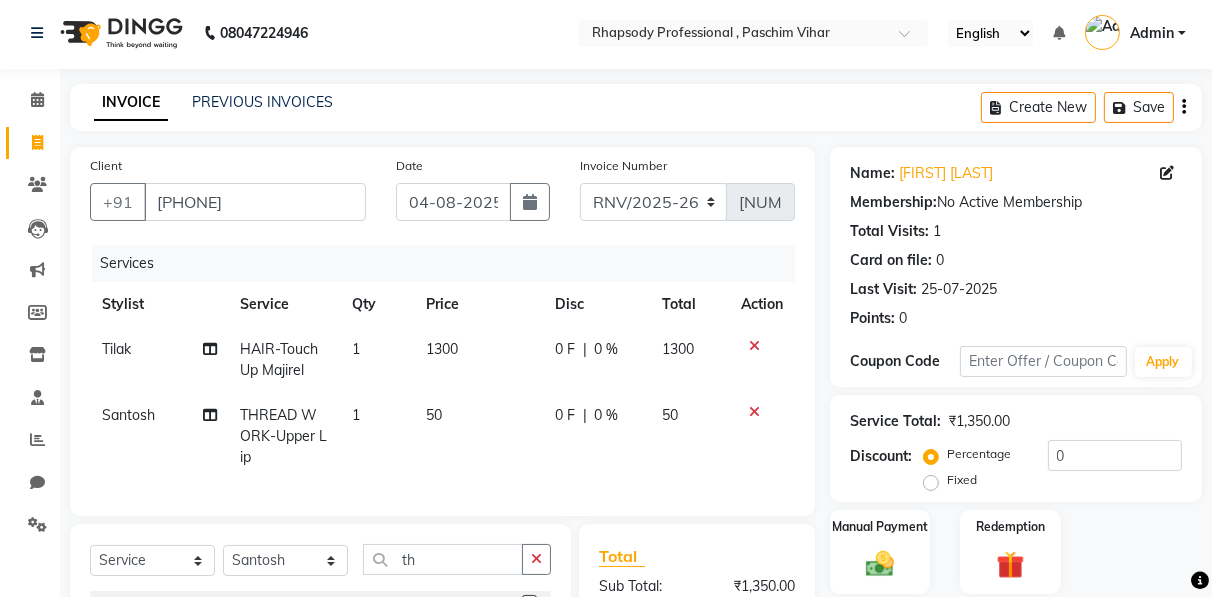 checkbox on "false" 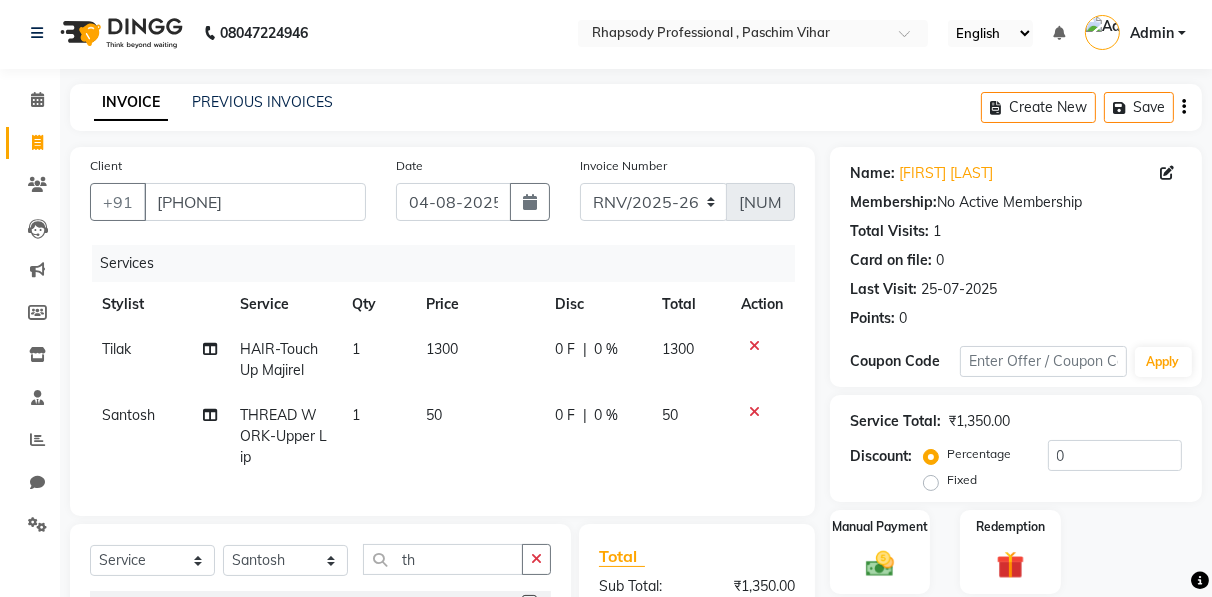 scroll, scrollTop: 266, scrollLeft: 0, axis: vertical 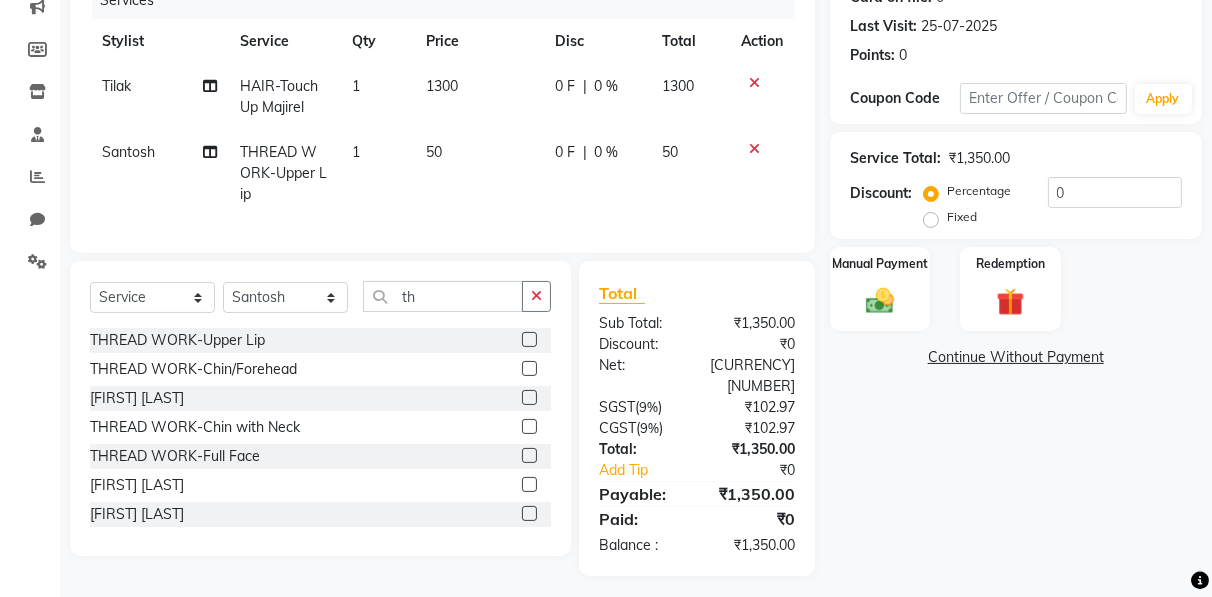 click 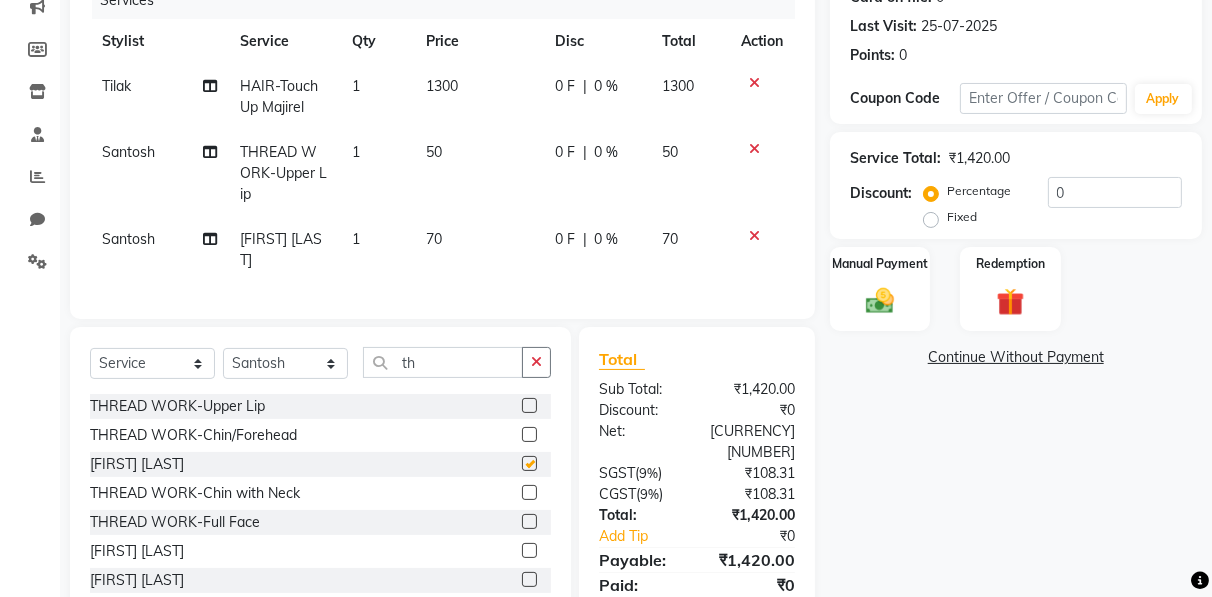 checkbox on "false" 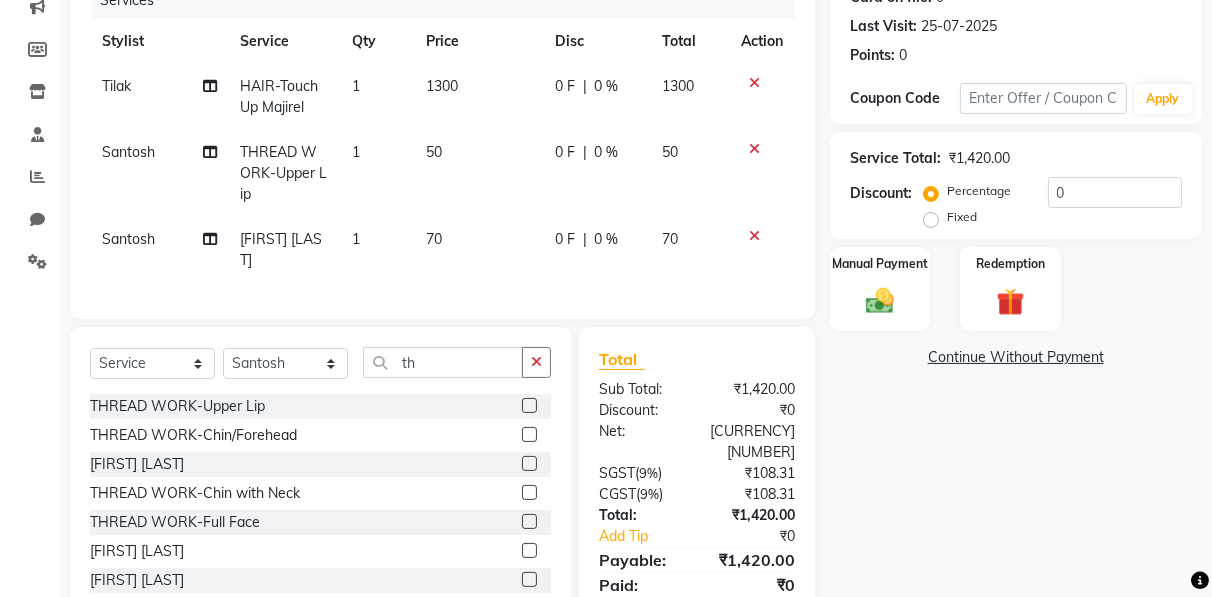 scroll, scrollTop: 0, scrollLeft: 0, axis: both 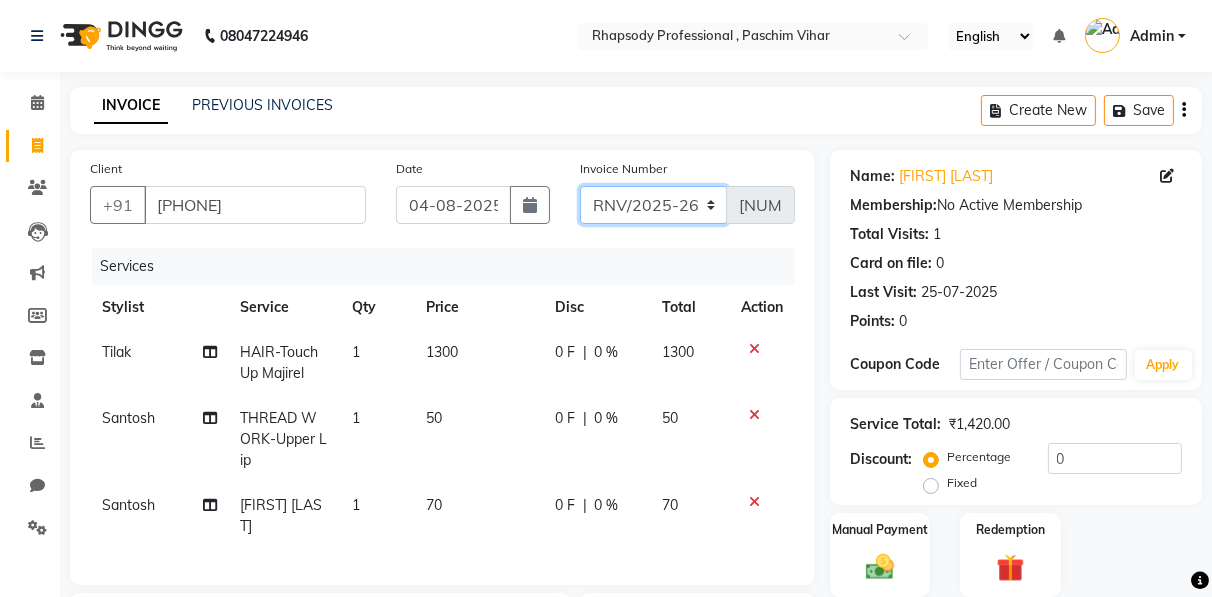 click on "RNV/2025-26 V/2025 V/2025-26" 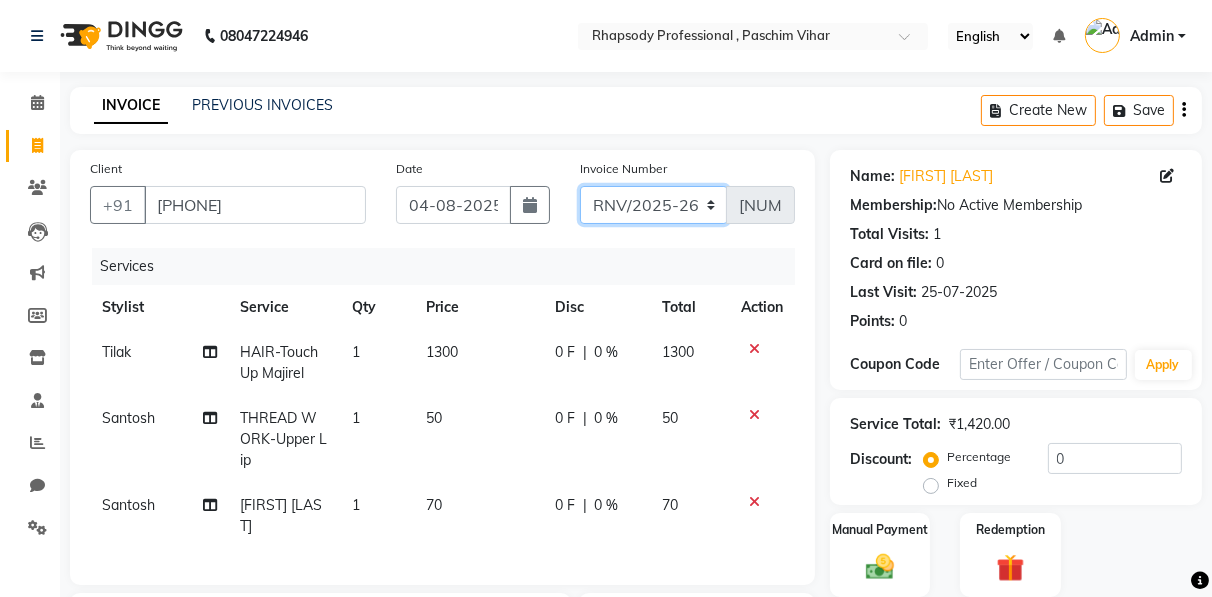 select on "[NUMBER]" 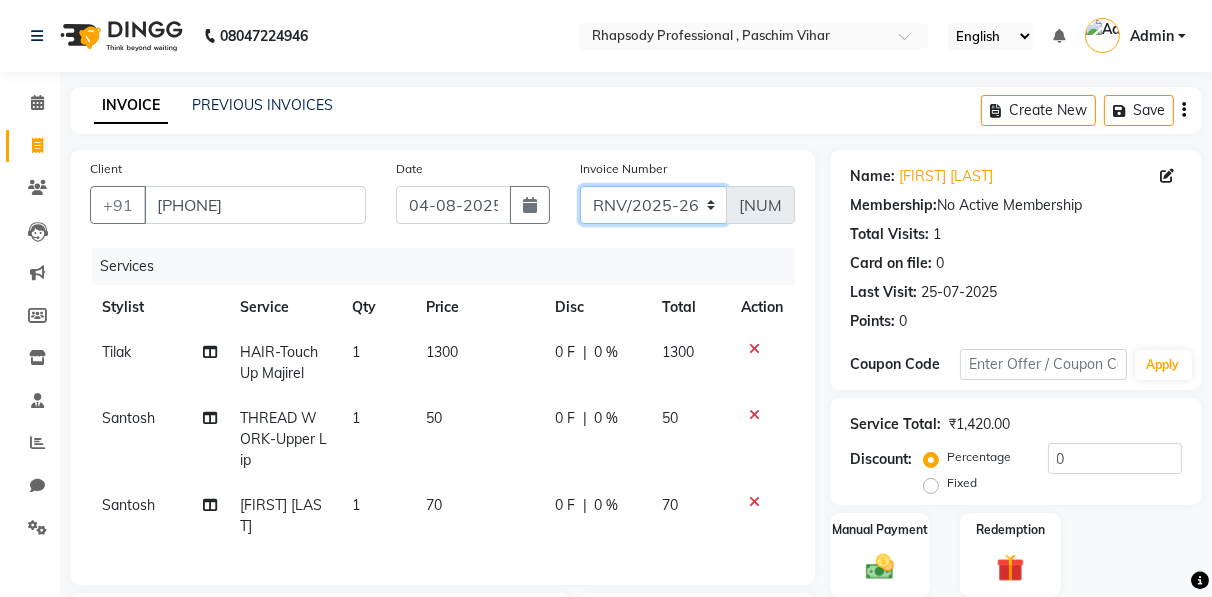 click on "RNV/2025-26 V/2025 V/2025-26" 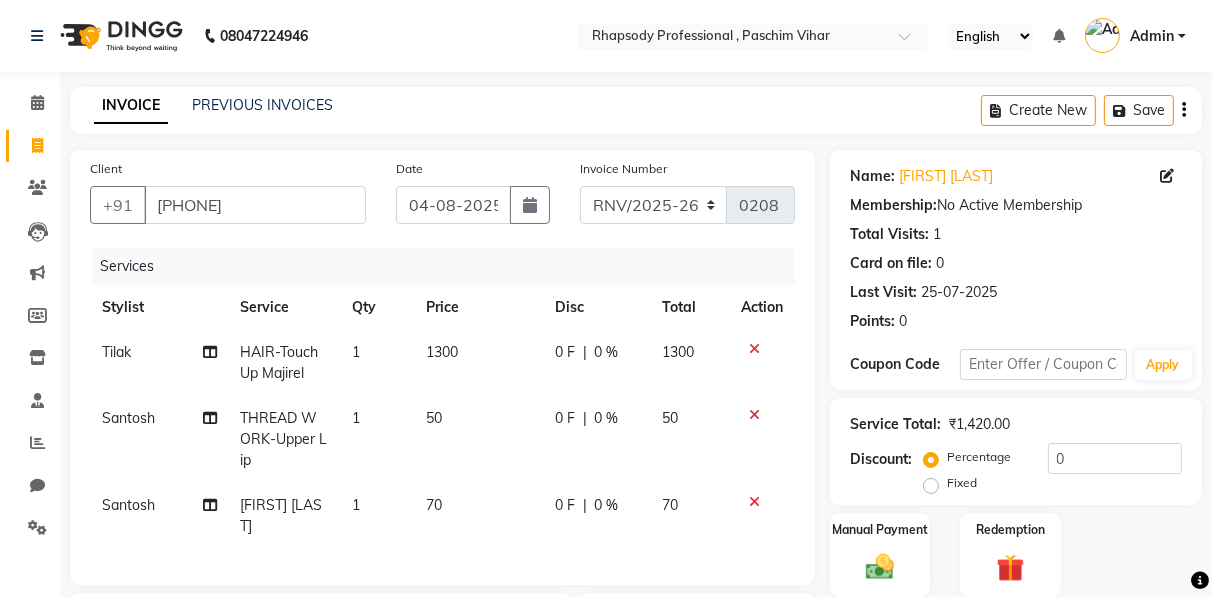 click 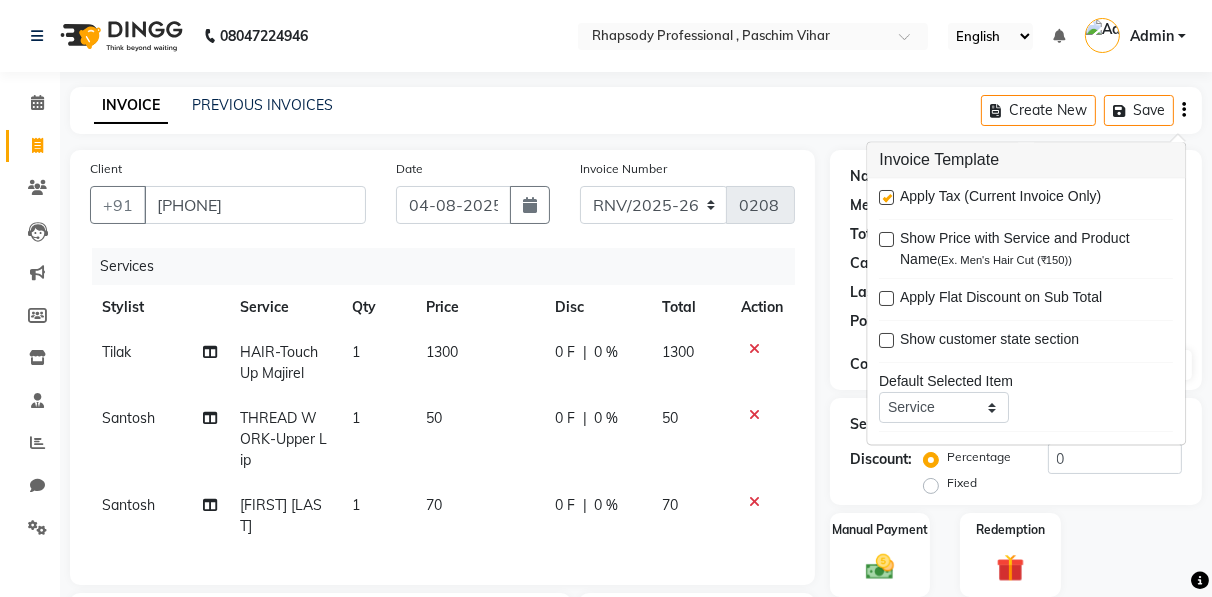 click at bounding box center (886, 198) 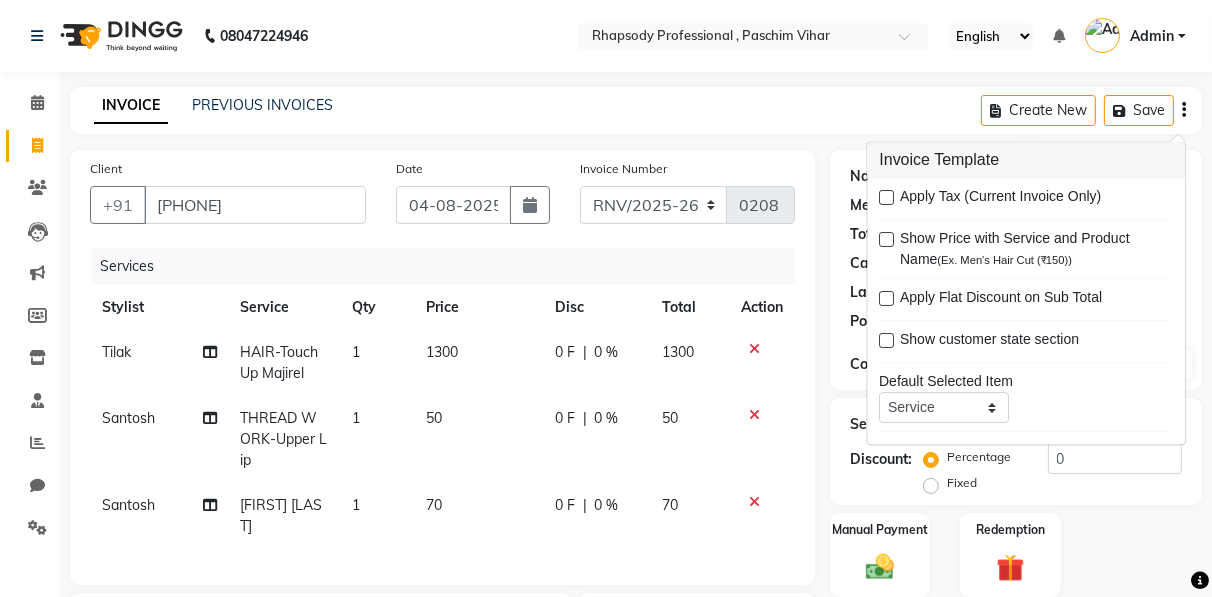 scroll, scrollTop: 374, scrollLeft: 0, axis: vertical 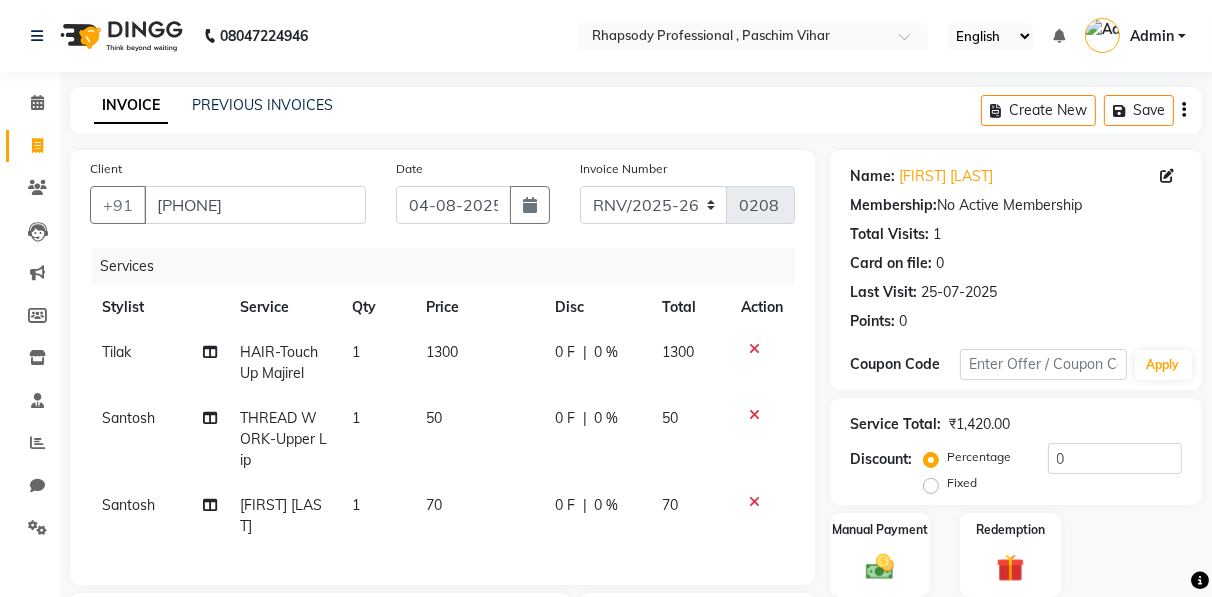 click 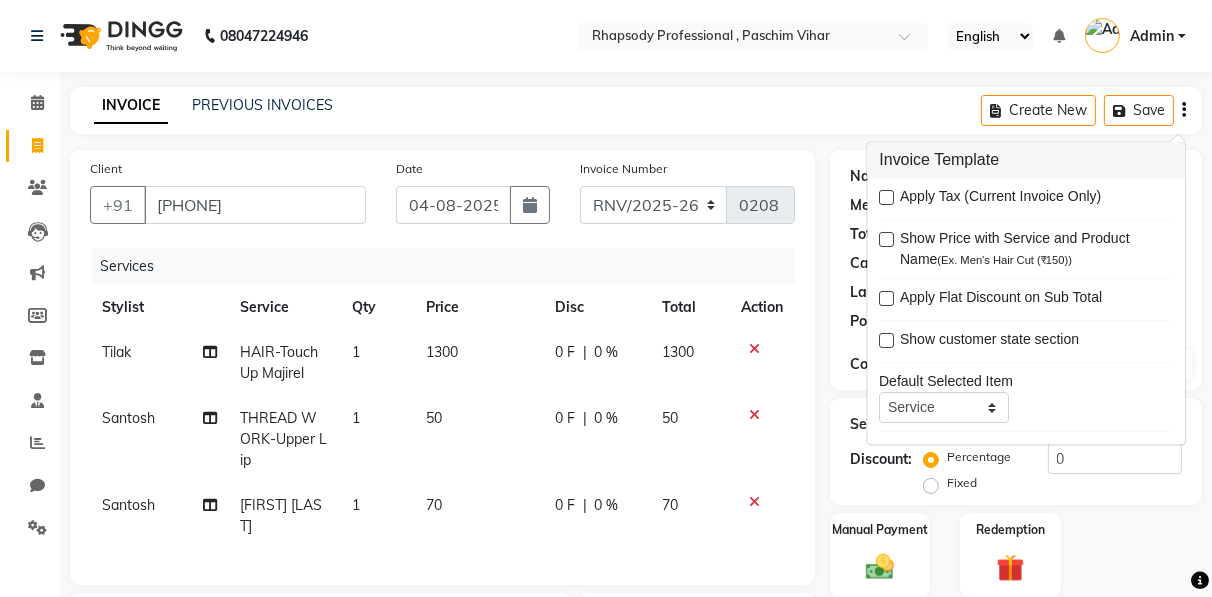 scroll, scrollTop: 374, scrollLeft: 0, axis: vertical 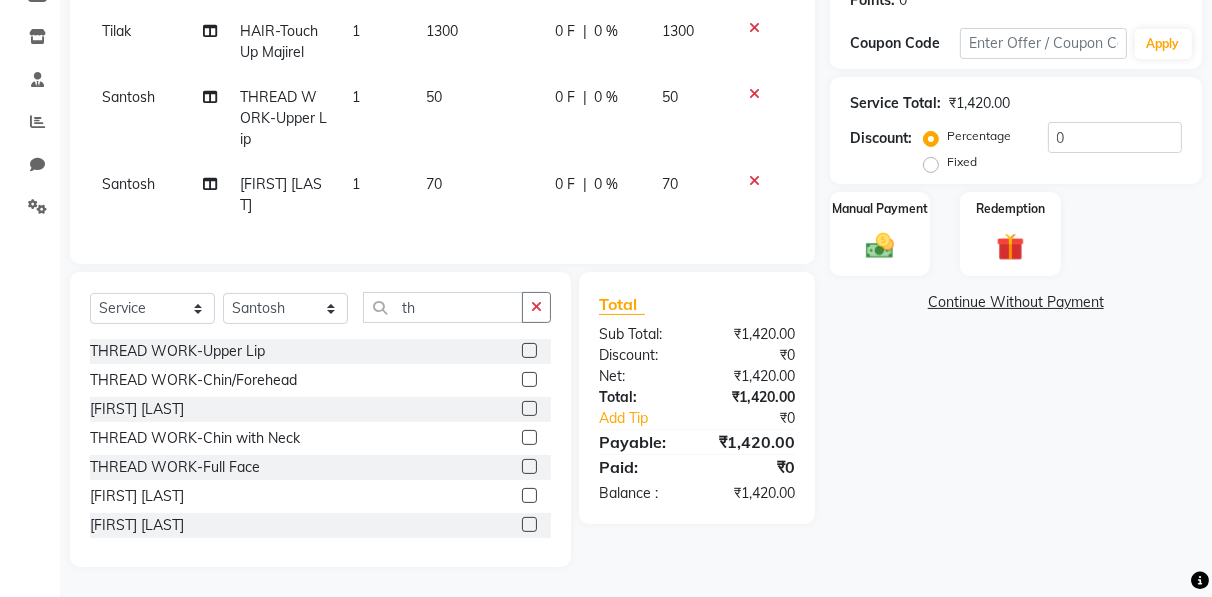 click on "Manual Payment Redemption" 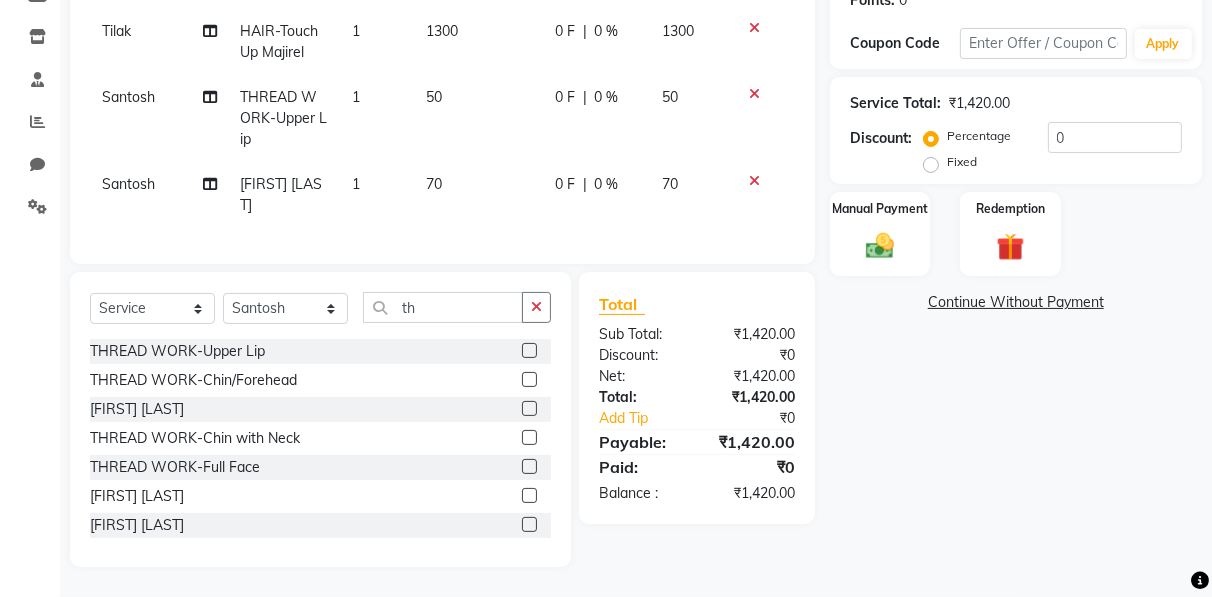 scroll, scrollTop: 0, scrollLeft: 0, axis: both 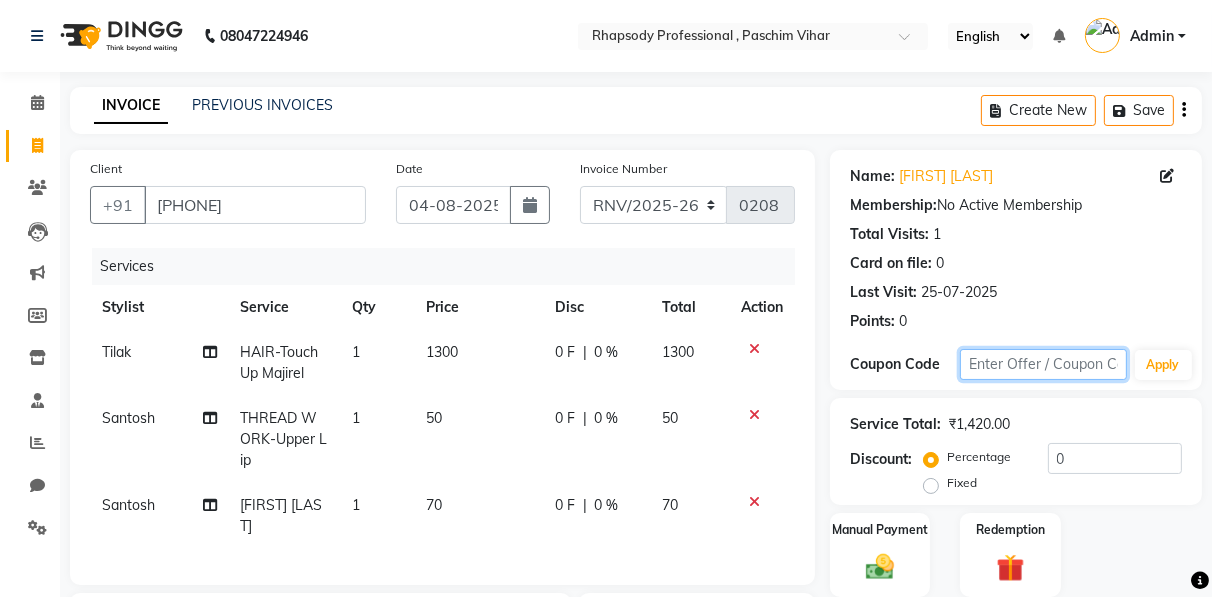 click 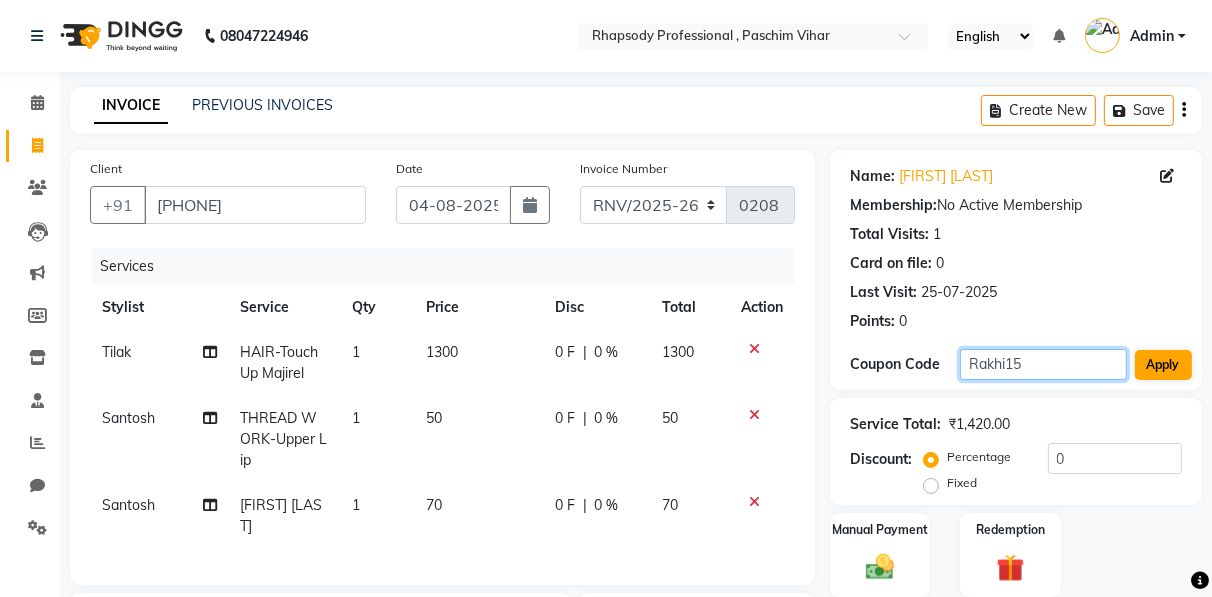 type on "Rakhi15" 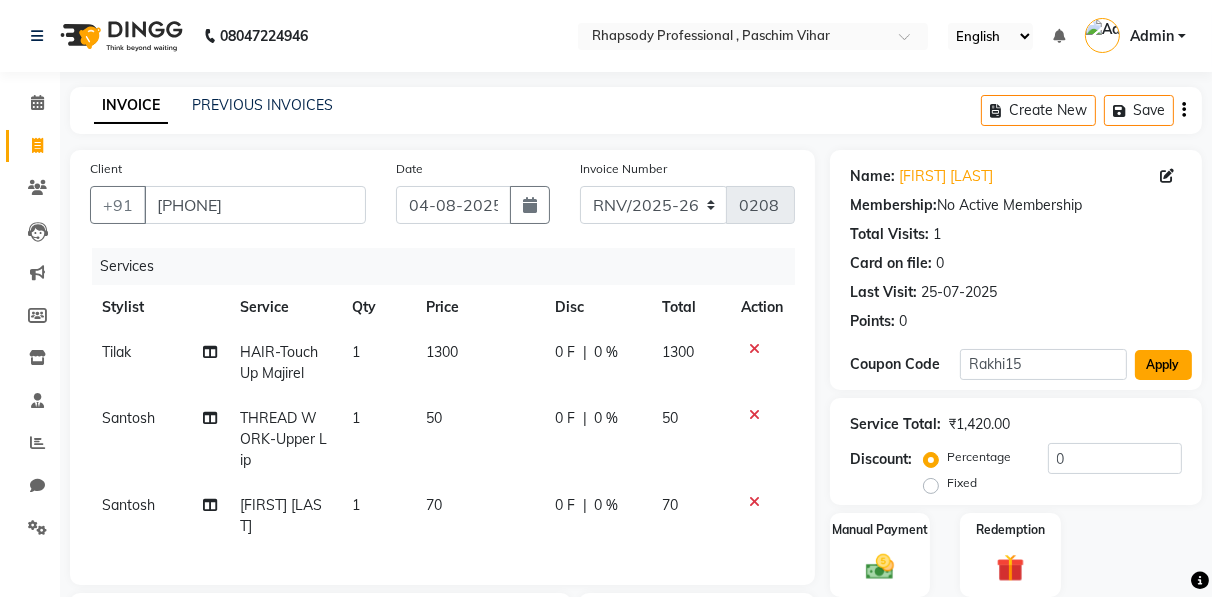 click on "Apply" 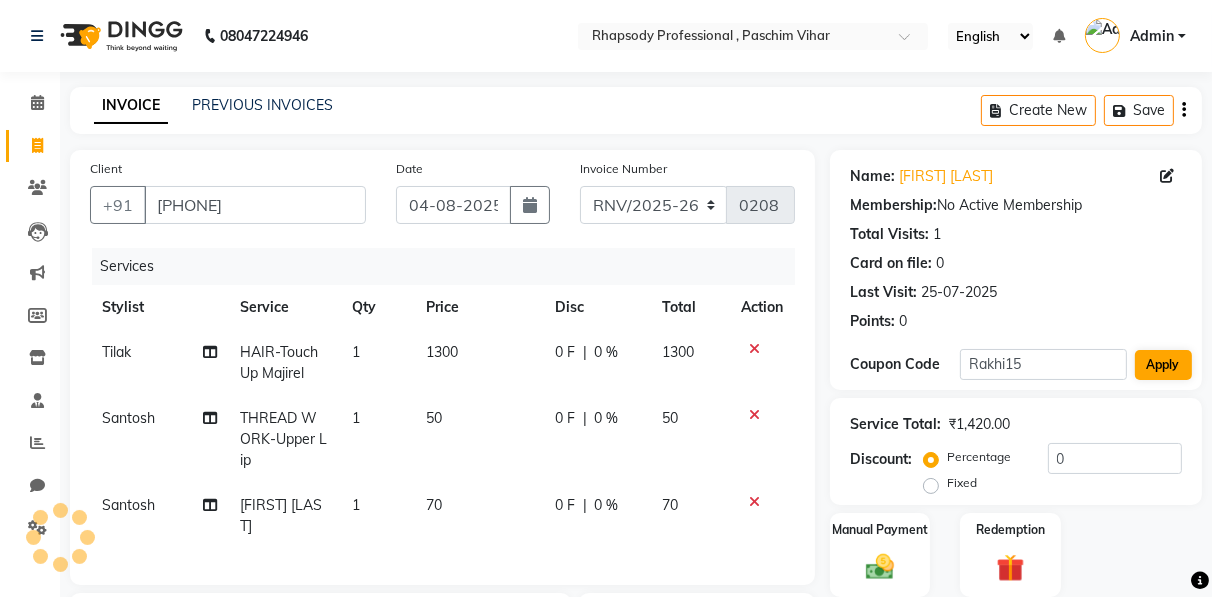 type on "15" 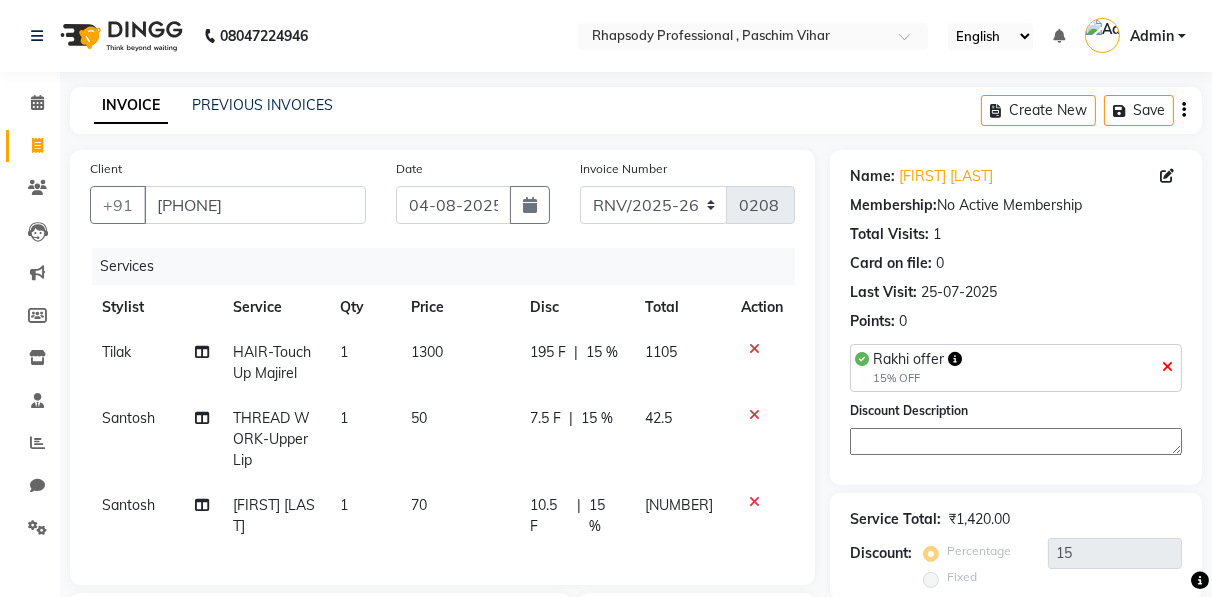scroll, scrollTop: 374, scrollLeft: 0, axis: vertical 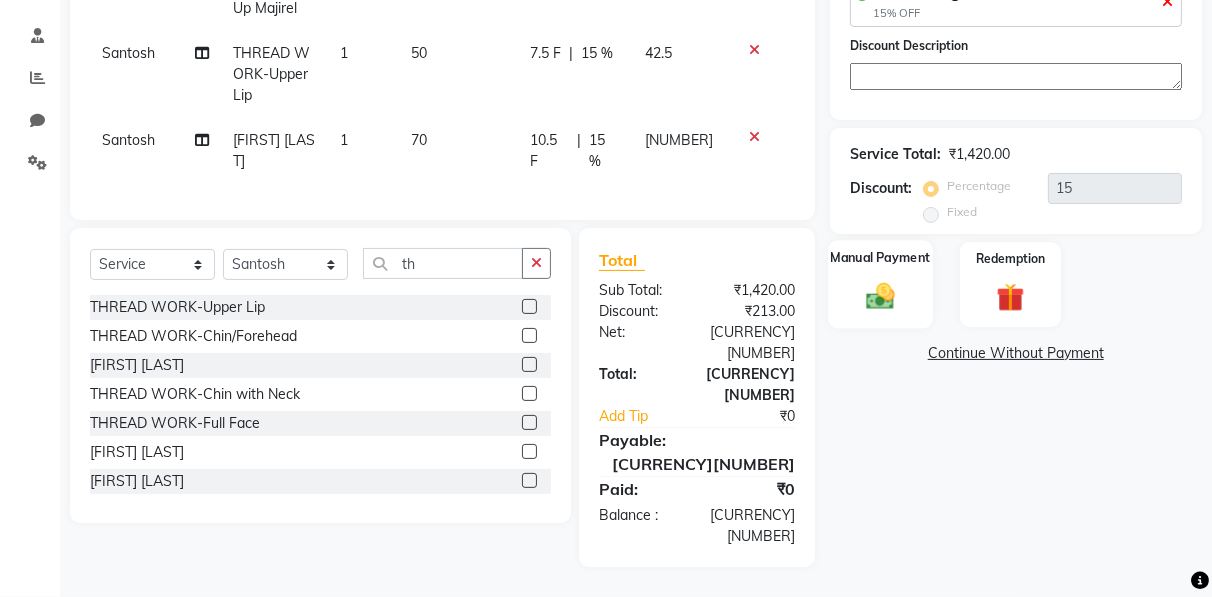 click 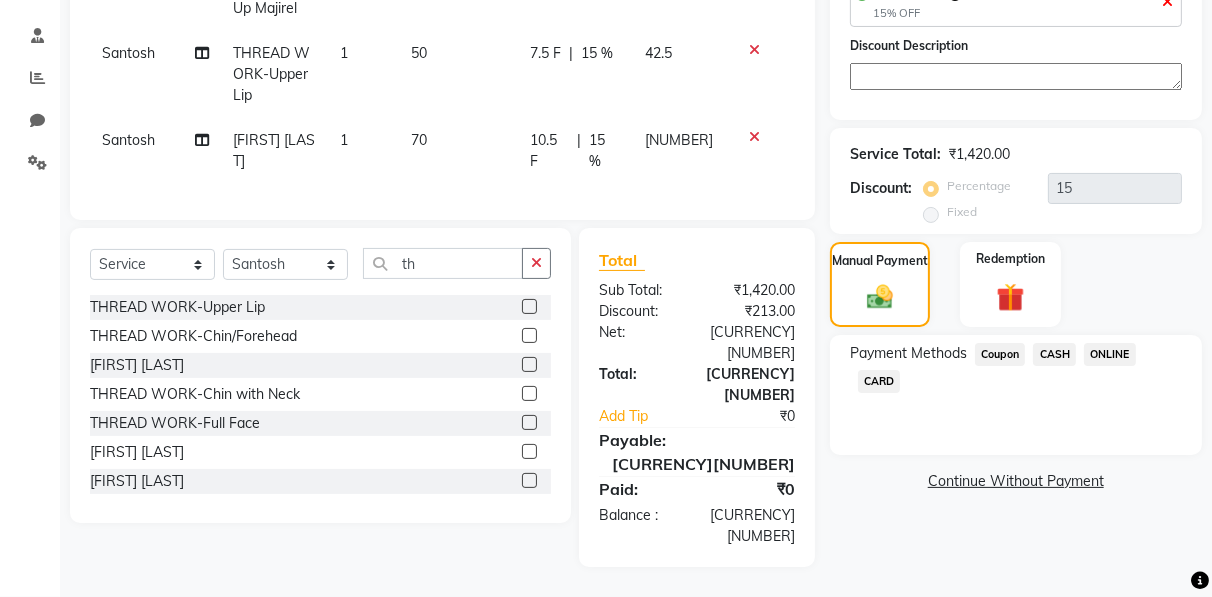 click on "CASH" 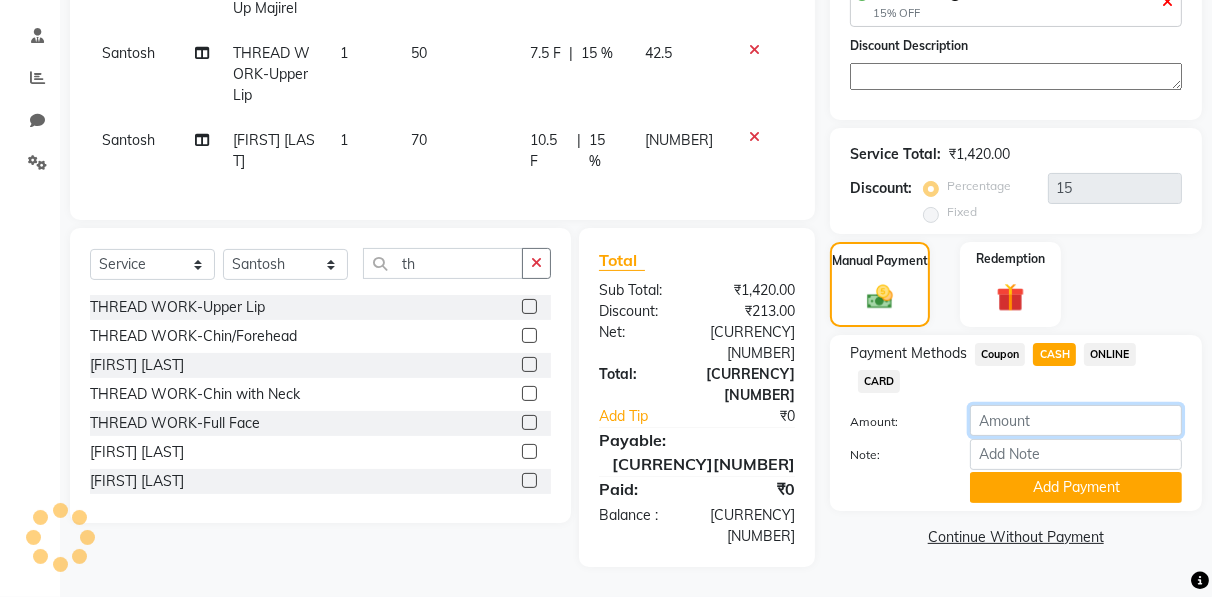 click on "[NUMBER]" 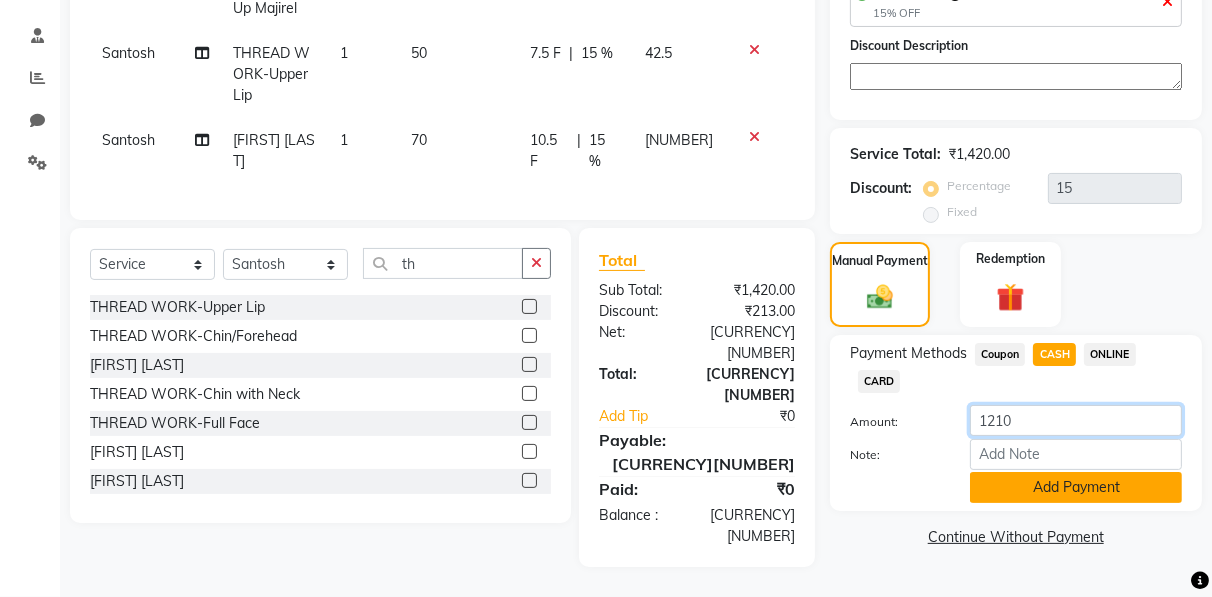type on "1210" 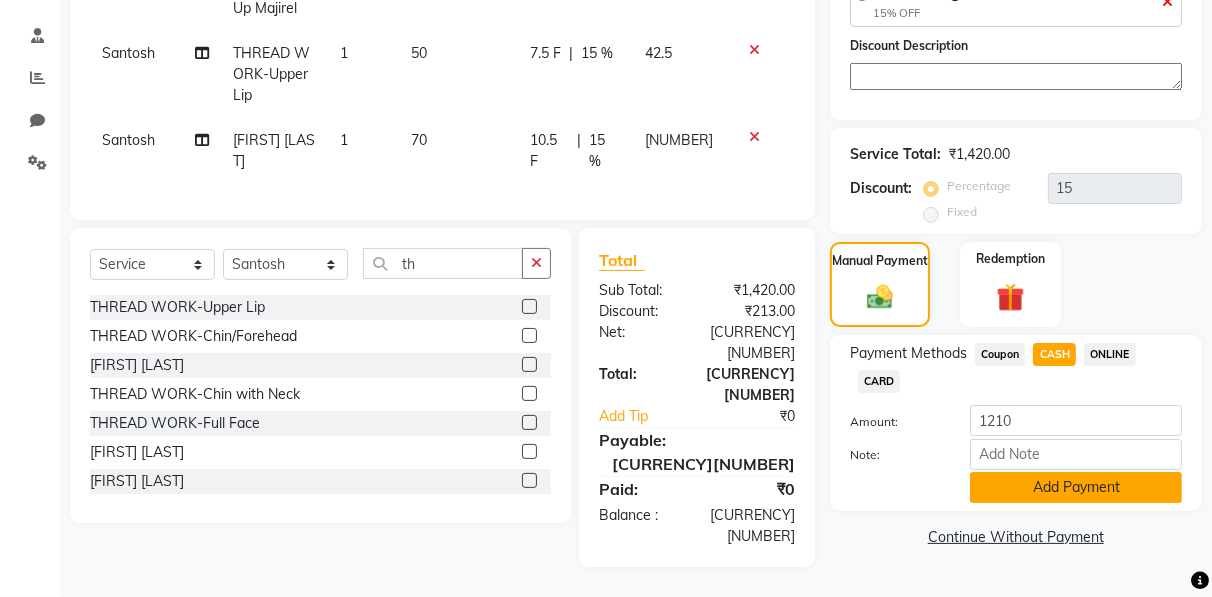 click on "Add Payment" 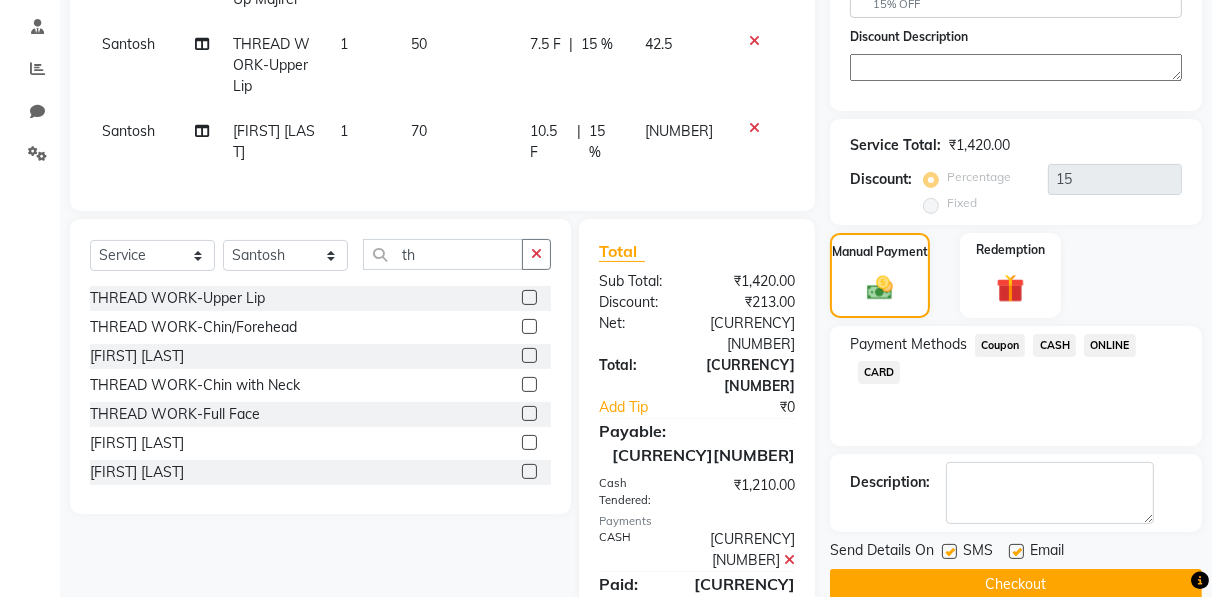 scroll, scrollTop: 464, scrollLeft: 0, axis: vertical 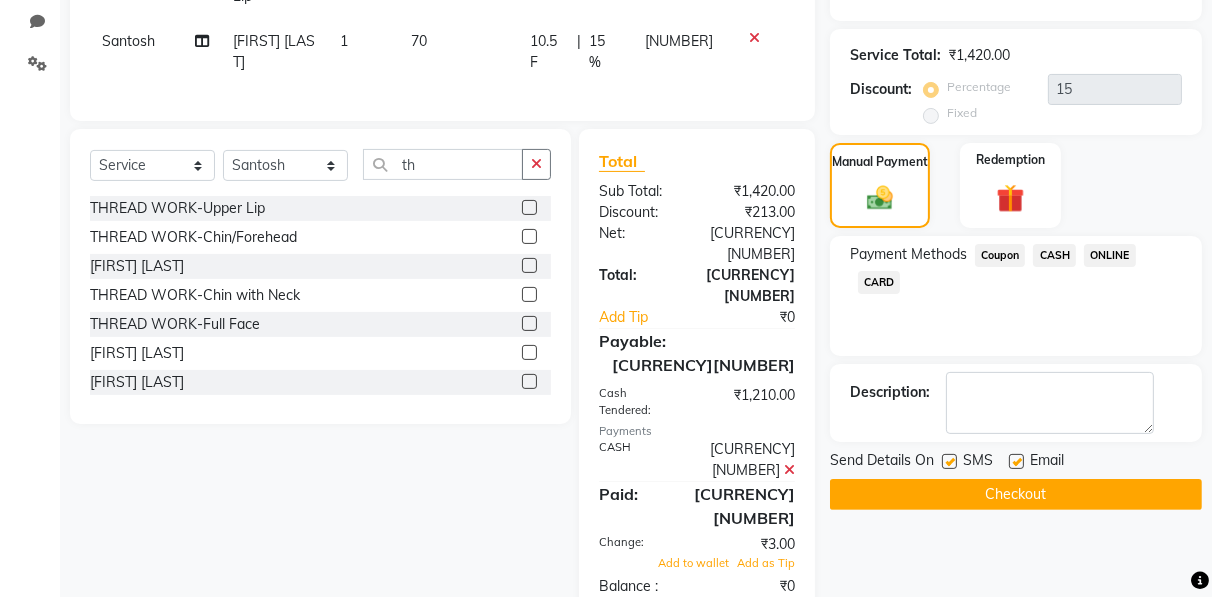 click on "Checkout" 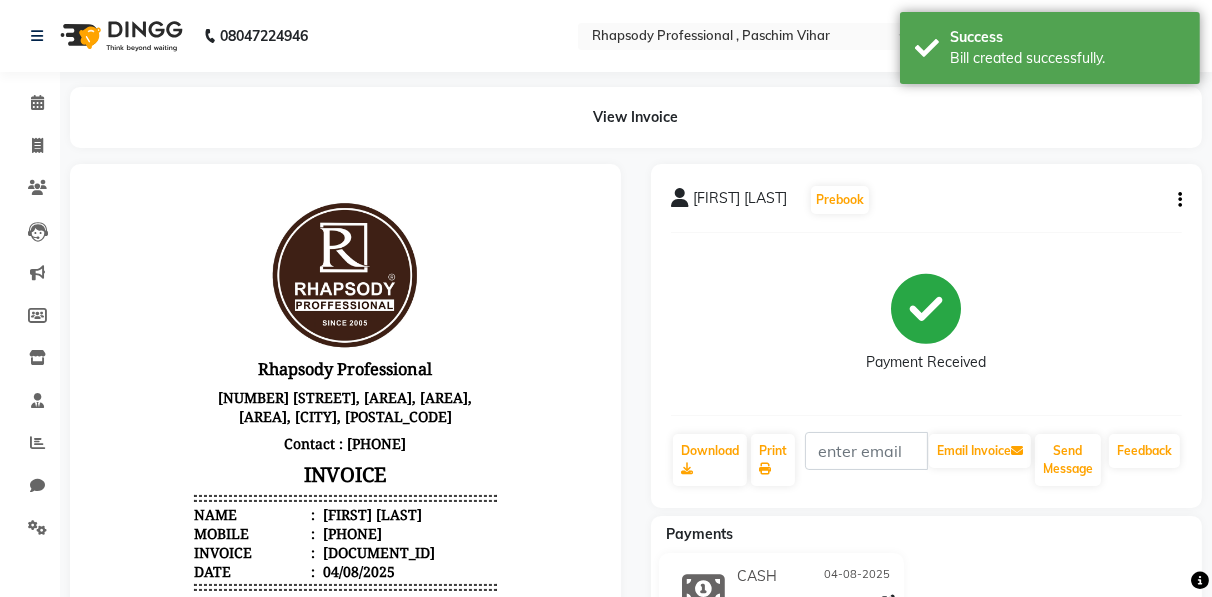 scroll, scrollTop: 0, scrollLeft: 0, axis: both 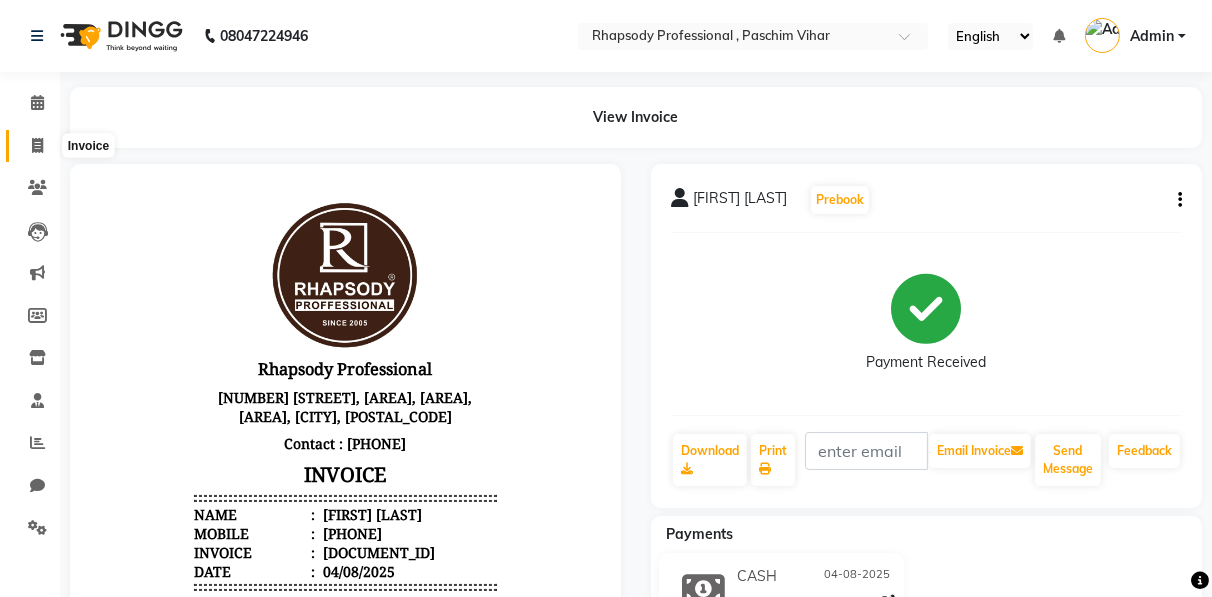 click 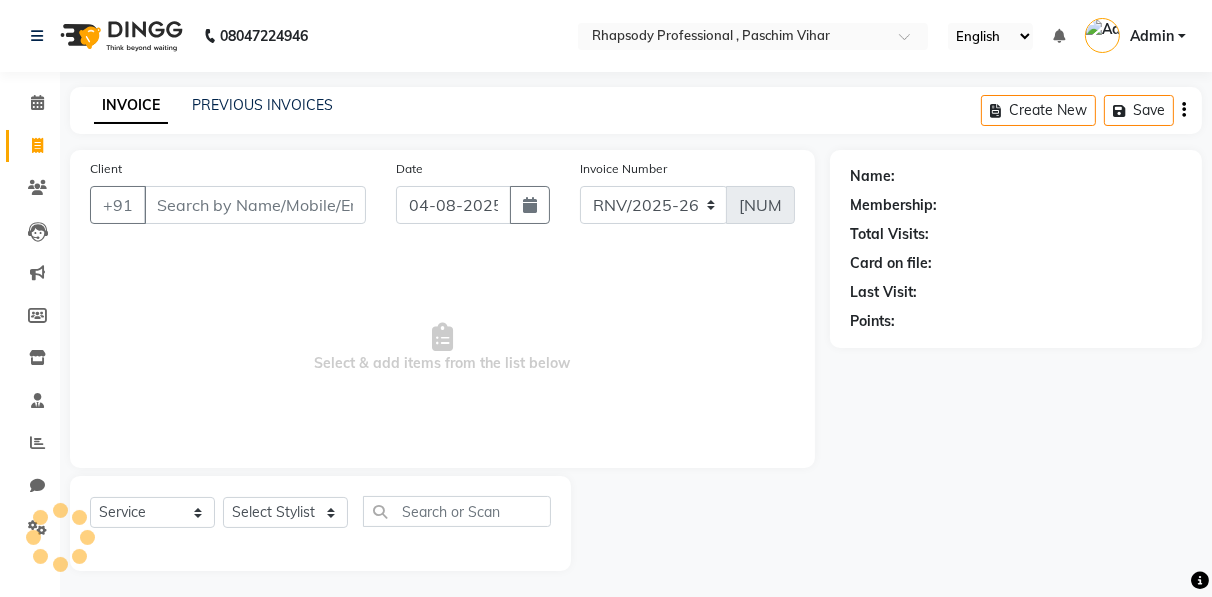 scroll, scrollTop: 3, scrollLeft: 0, axis: vertical 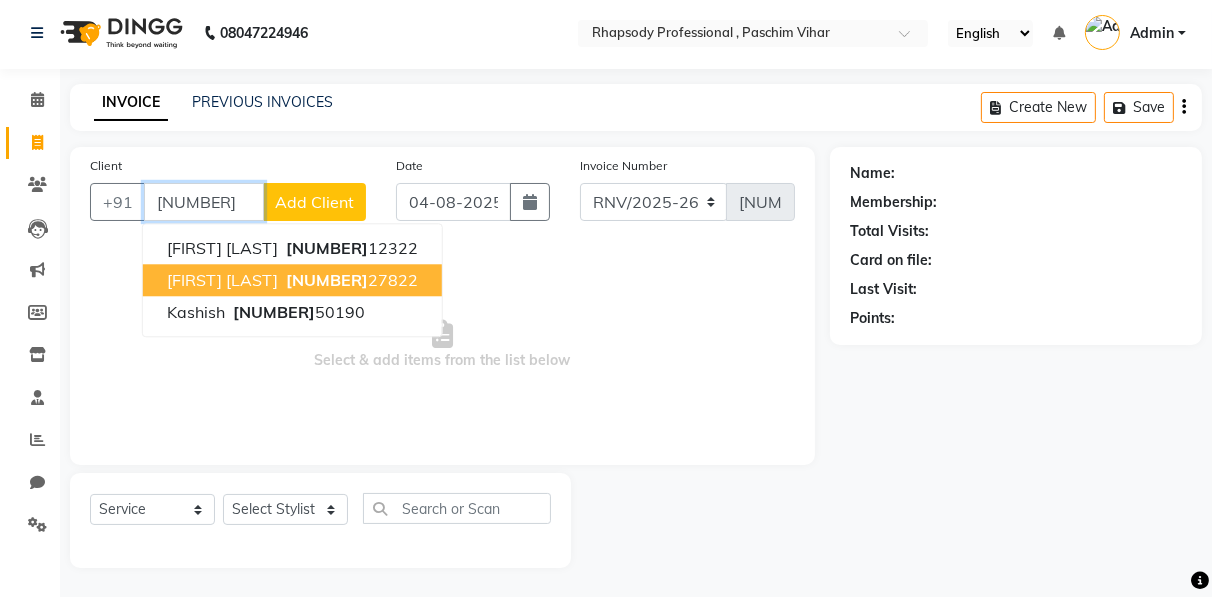 click on "[PHONE]" at bounding box center [350, 280] 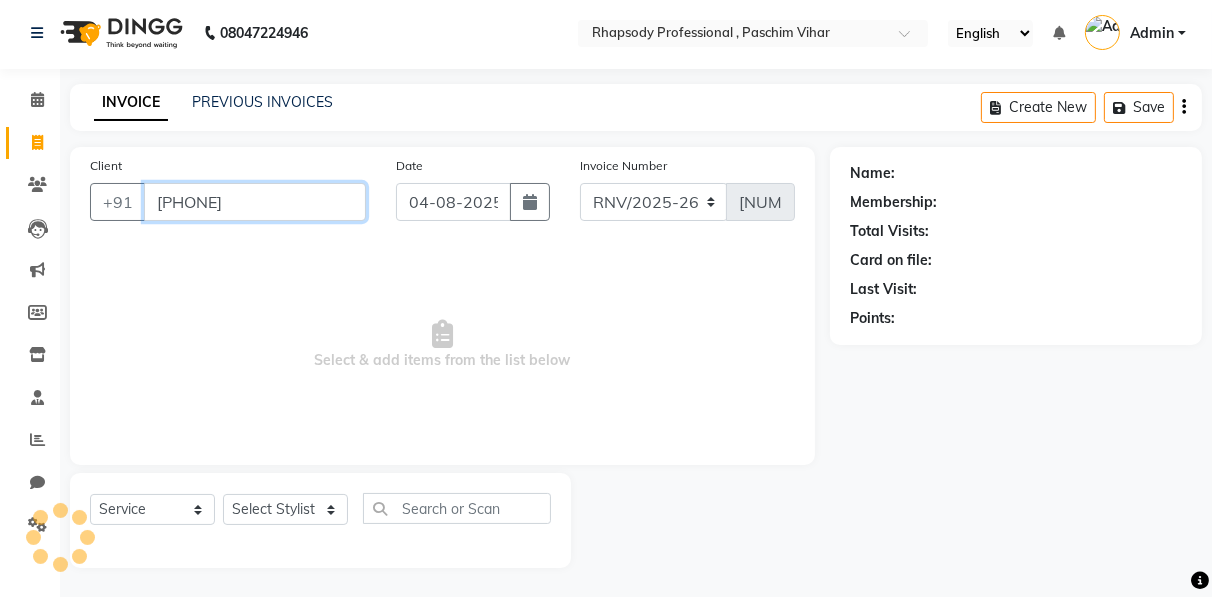 type on "[PHONE]" 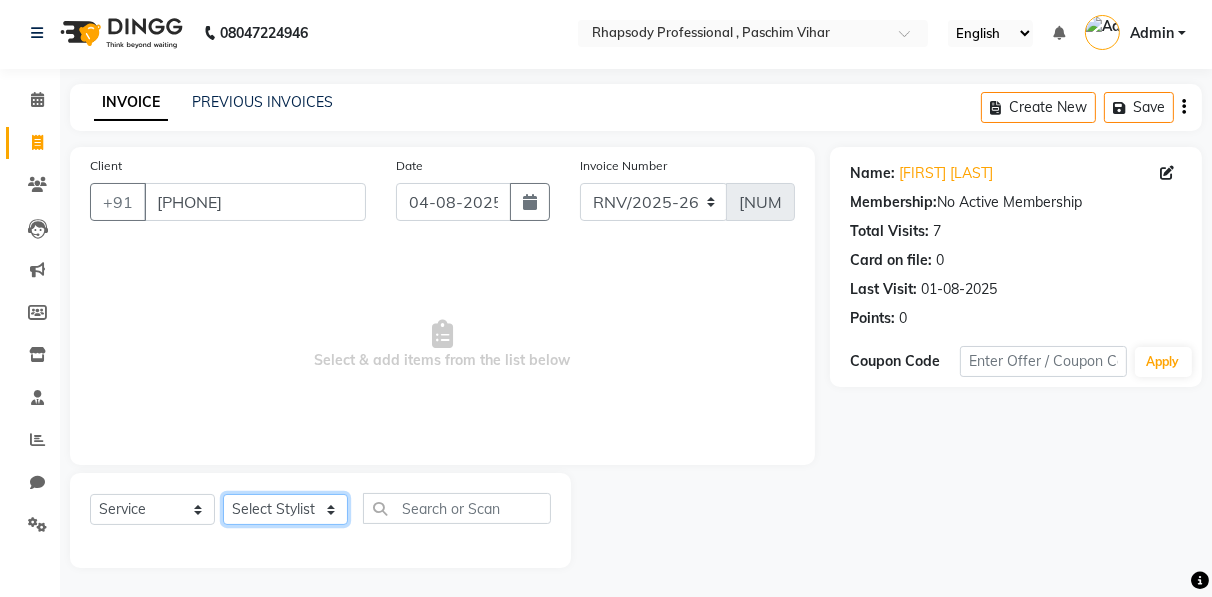 click on "Select Stylist Ahmad Anajli Laxmi Manager Neetu Reetu Ruma Santosh Soniya Tannu Tilak Vinod Zeeshan" 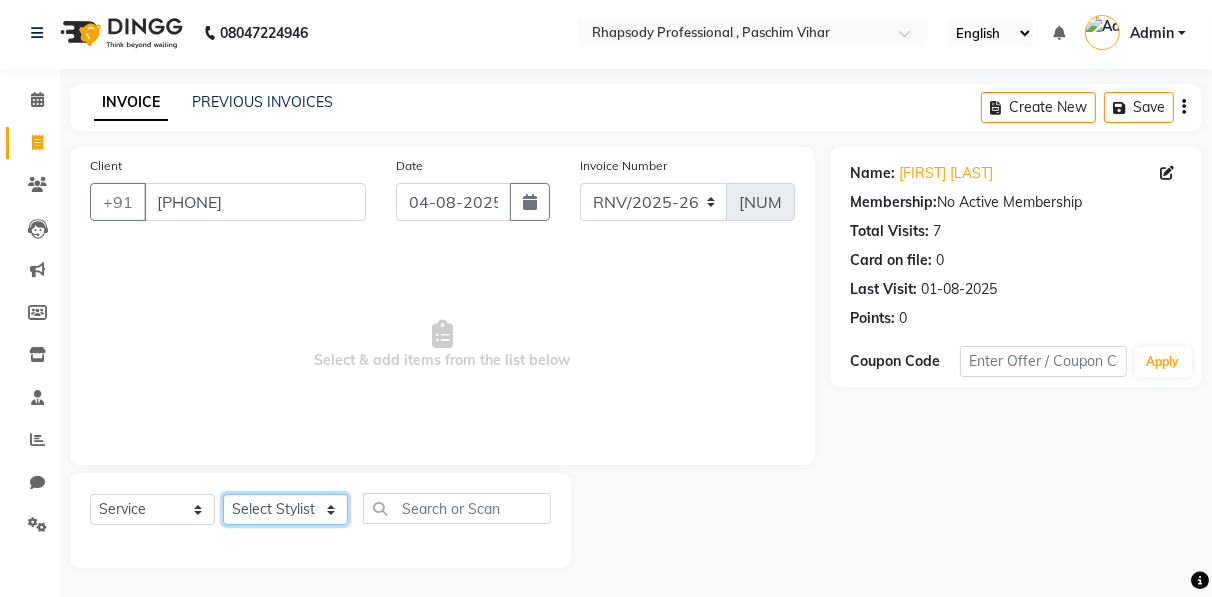select on "85670" 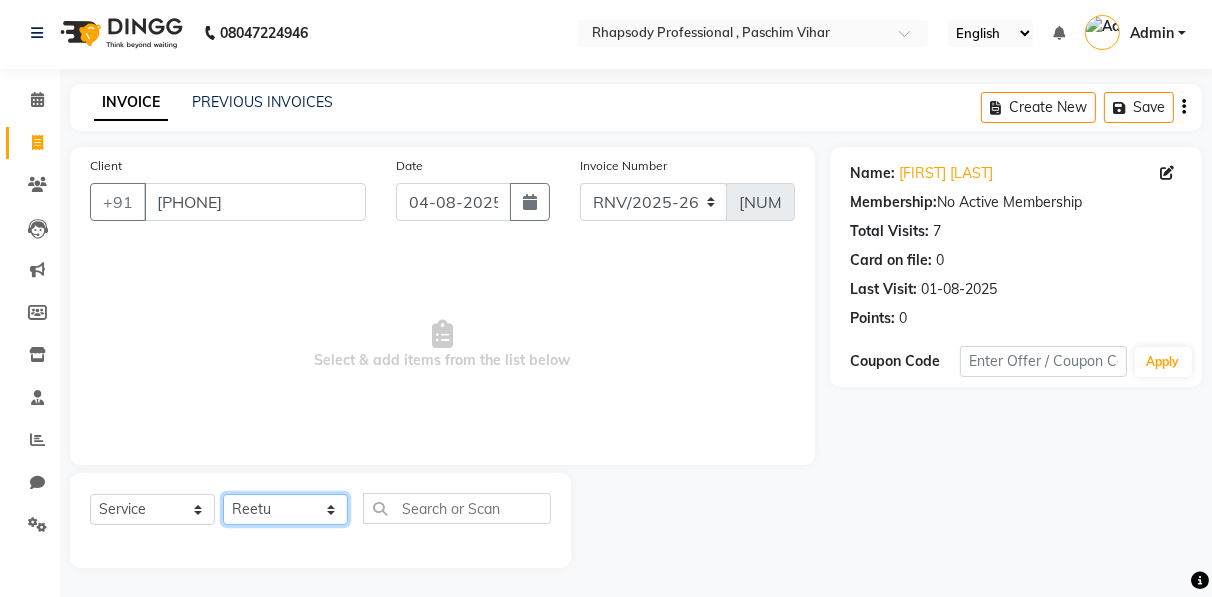 click on "Select Stylist Ahmad Anajli Laxmi Manager Neetu Reetu Ruma Santosh Soniya Tannu Tilak Vinod Zeeshan" 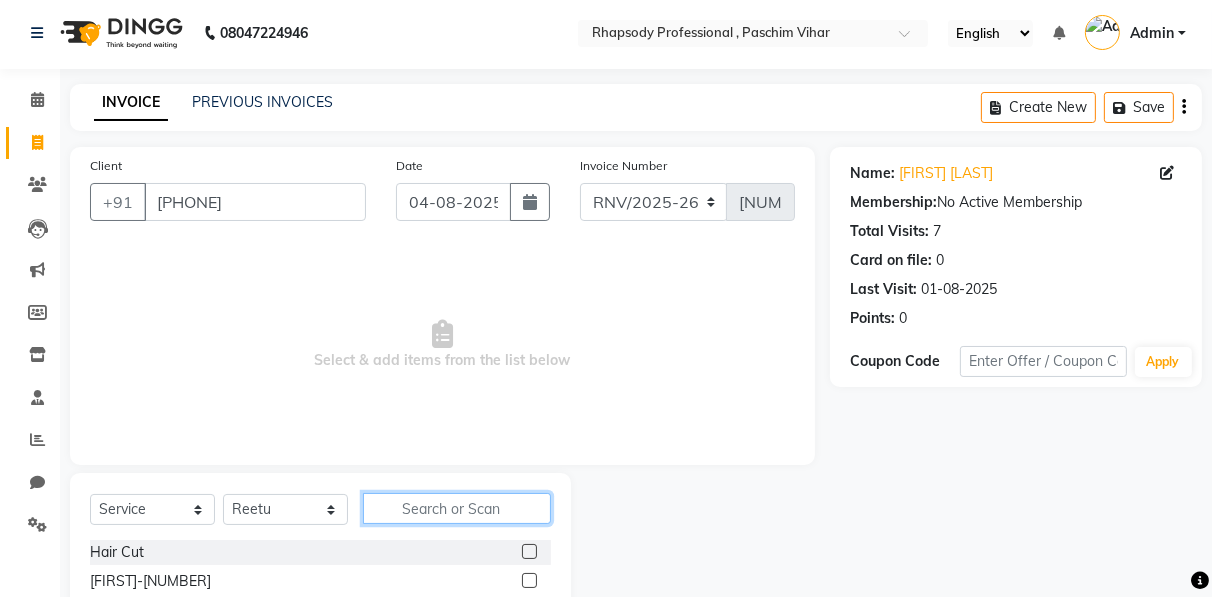 click 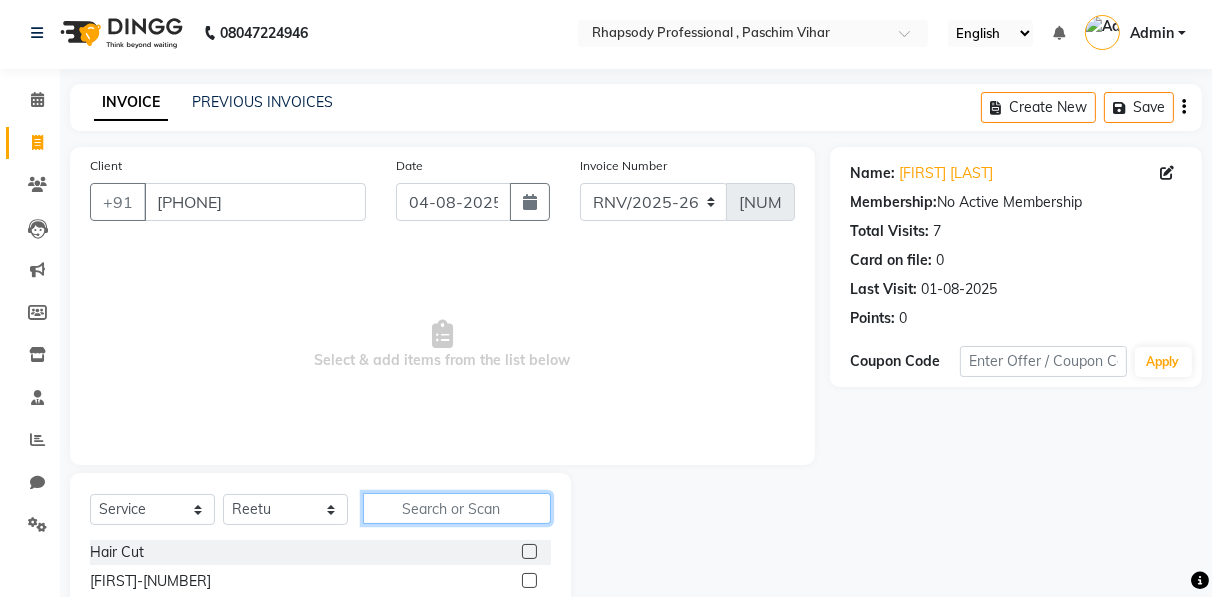 click 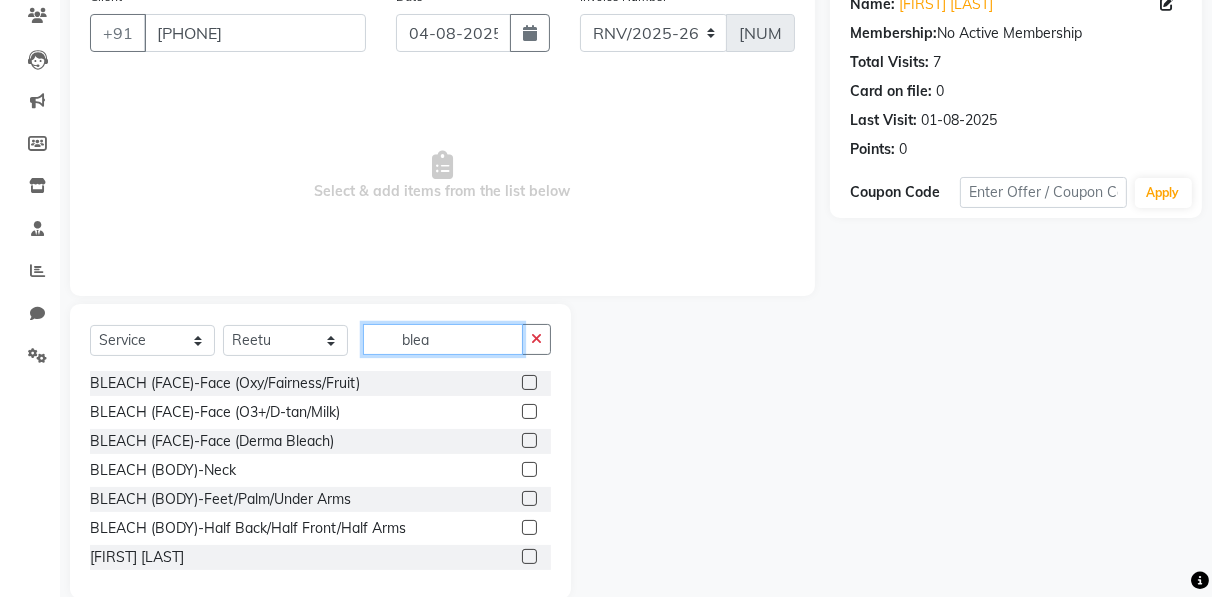 scroll, scrollTop: 202, scrollLeft: 0, axis: vertical 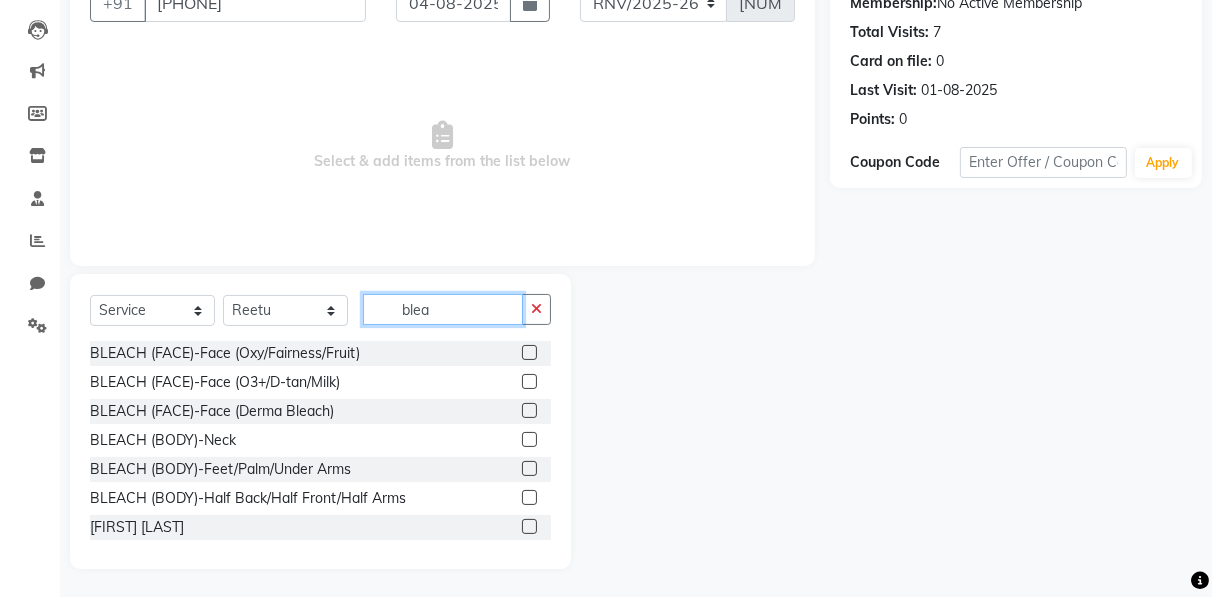 type on "blea" 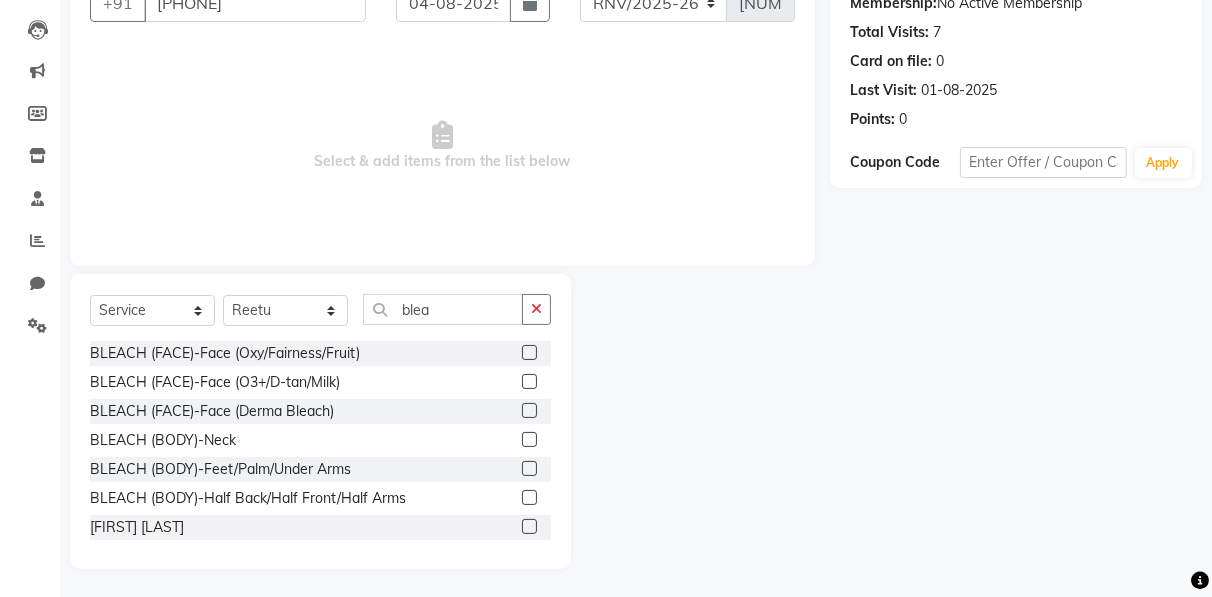 click 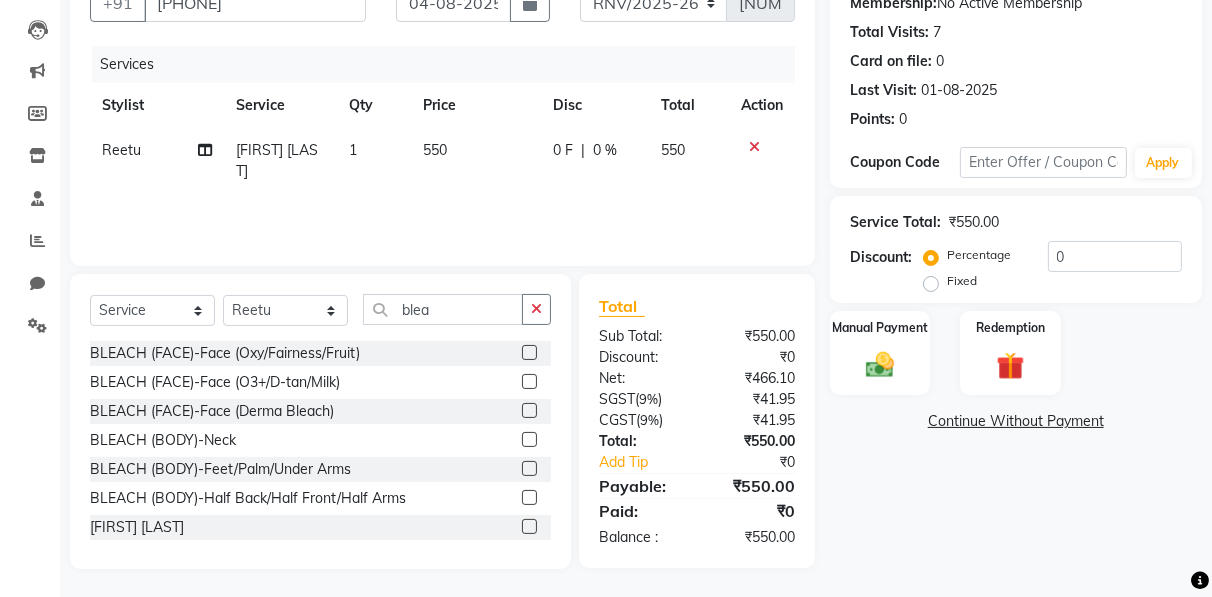 click 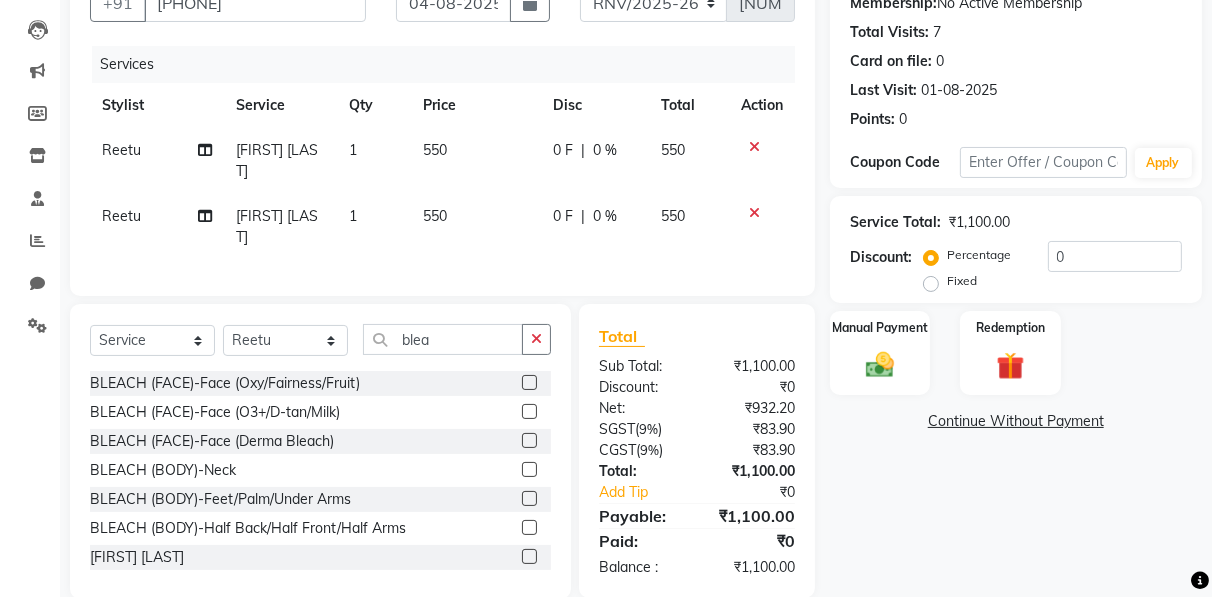 scroll, scrollTop: 371, scrollLeft: 0, axis: vertical 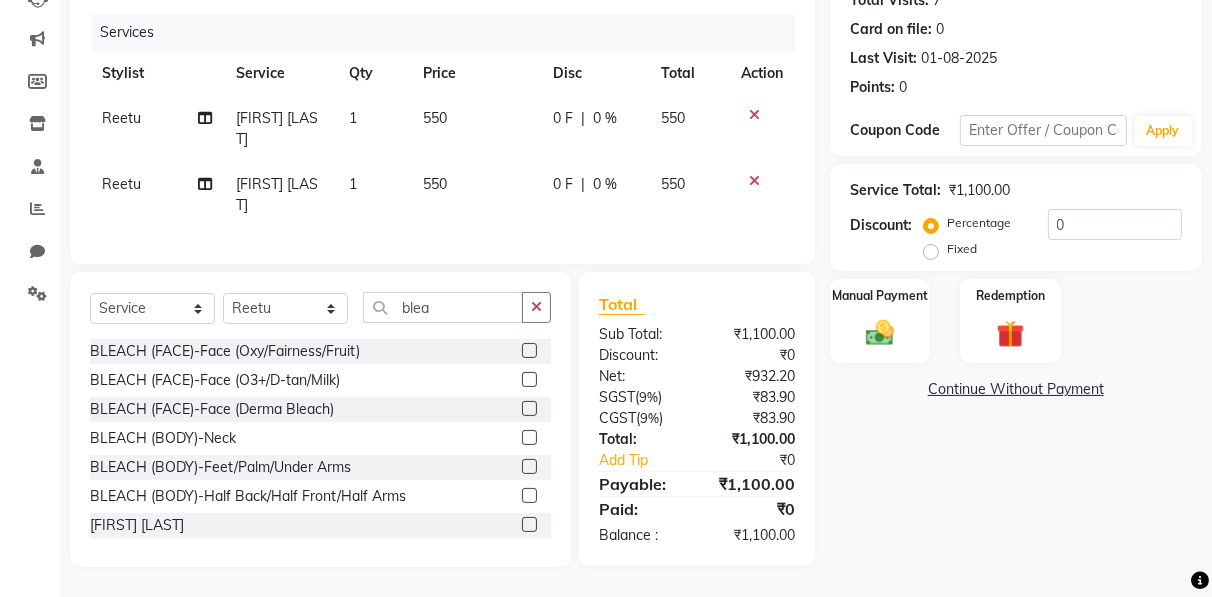 click 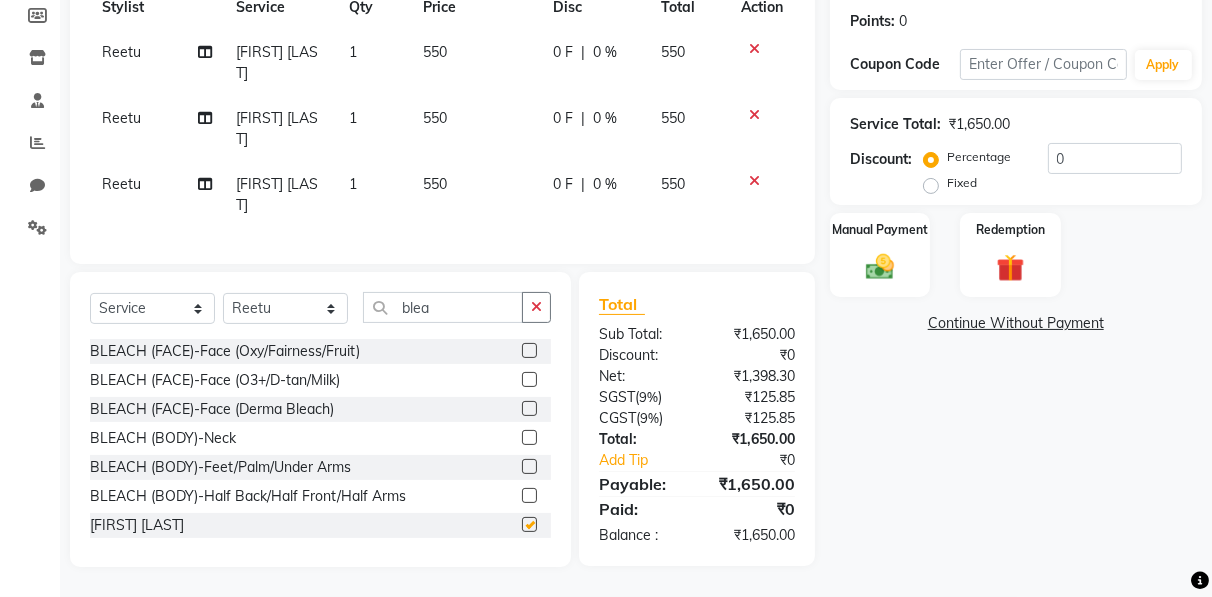 checkbox on "false" 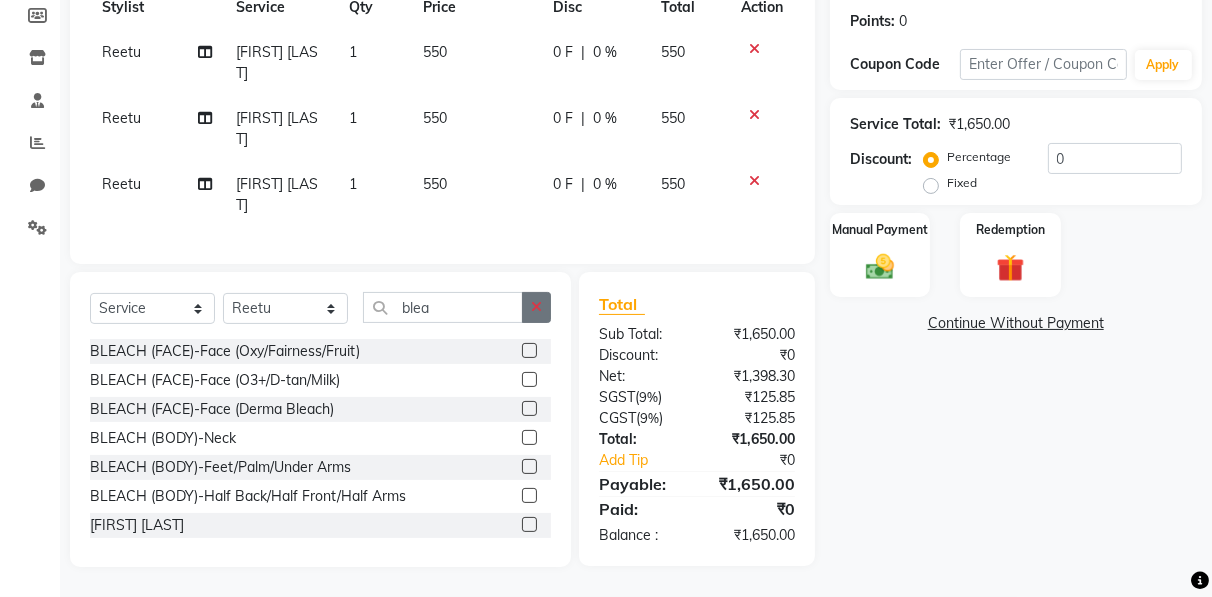 click 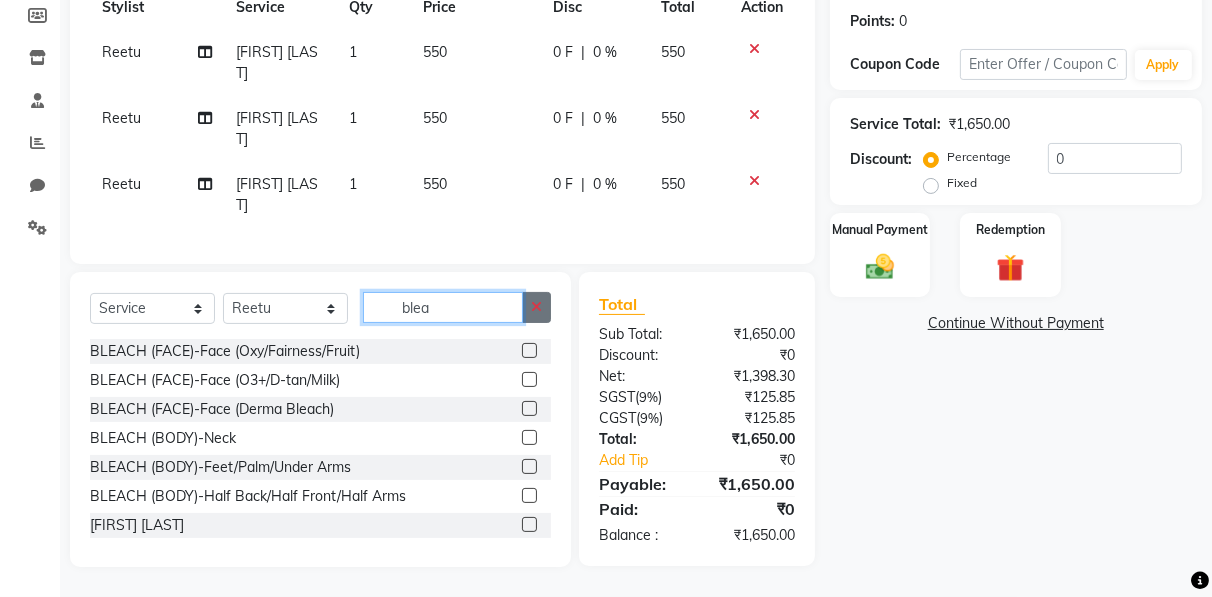 type 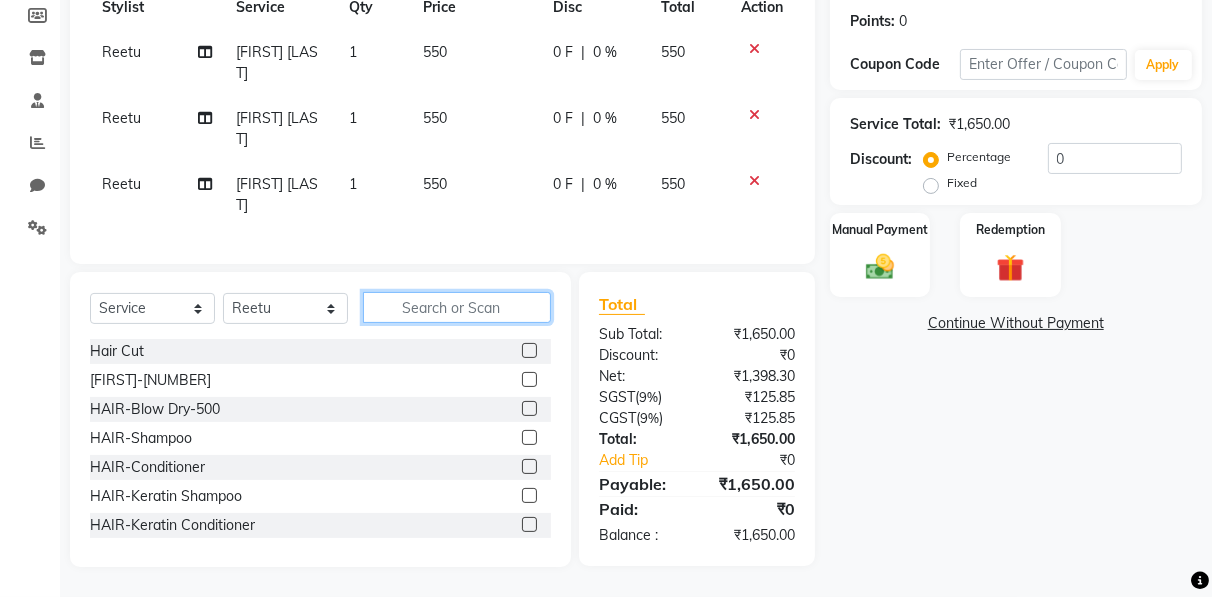scroll, scrollTop: 174, scrollLeft: 0, axis: vertical 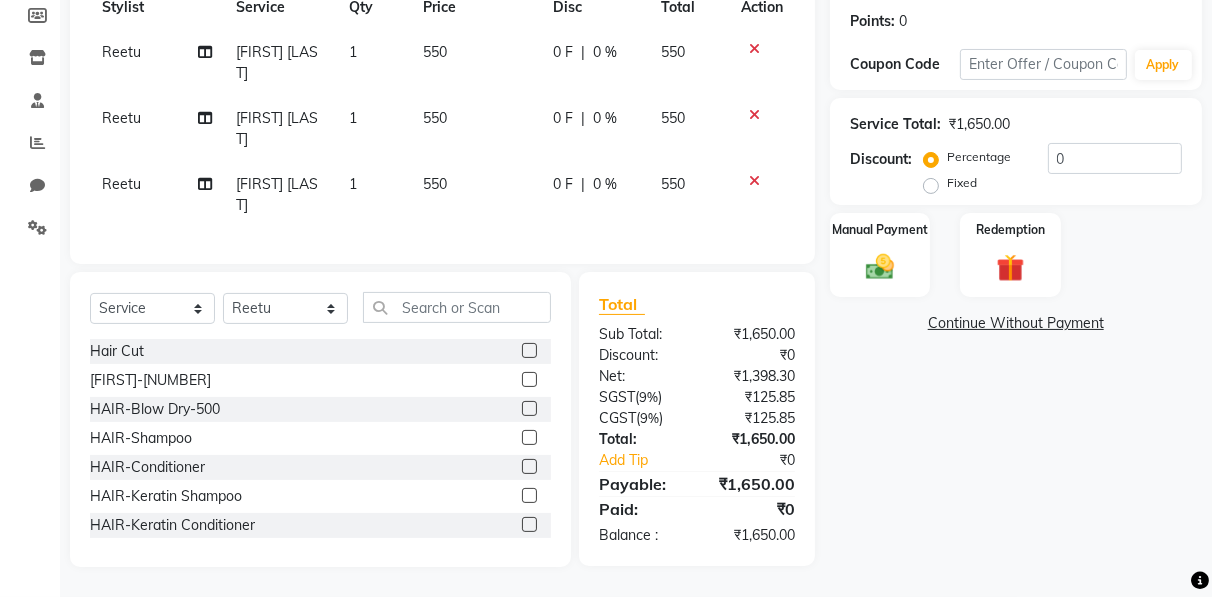 click 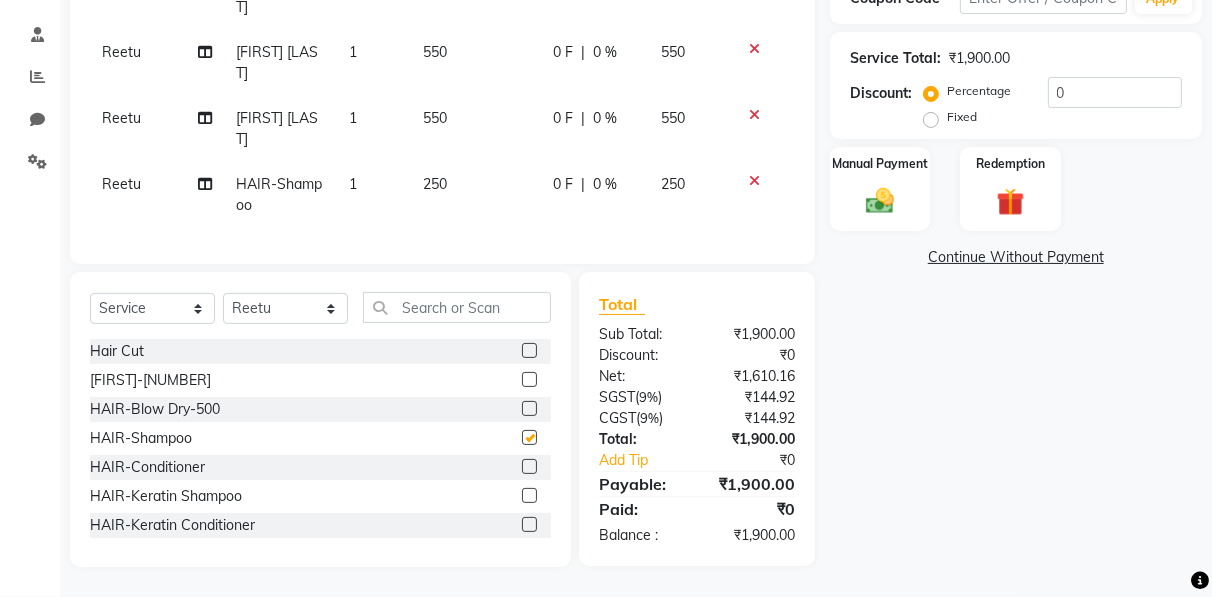 checkbox on "false" 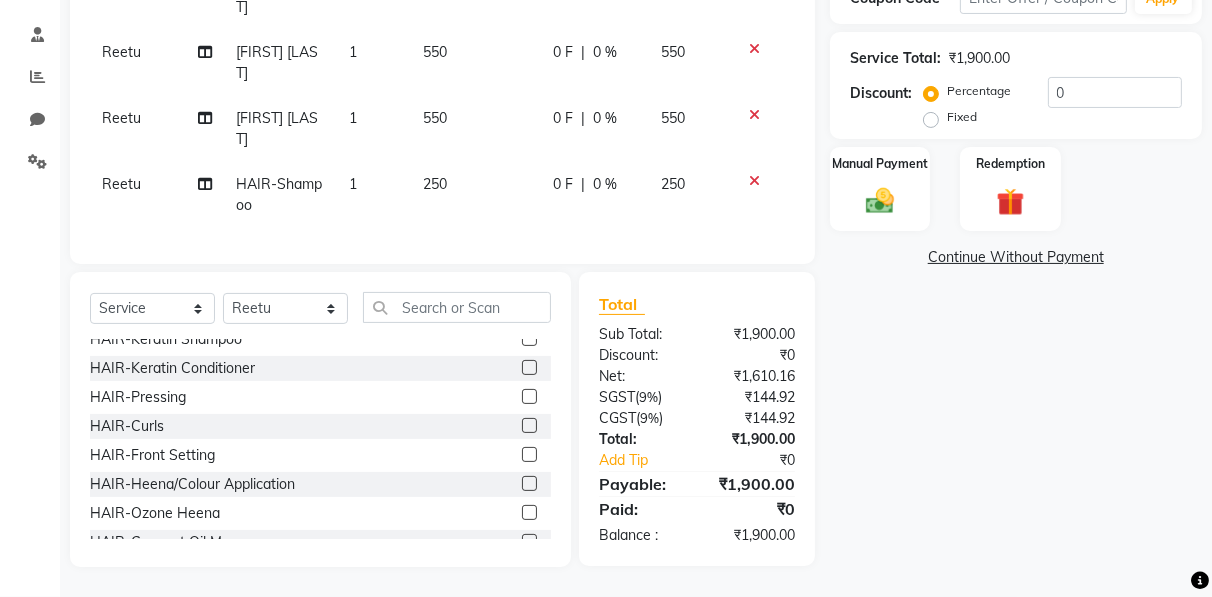 scroll, scrollTop: 174, scrollLeft: 0, axis: vertical 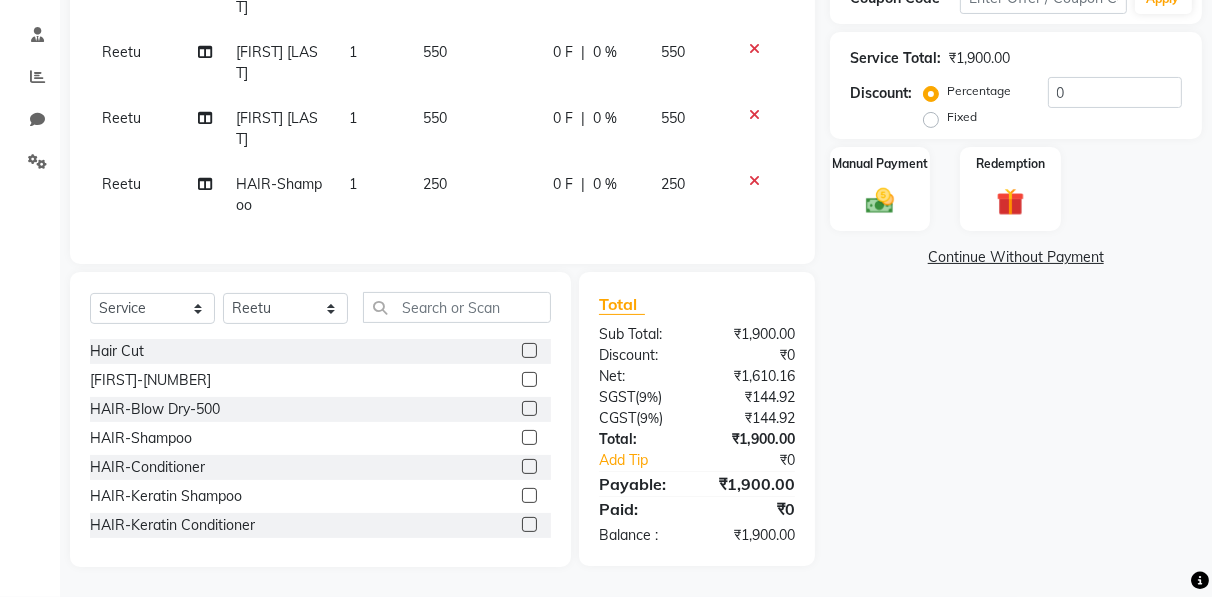 click 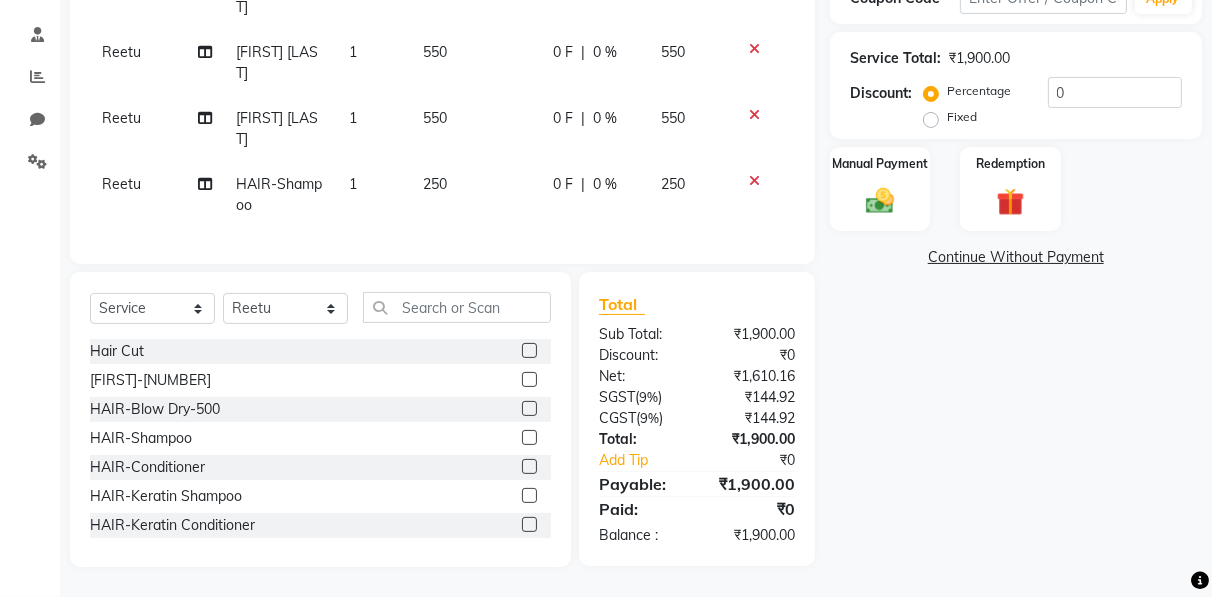 click at bounding box center (528, 467) 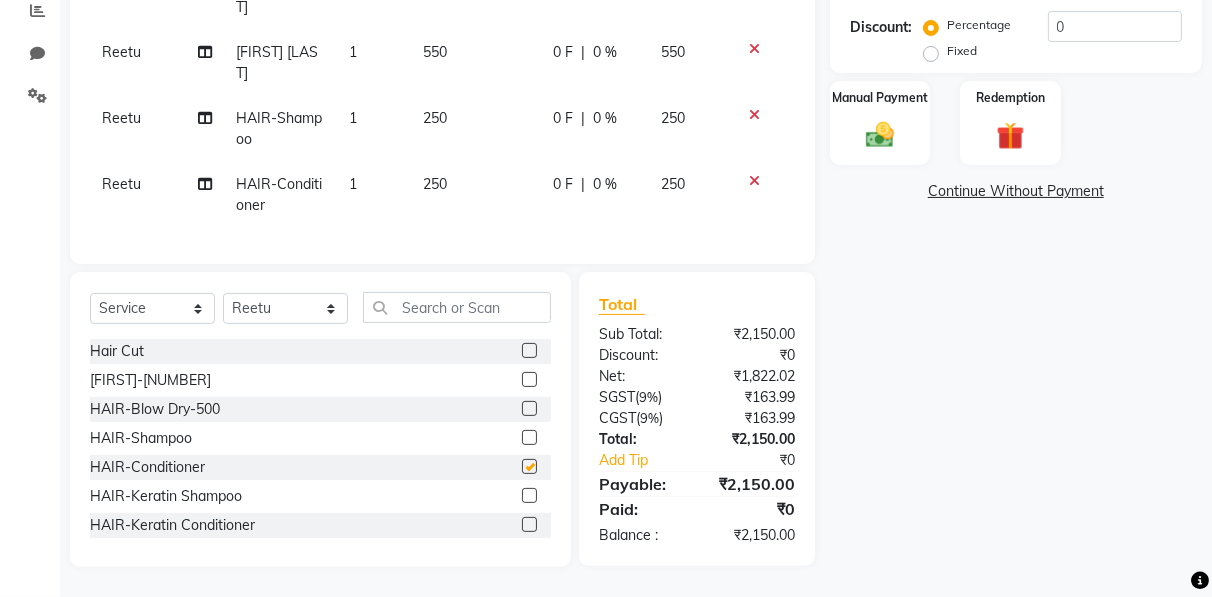 checkbox on "false" 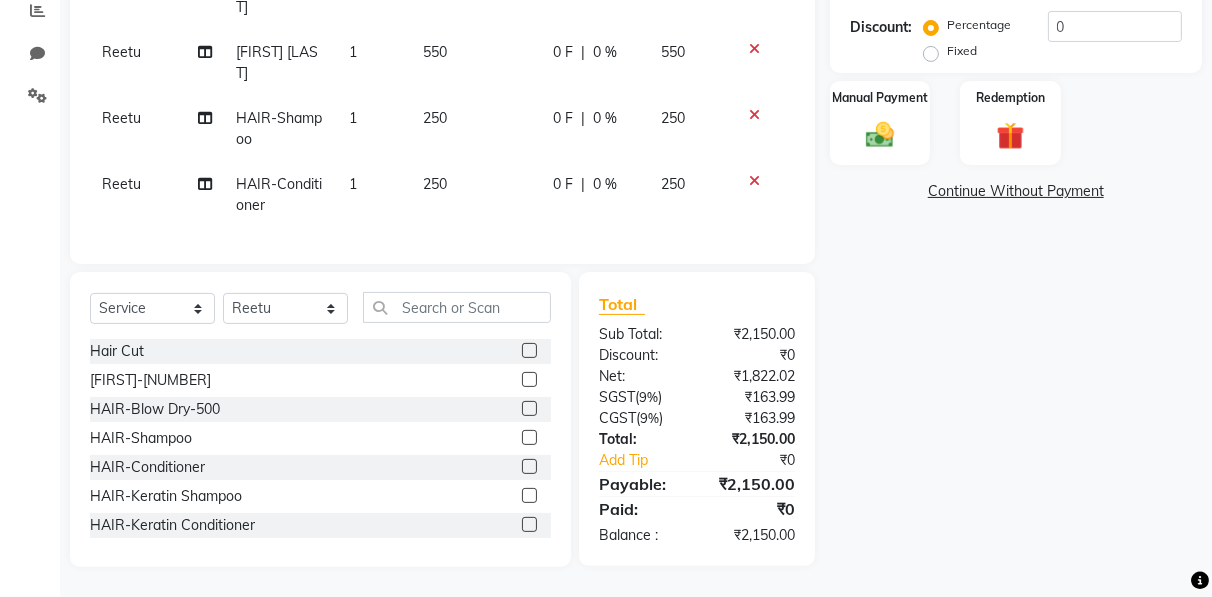 scroll, scrollTop: 0, scrollLeft: 0, axis: both 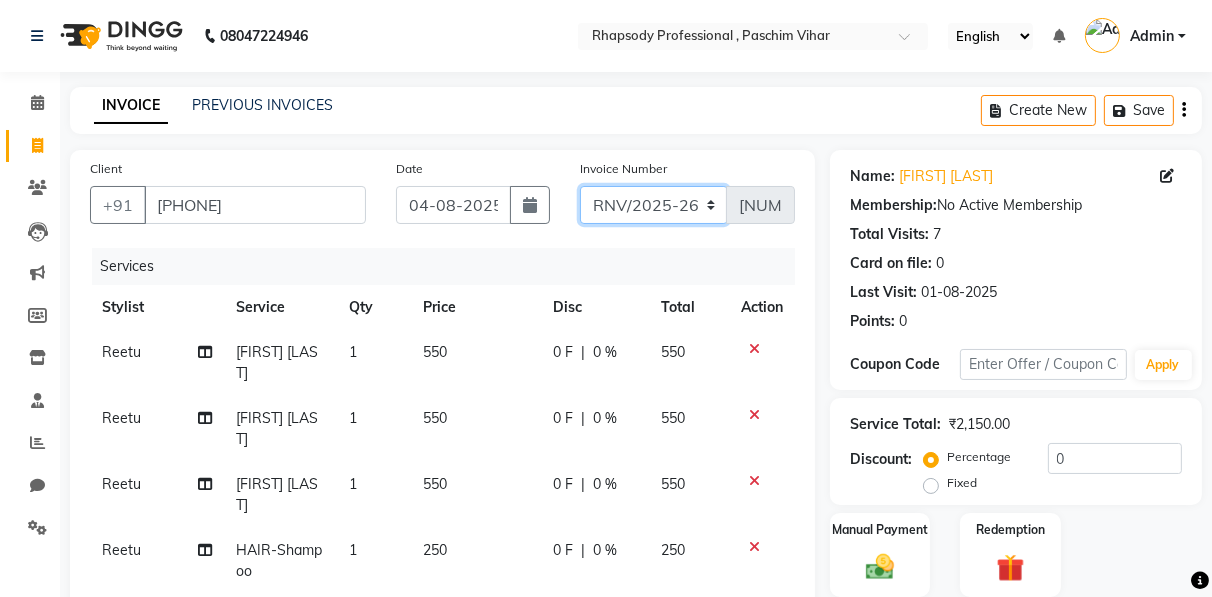 click on "RNV/2025-26 V/2025 V/2025-26" 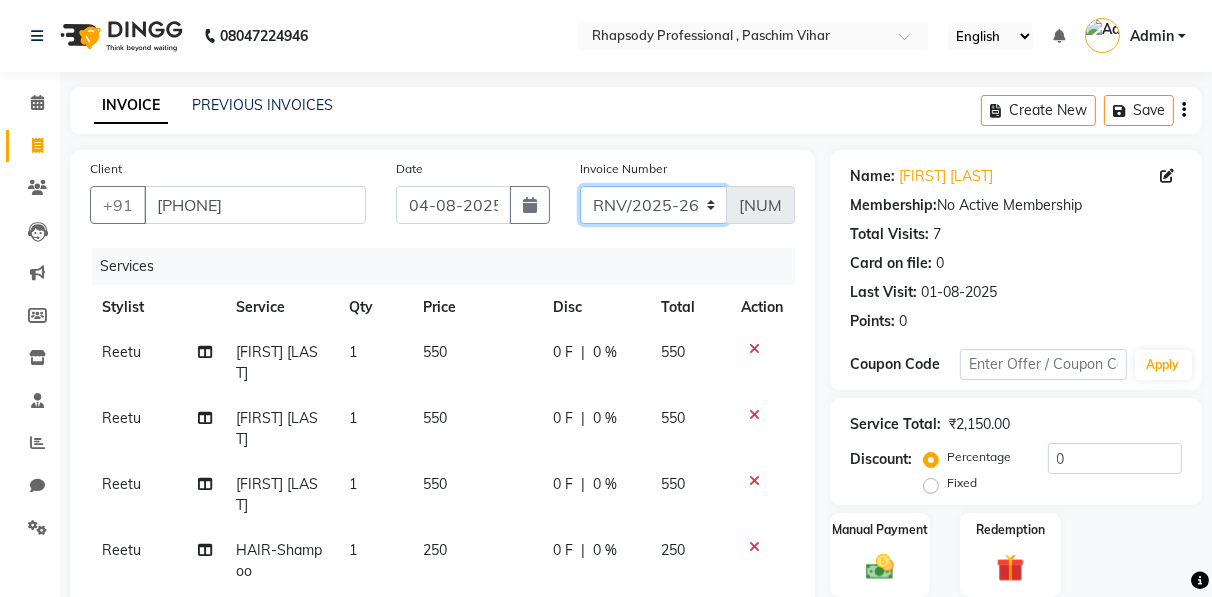 select on "[NUMBER]" 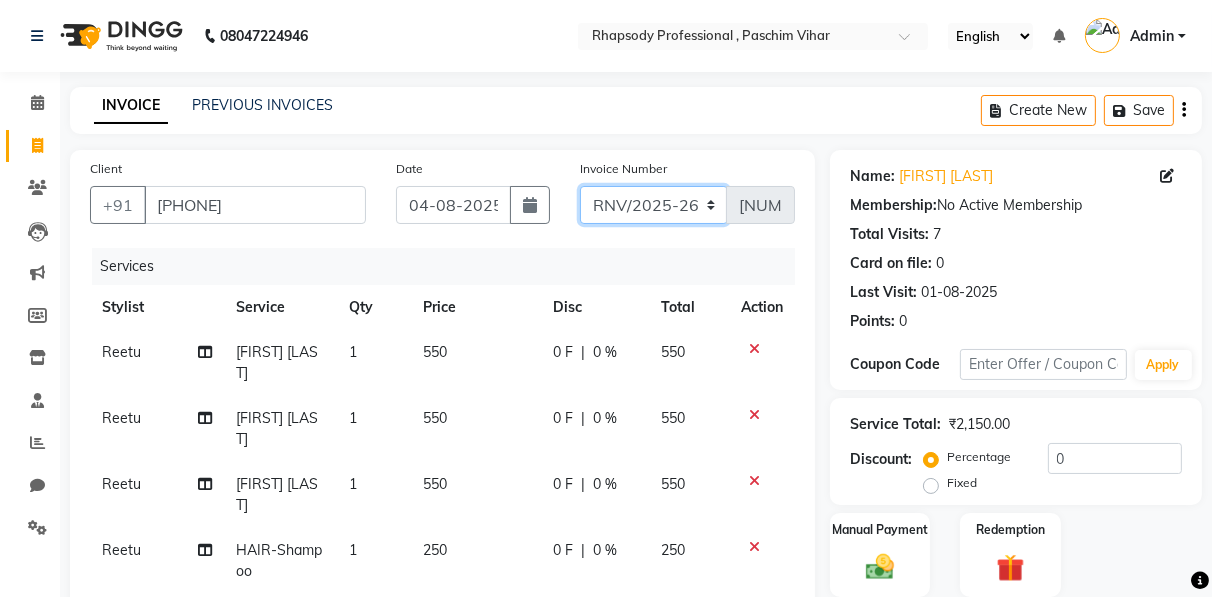 click on "RNV/2025-26 V/2025 V/2025-26" 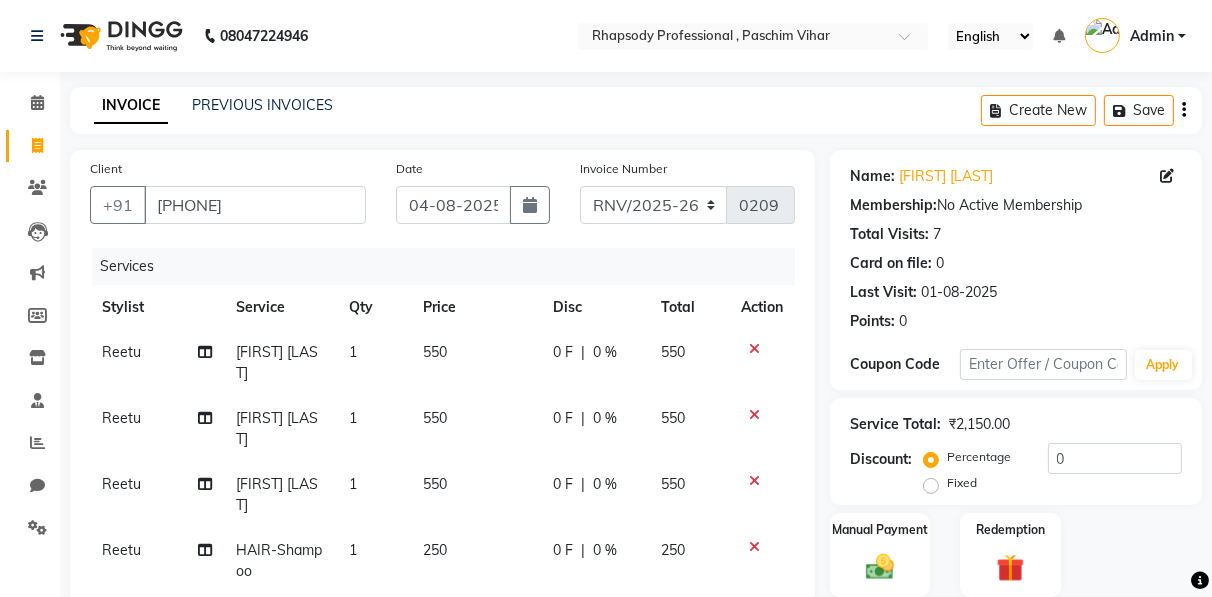click on "Create New   Save" 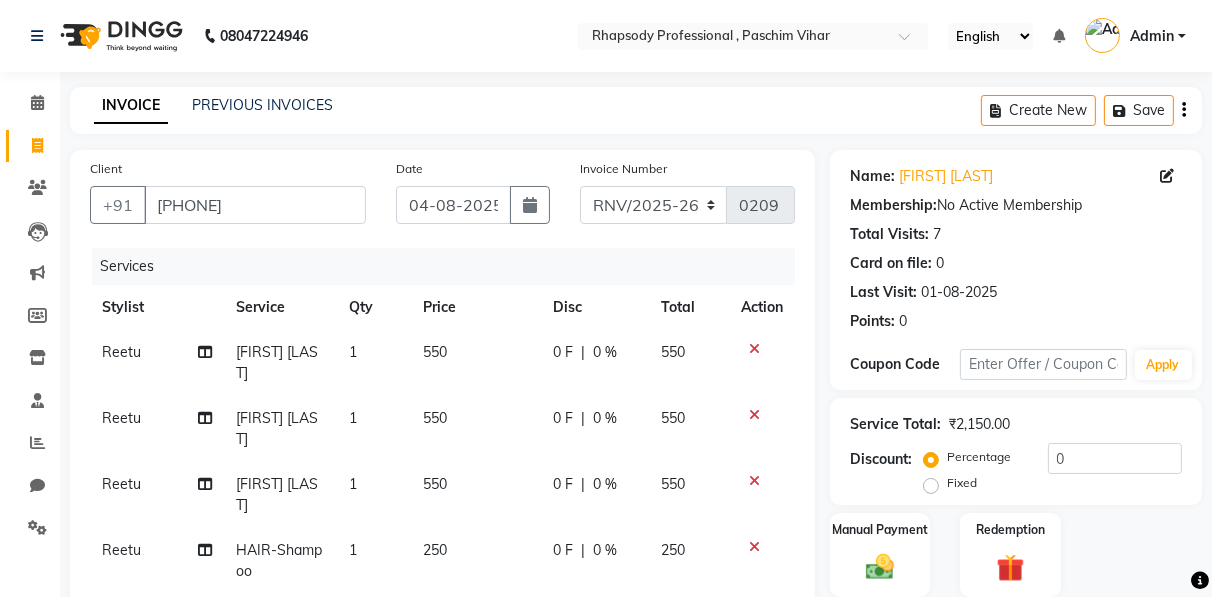 click 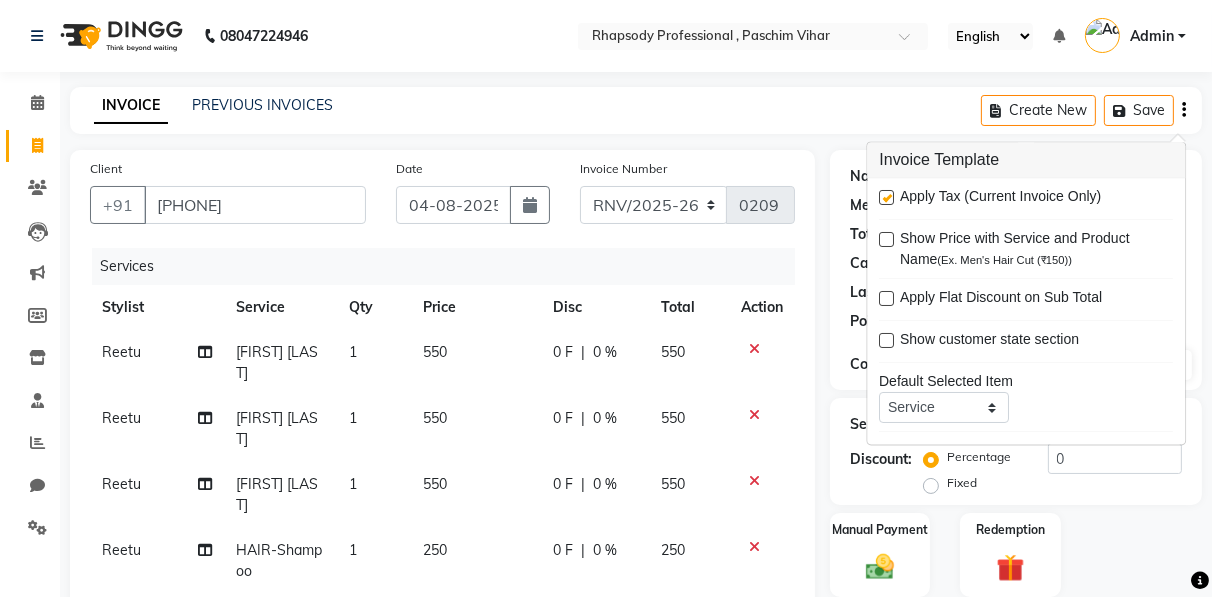 click at bounding box center (886, 198) 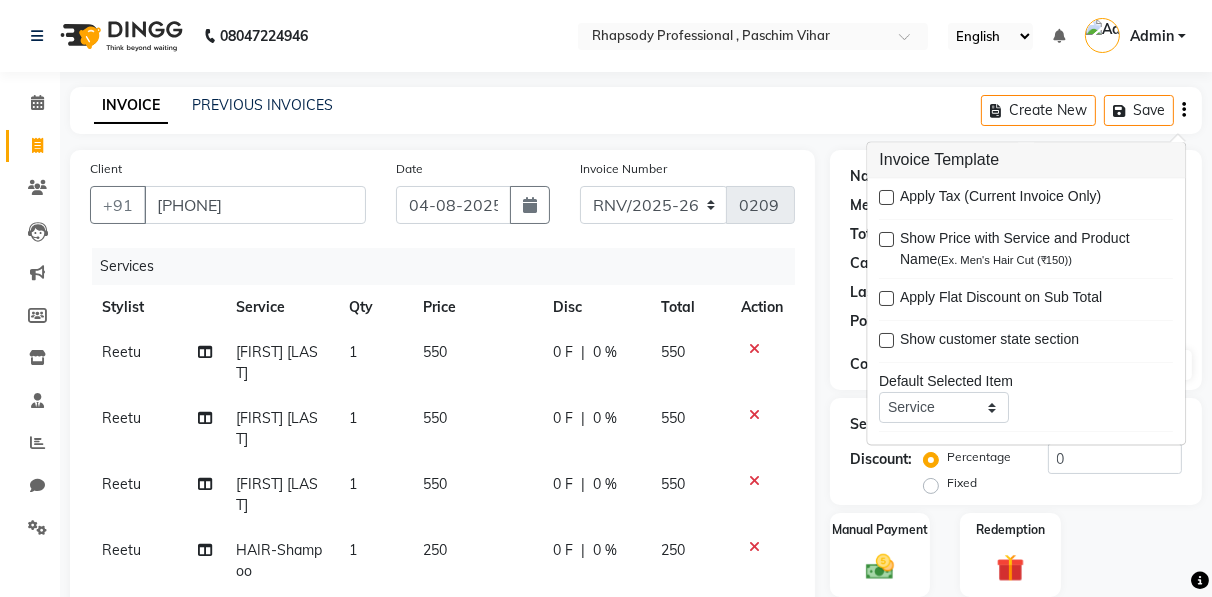 scroll, scrollTop: 503, scrollLeft: 0, axis: vertical 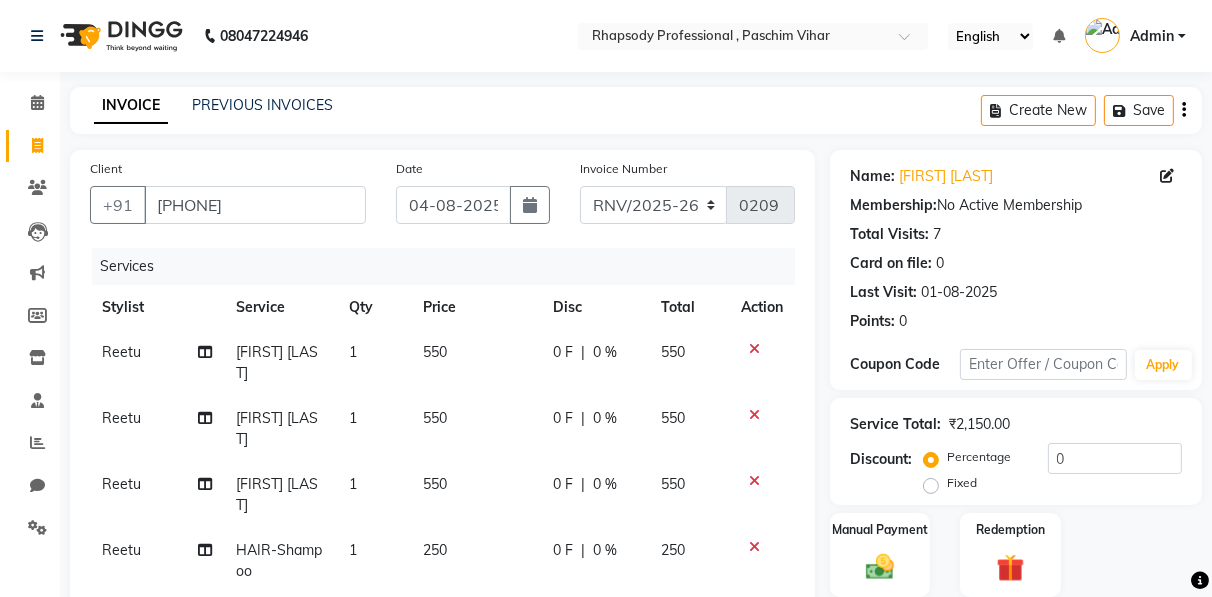 click on "Name: [FIRST] [LAST] Membership: No Active Membership Total Visits: [NUMBER] Card on file: [NUMBER] Last Visit: [DATE] Points: [NUMBER] Coupon Code Apply" 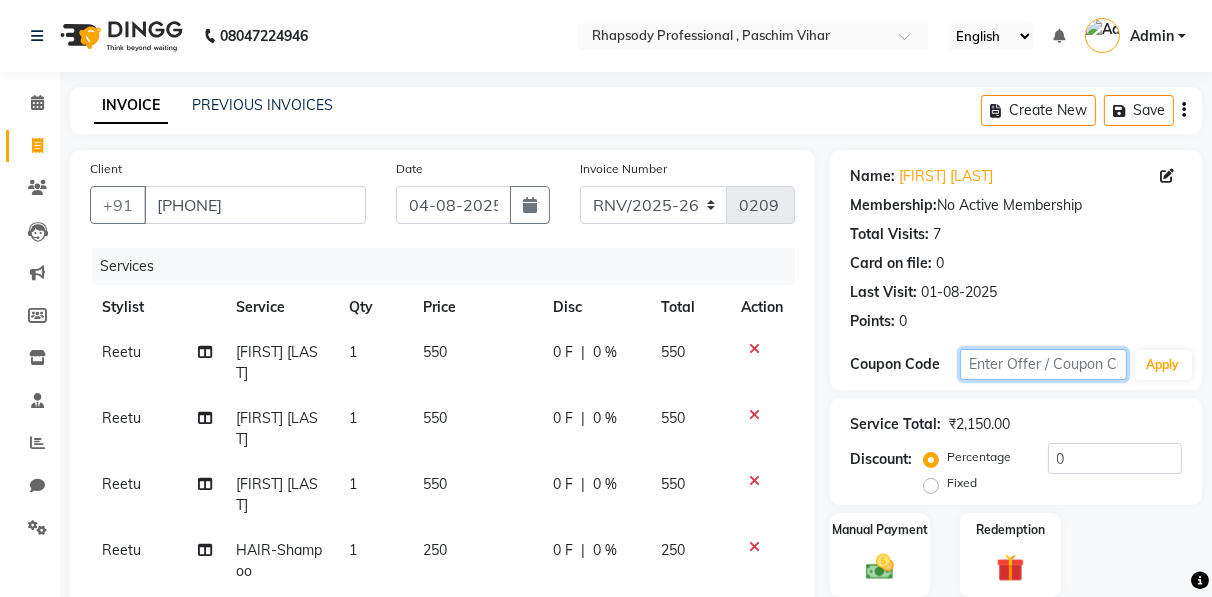 click 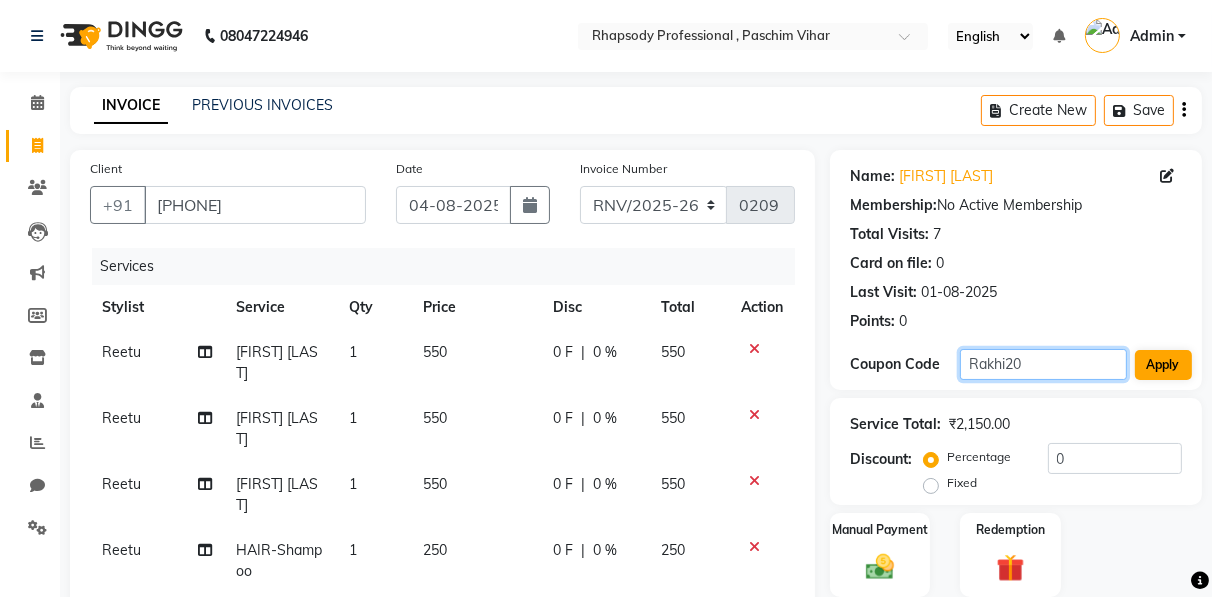 type on "Rakhi20" 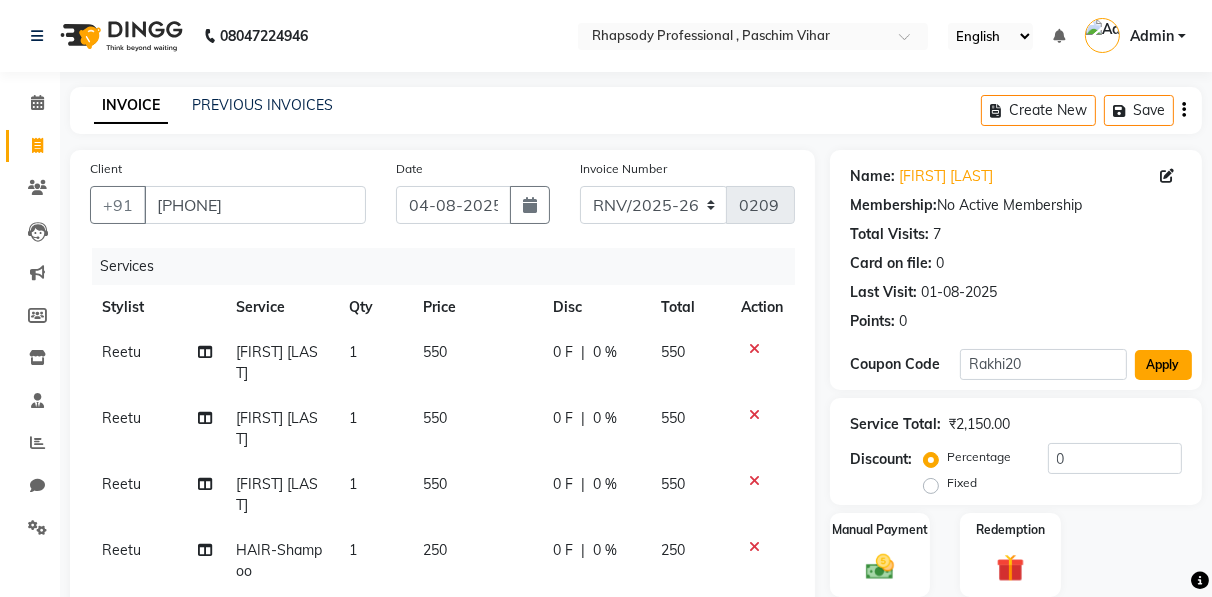 click on "Apply" 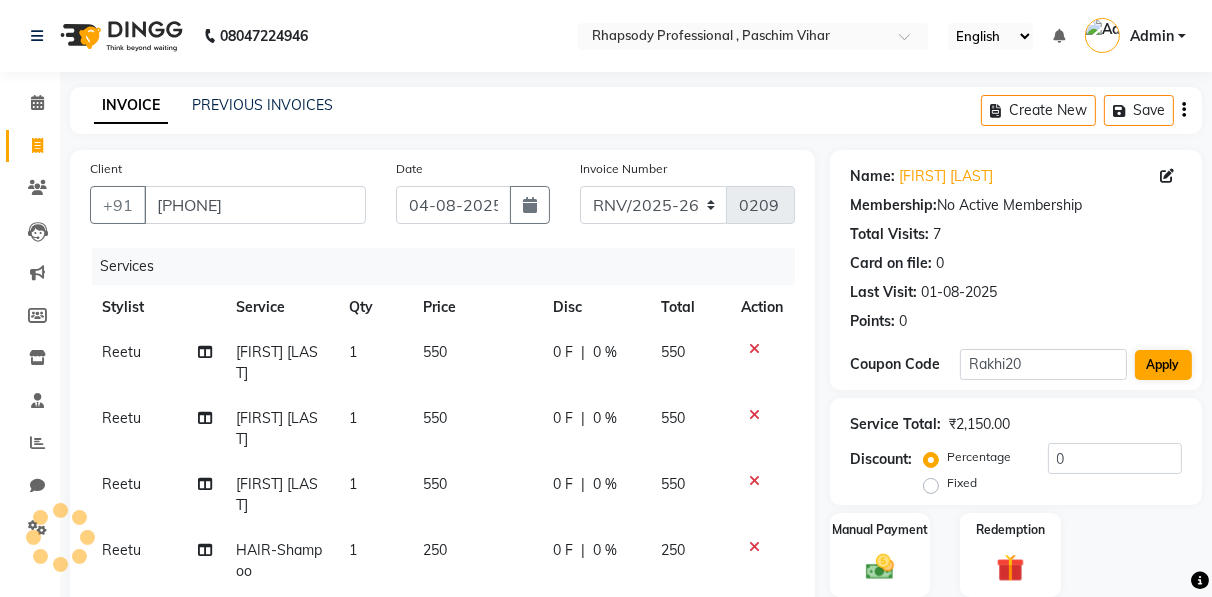 type on "20" 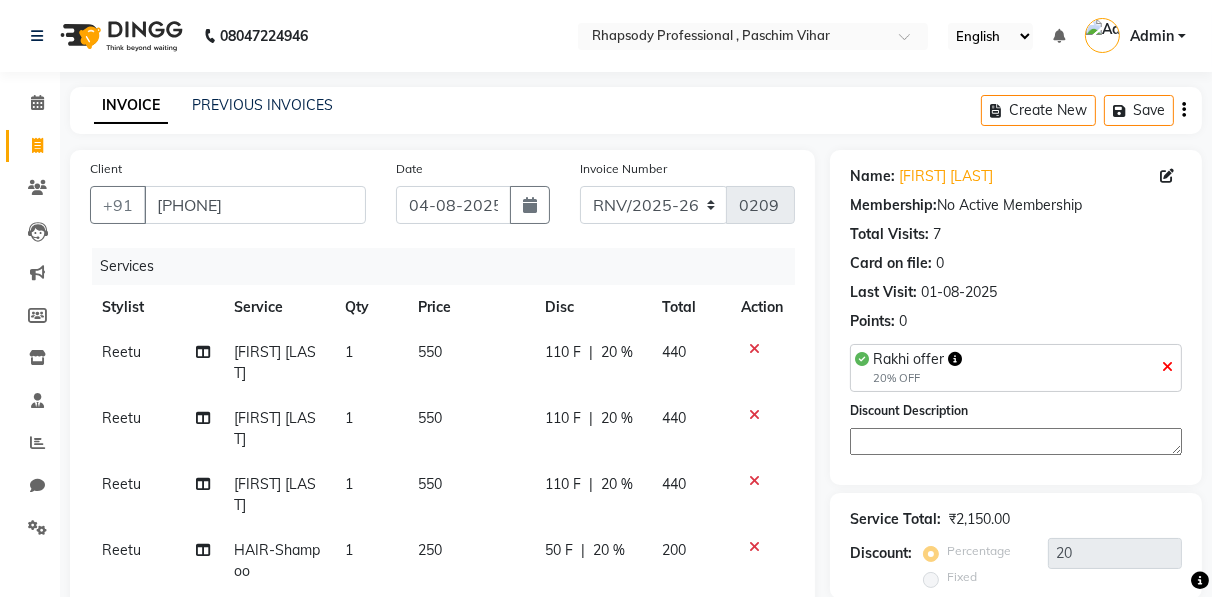 scroll, scrollTop: 503, scrollLeft: 0, axis: vertical 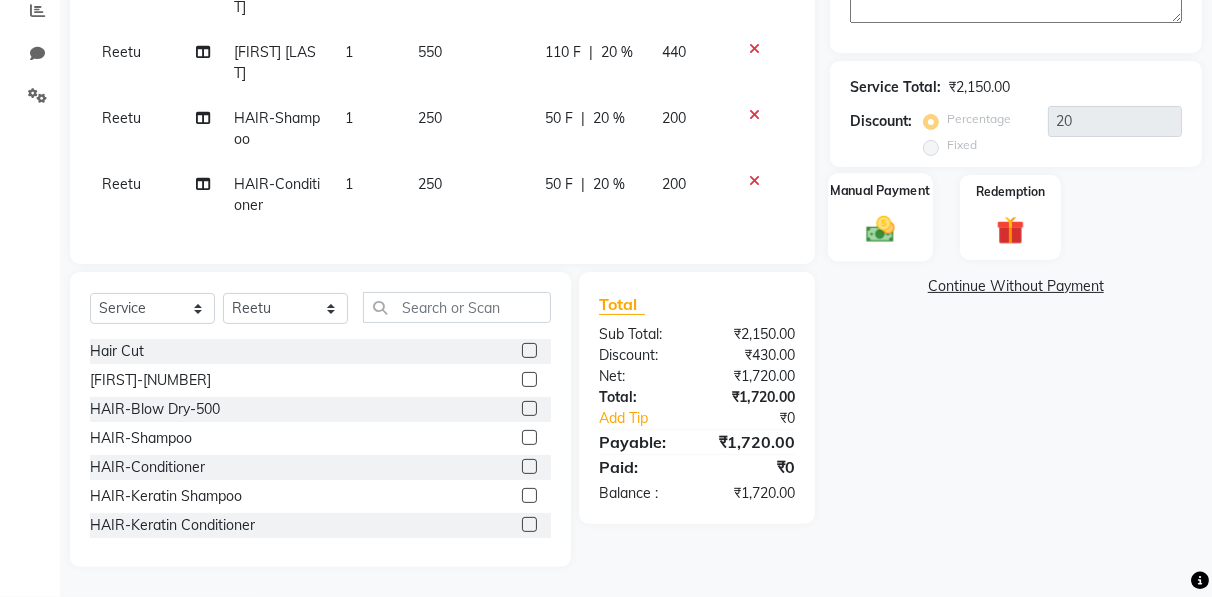 click 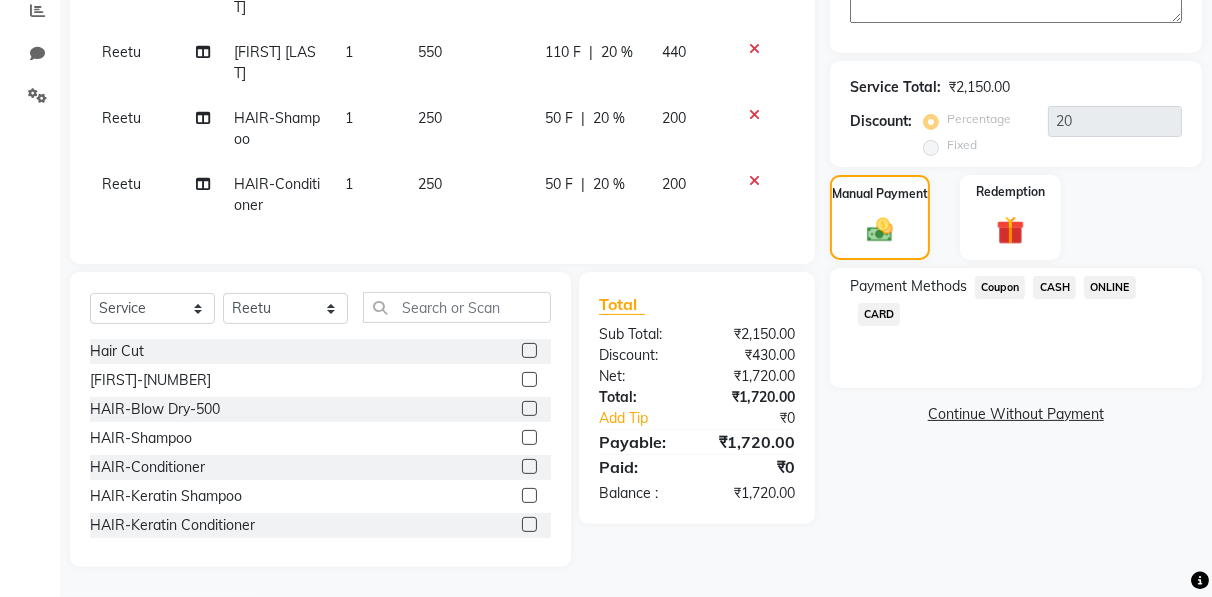 click on "CASH" 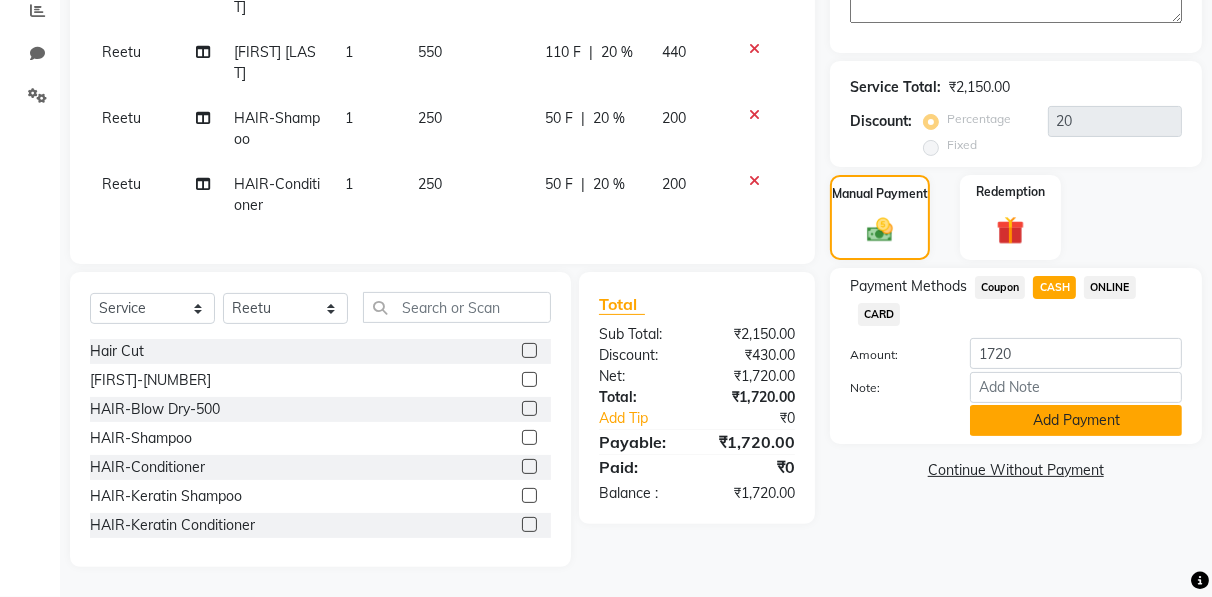 click on "Add Payment" 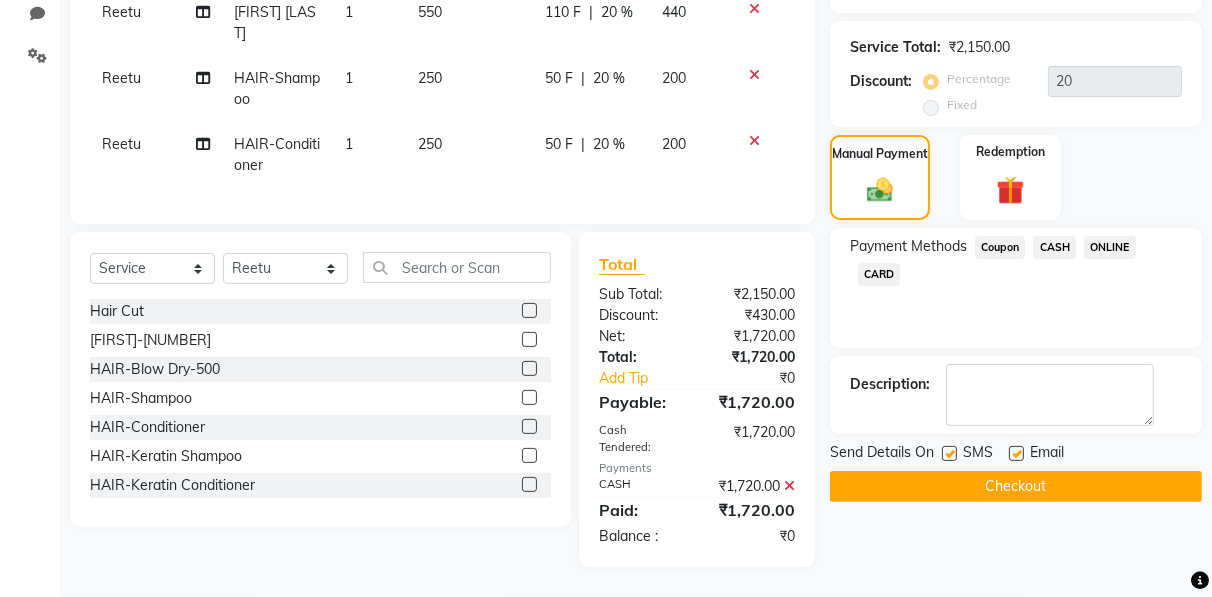 click on "Checkout" 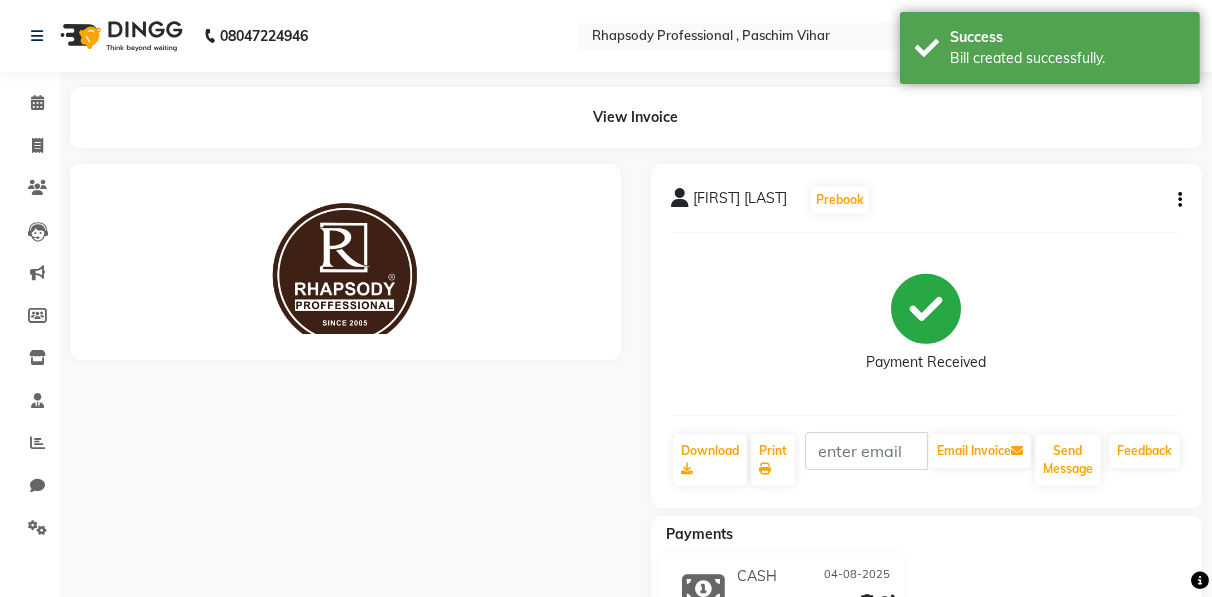 scroll, scrollTop: 0, scrollLeft: 0, axis: both 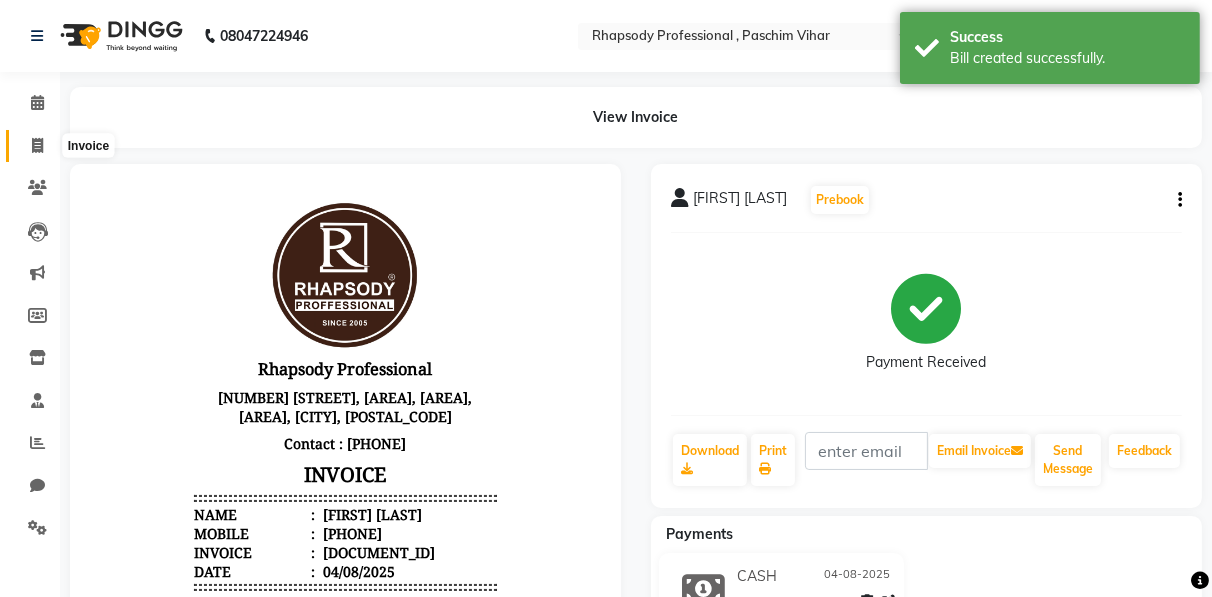 click 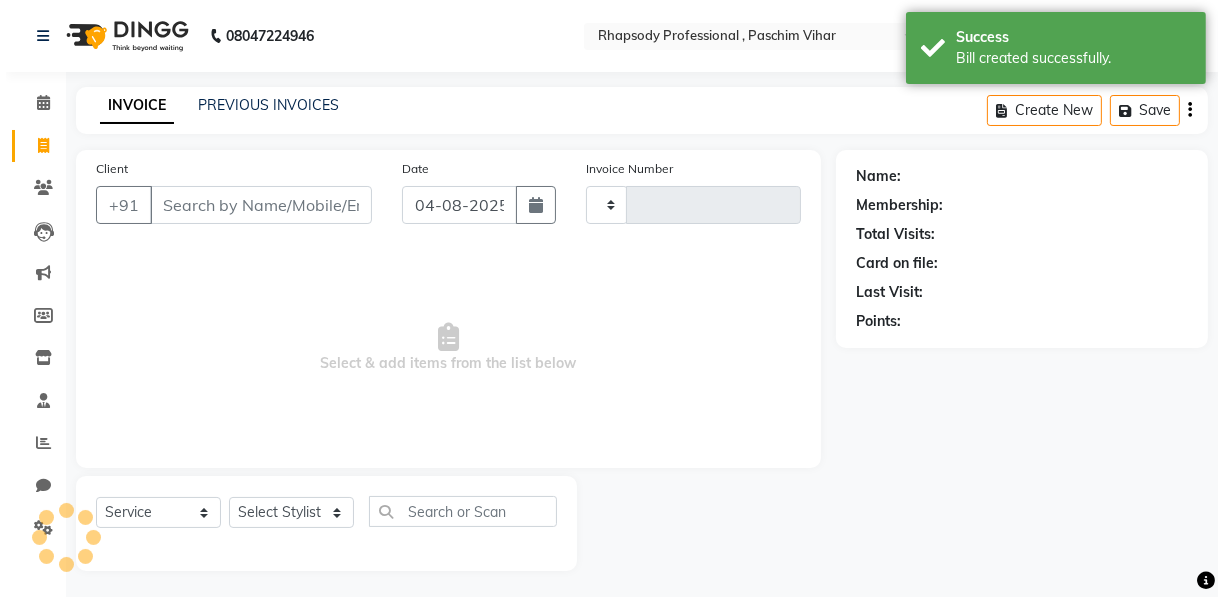 scroll, scrollTop: 3, scrollLeft: 0, axis: vertical 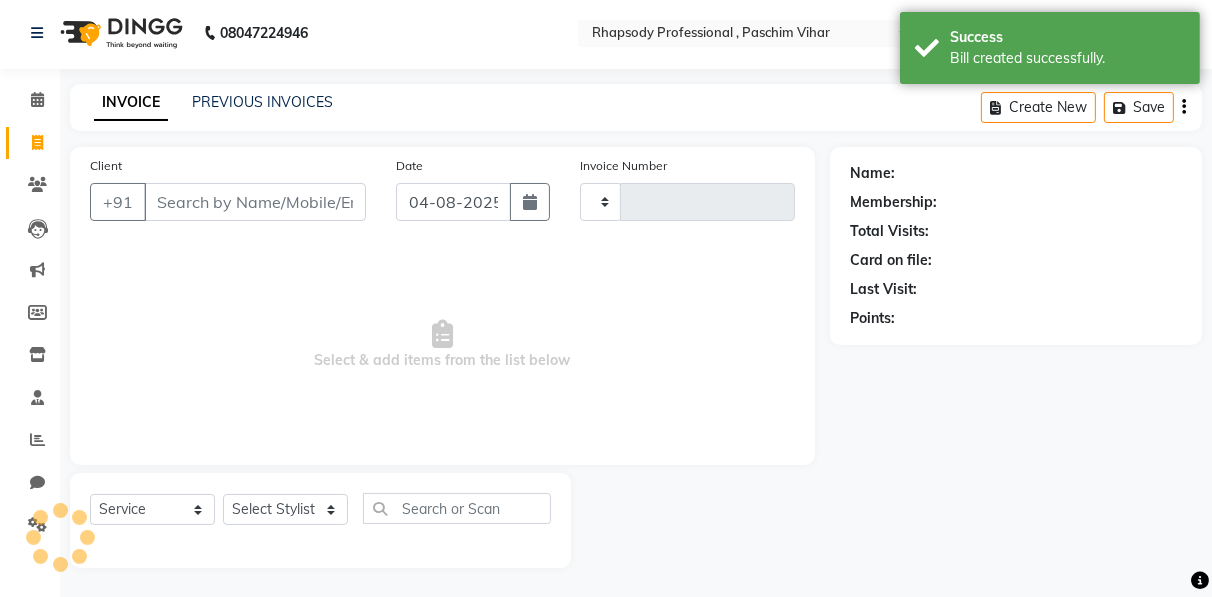 type on "[NUMBER]" 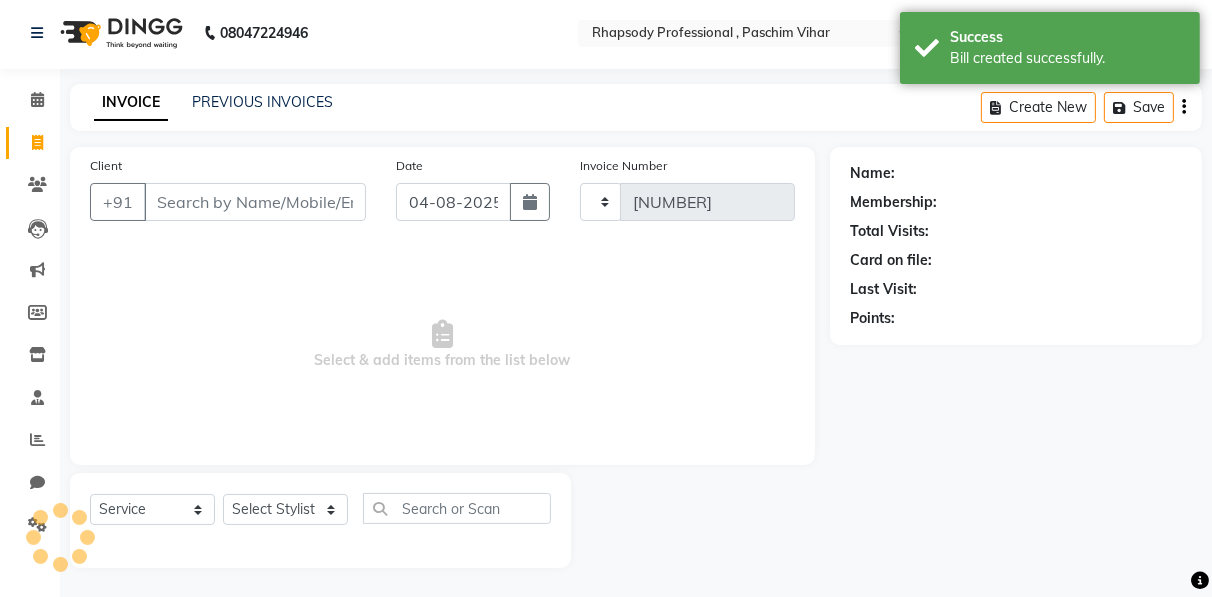 select on "[NUMBER]" 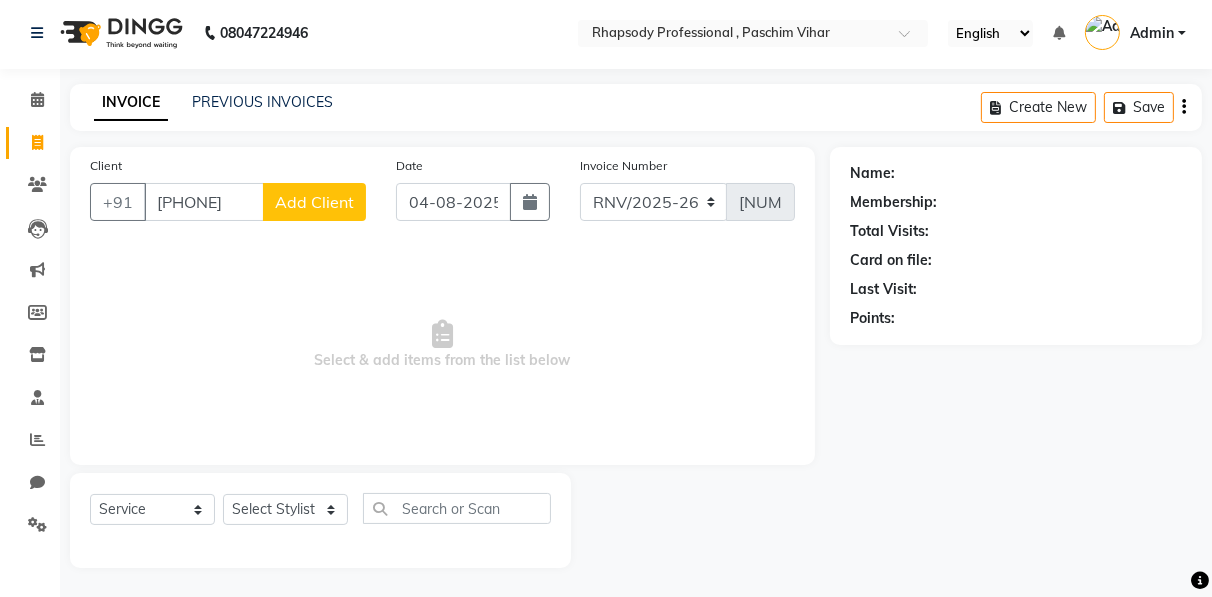 type on "[PHONE]" 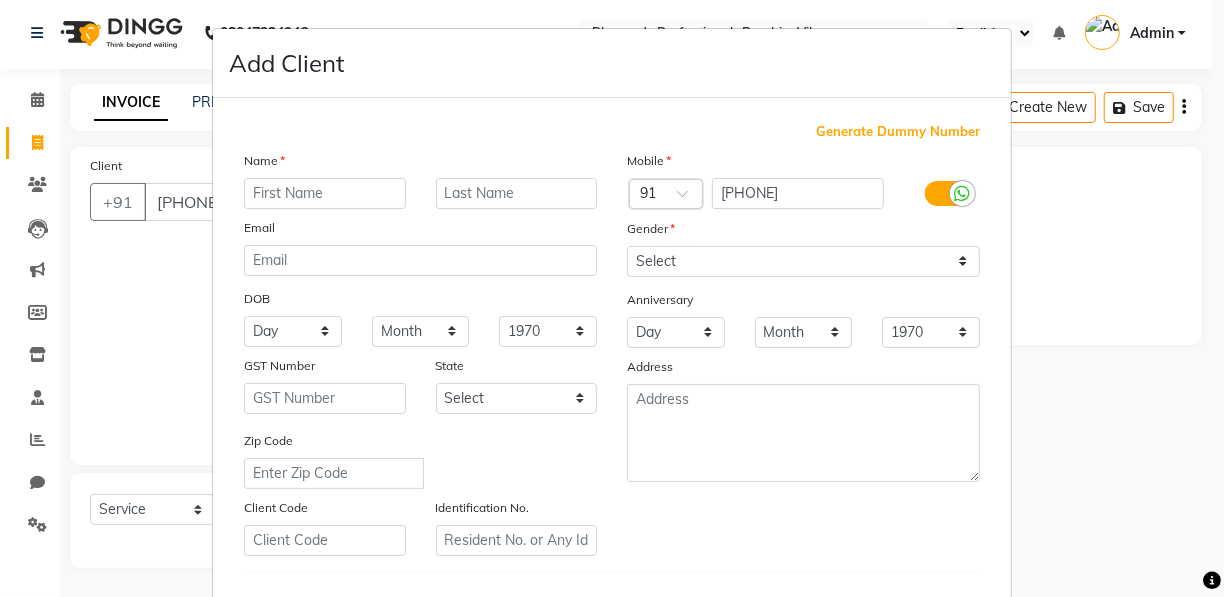 click at bounding box center (325, 193) 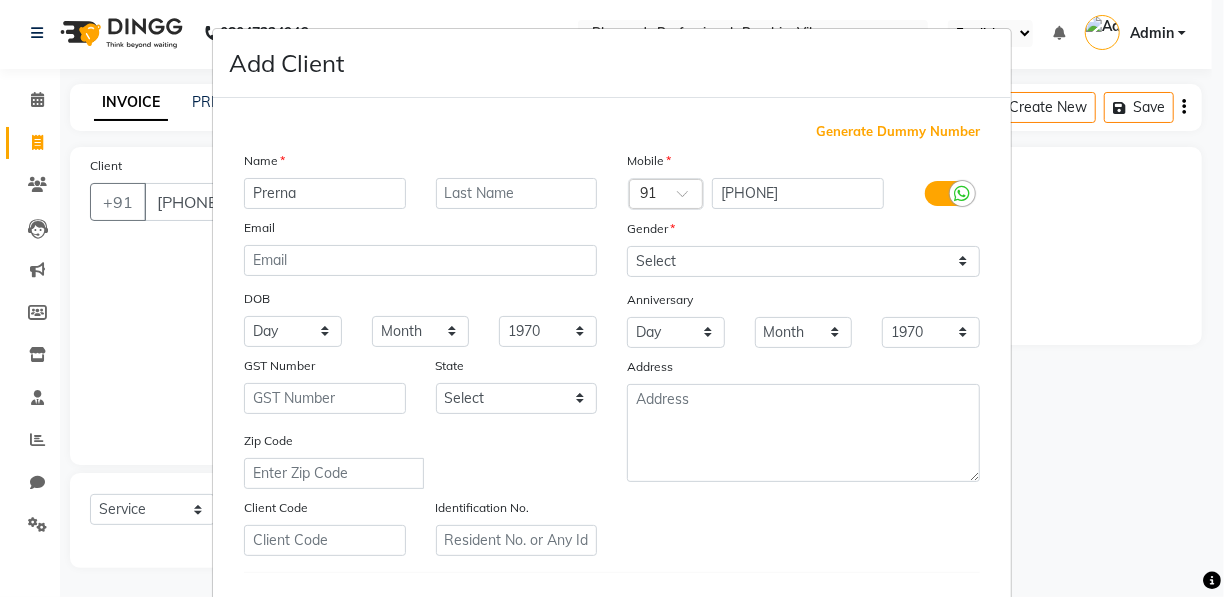 type on "Prerna" 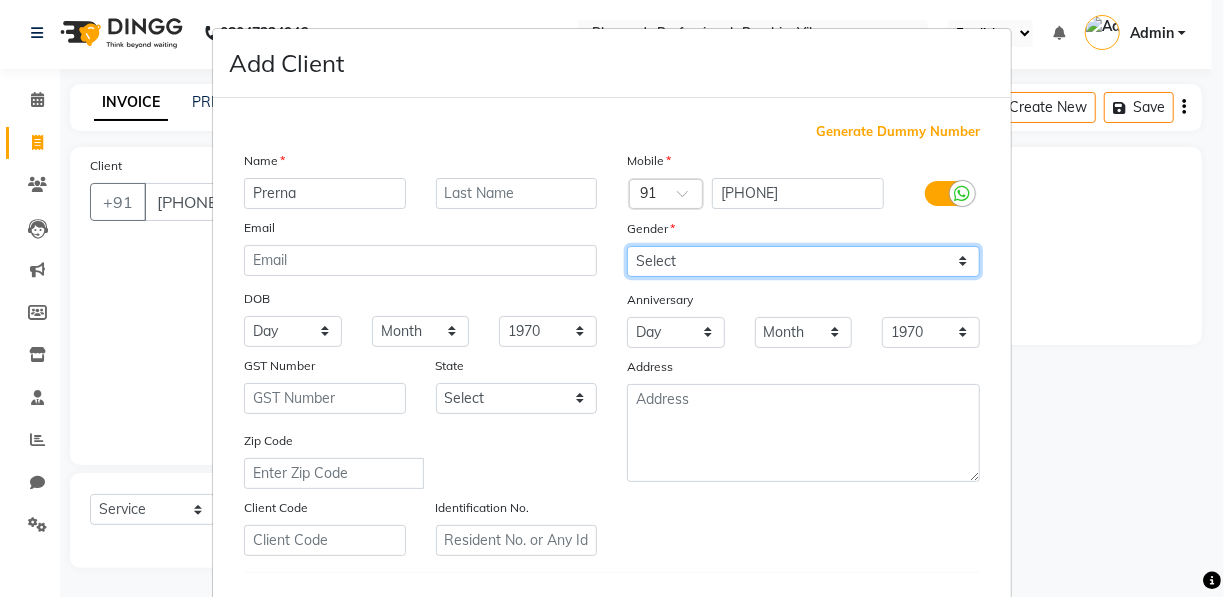 click on "Select Male Female Other Prefer Not To Say" at bounding box center (803, 261) 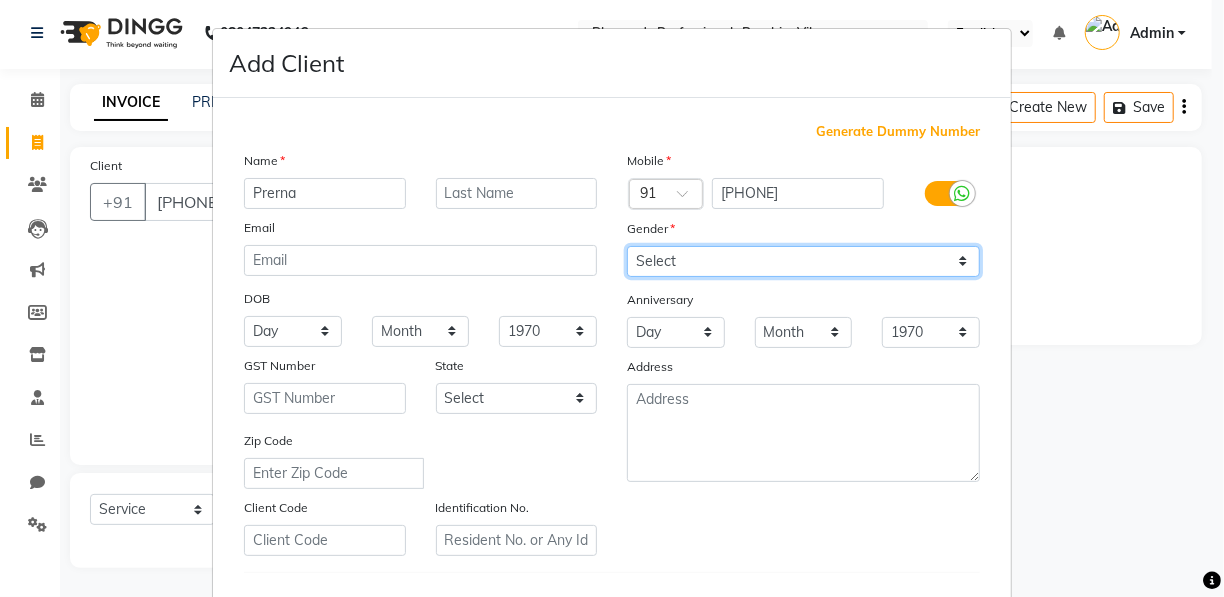 select on "female" 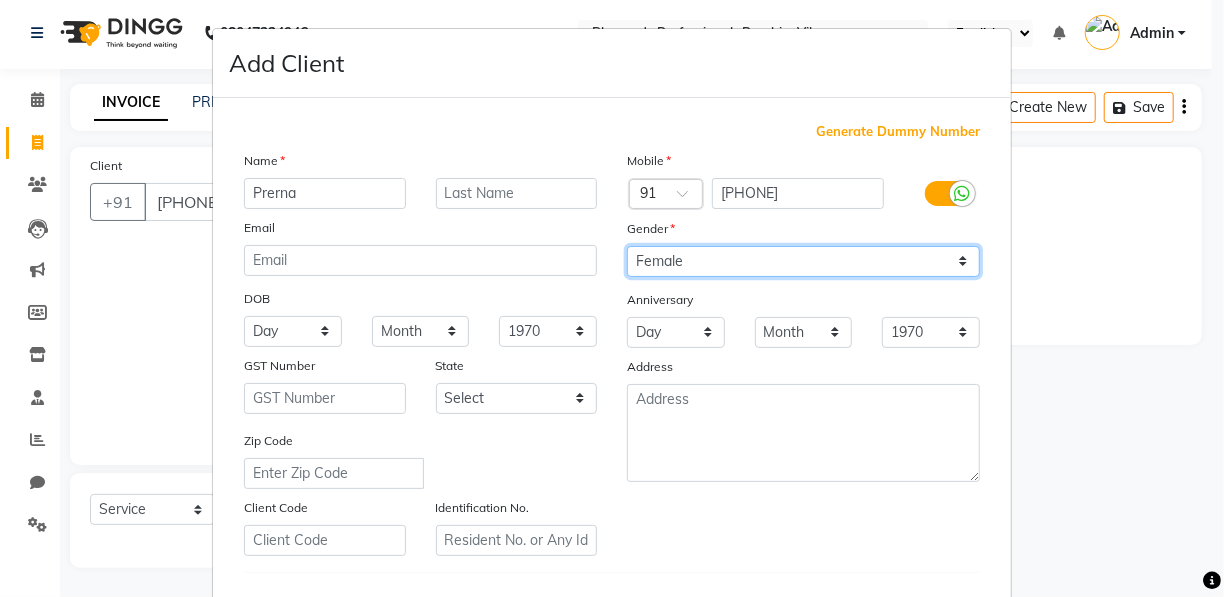 click on "Select Male Female Other Prefer Not To Say" at bounding box center [803, 261] 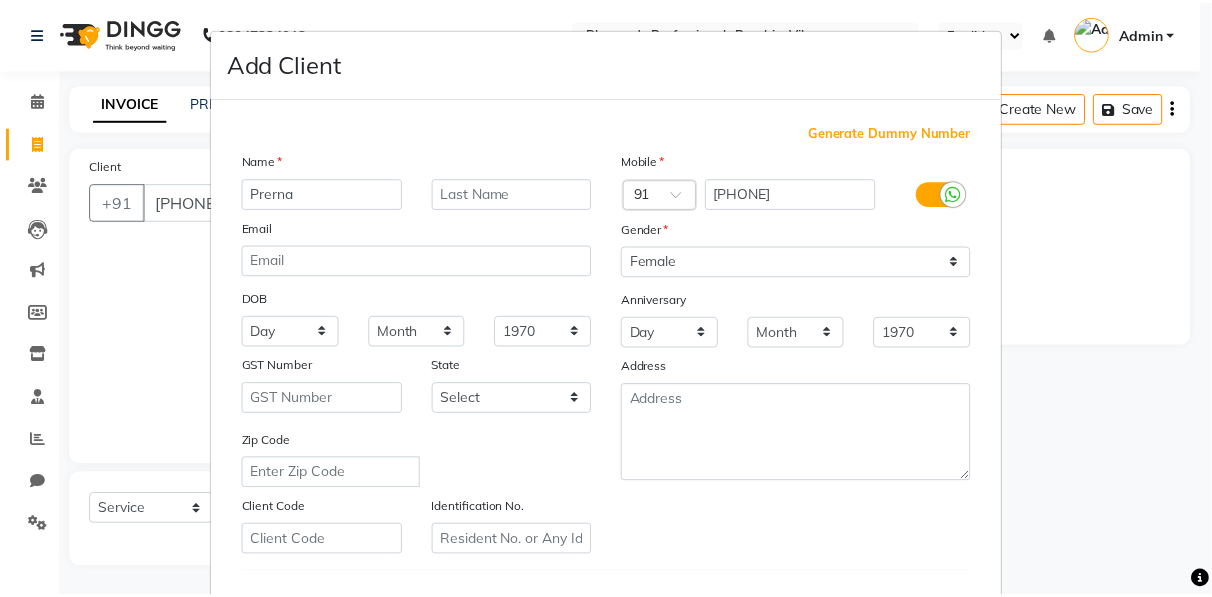 scroll, scrollTop: 321, scrollLeft: 0, axis: vertical 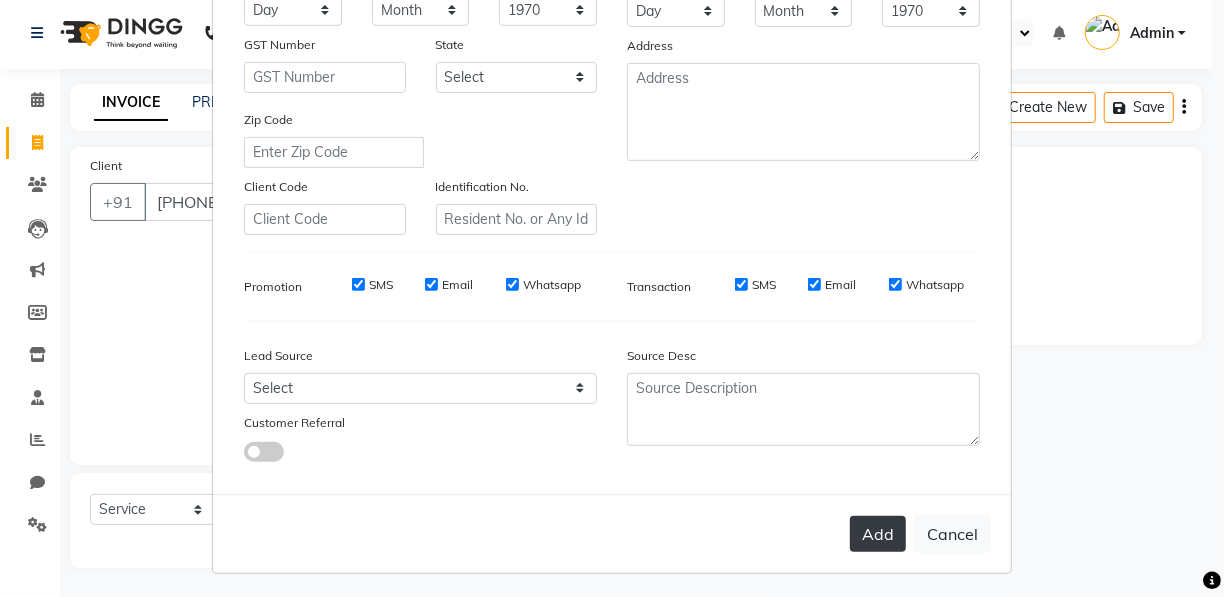 click on "Add" at bounding box center (878, 534) 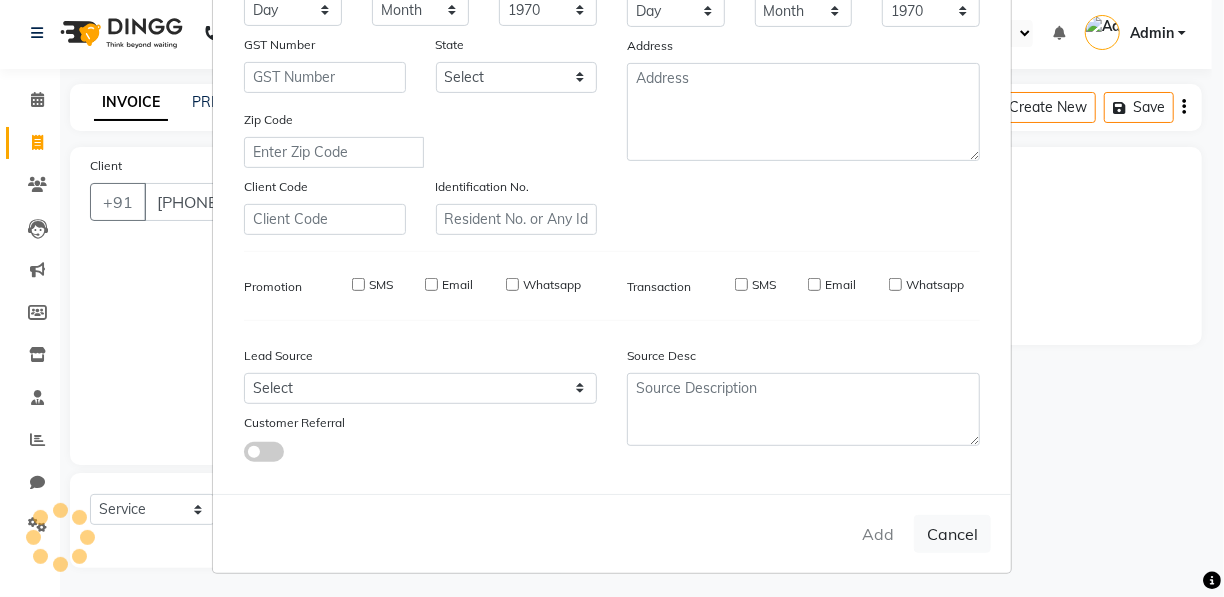 type 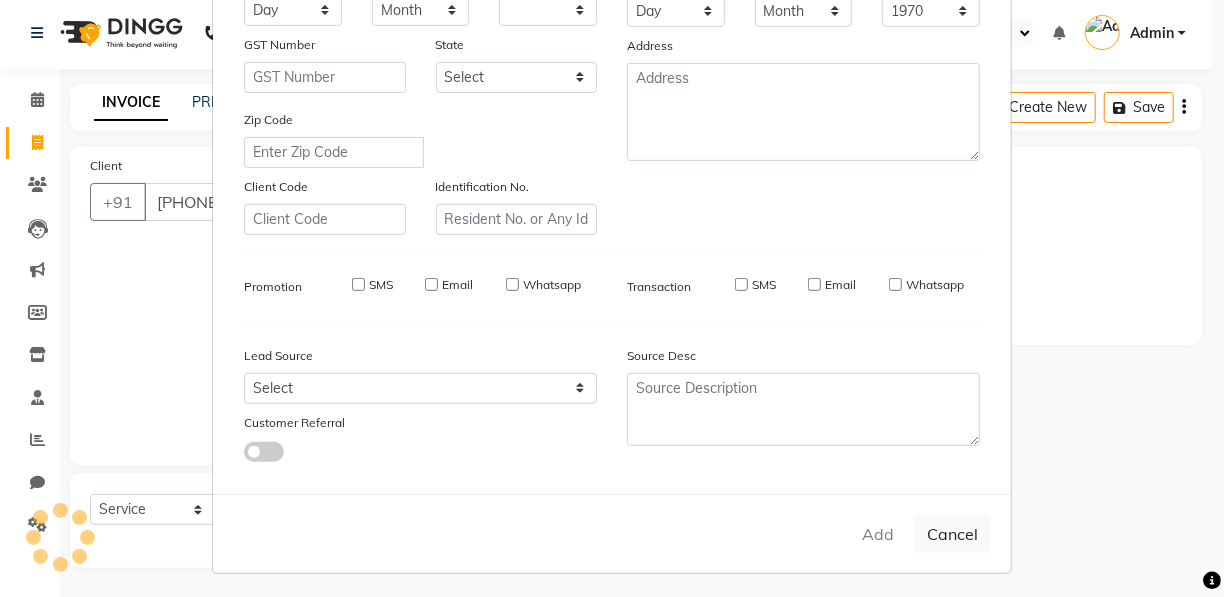 type 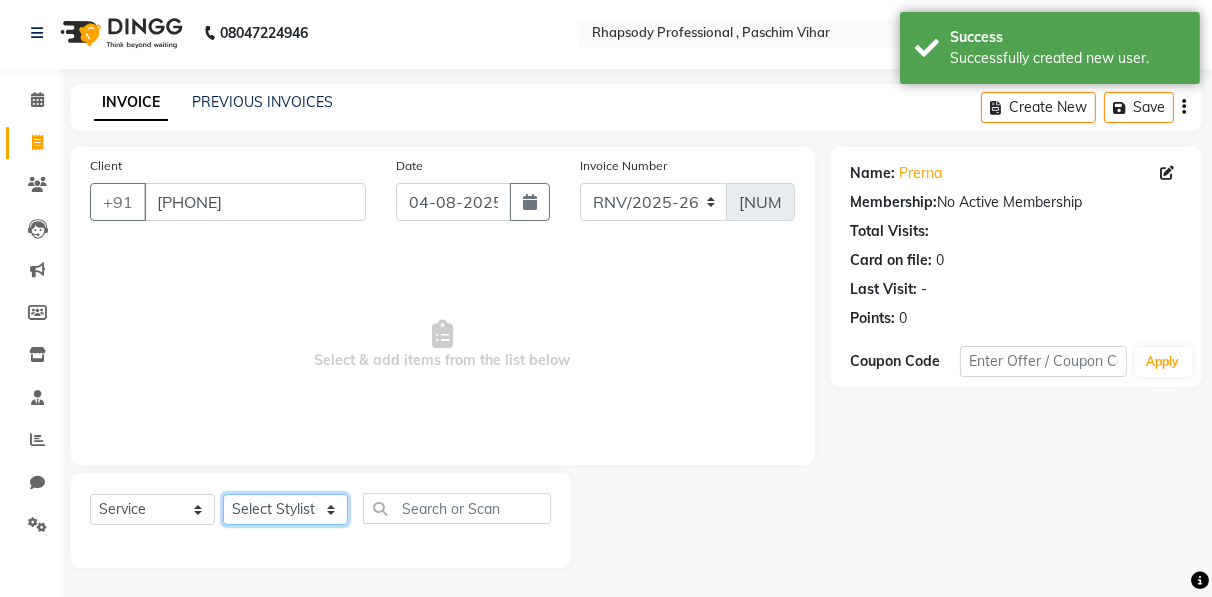 click on "Select Stylist Ahmad Anajli Laxmi Manager Neetu Reetu Ruma Santosh Soniya Tannu Tilak Vinod Zeeshan" 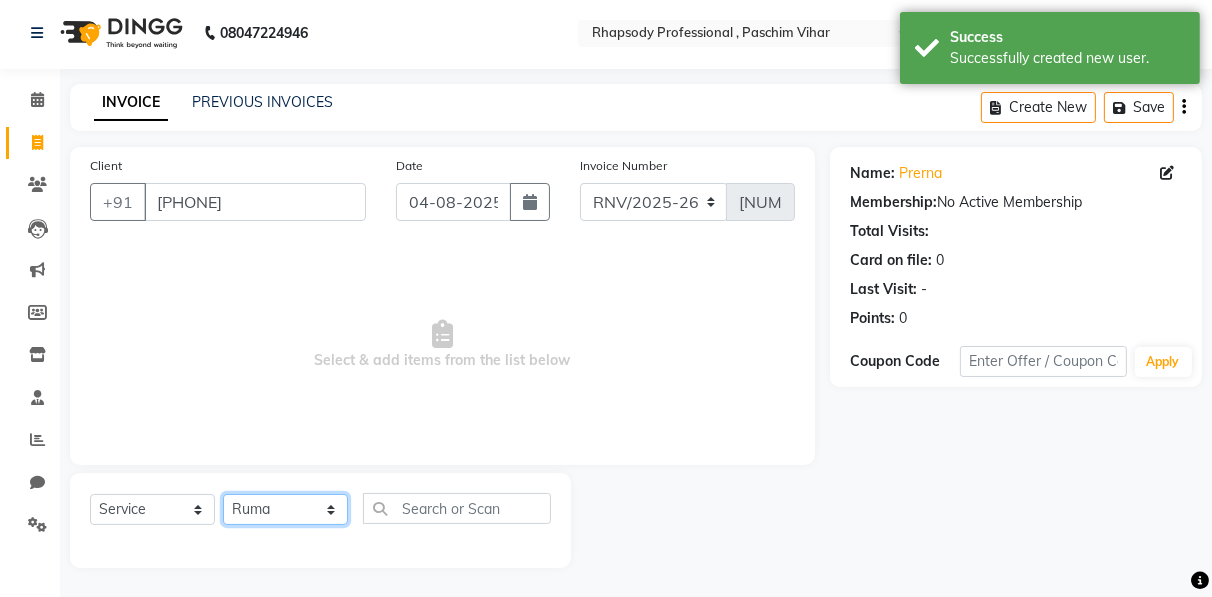 click on "Select Stylist Ahmad Anajli Laxmi Manager Neetu Reetu Ruma Santosh Soniya Tannu Tilak Vinod Zeeshan" 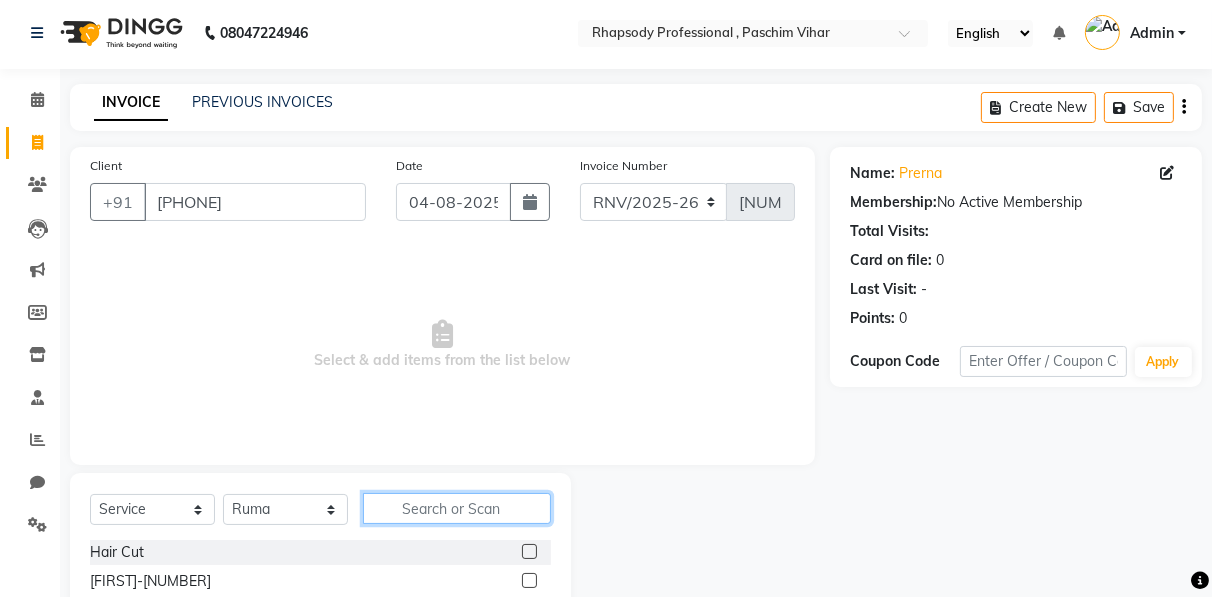 click 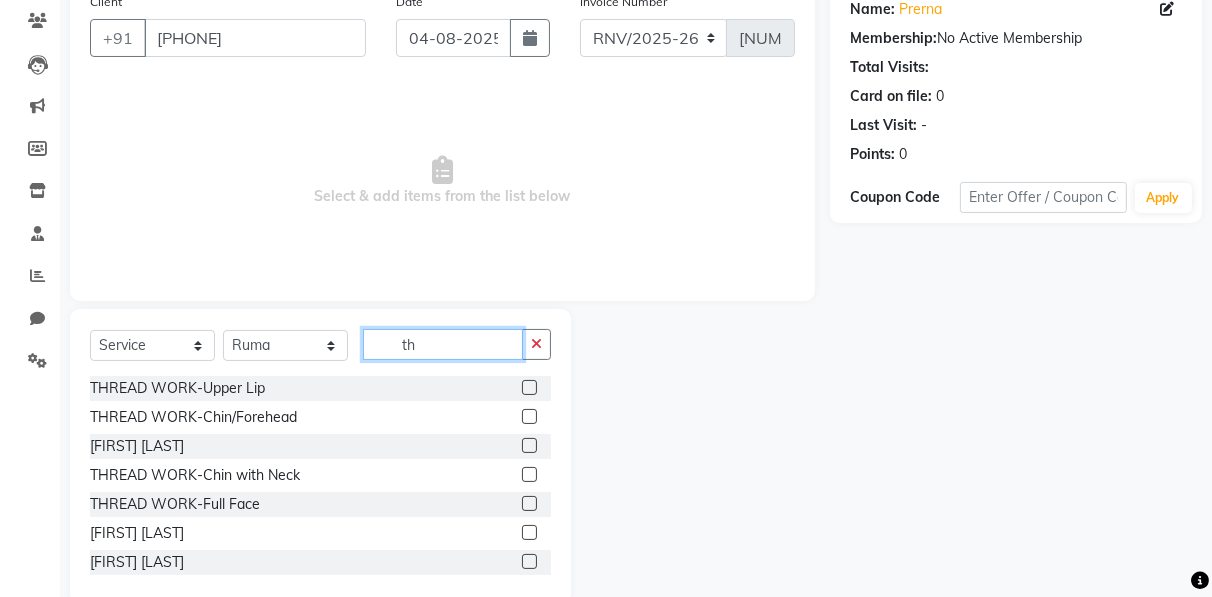 scroll, scrollTop: 202, scrollLeft: 0, axis: vertical 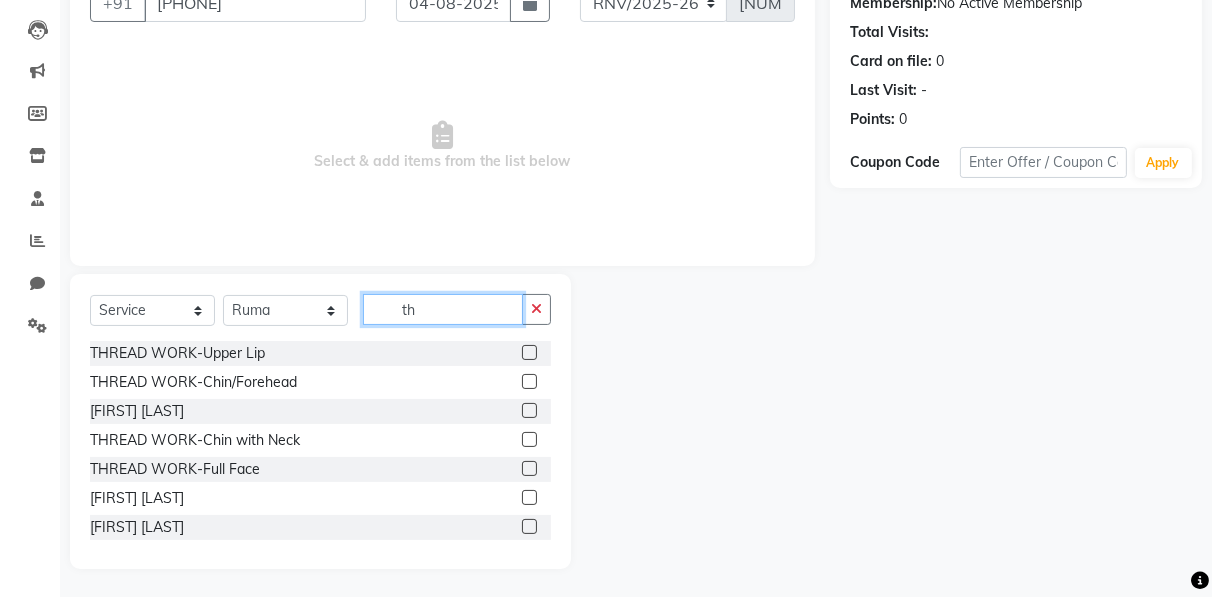 type on "th" 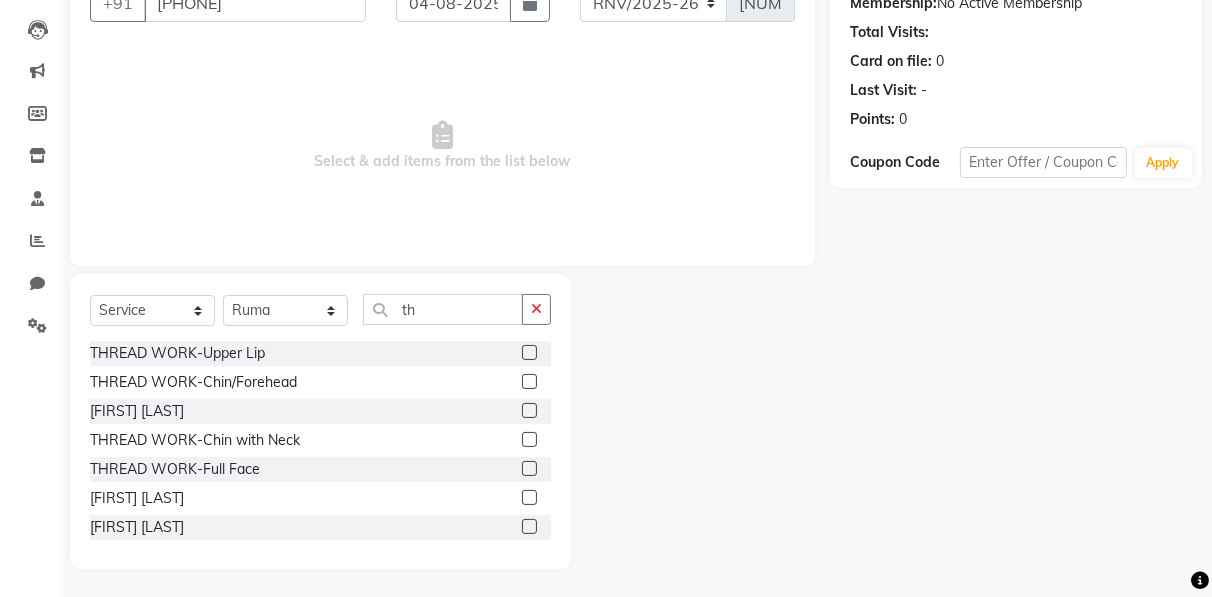 click 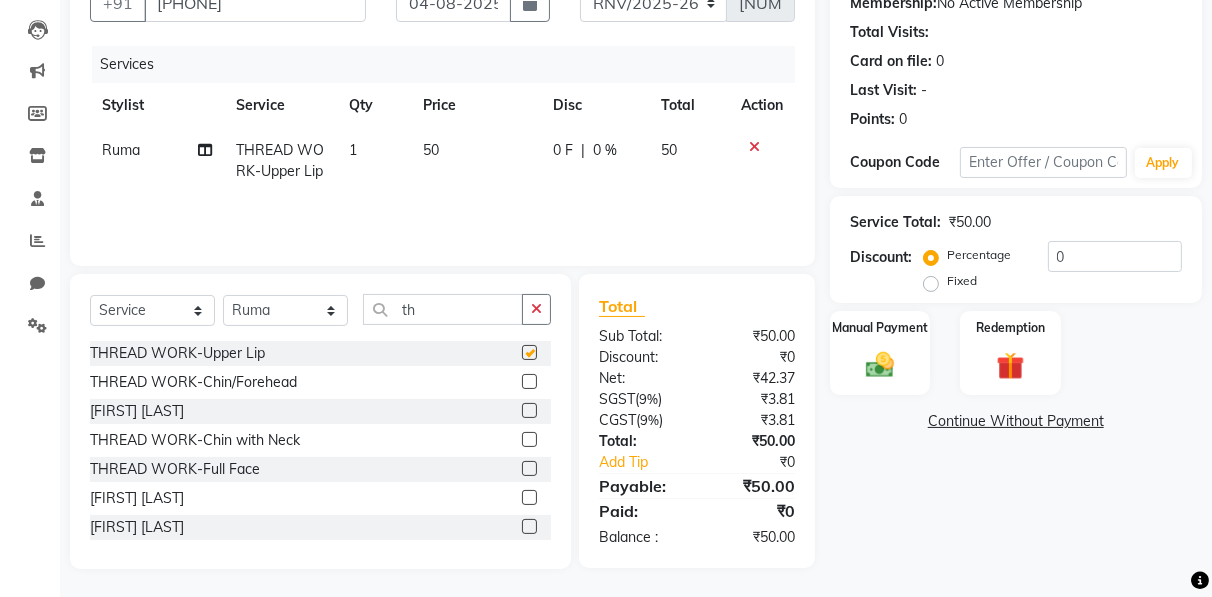 checkbox on "false" 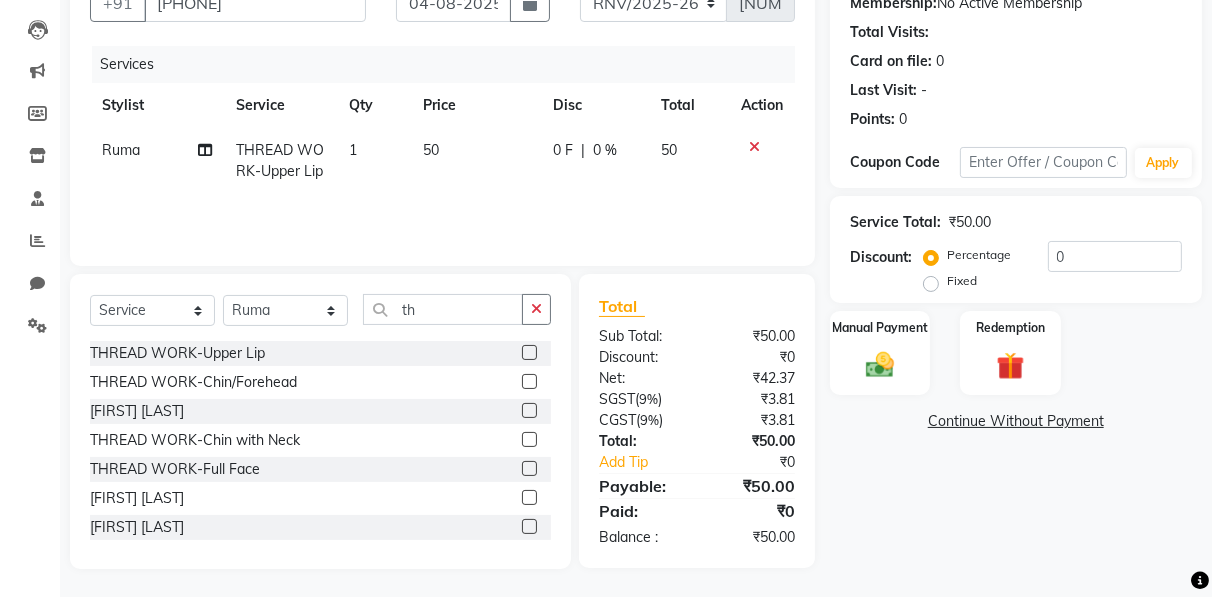 click 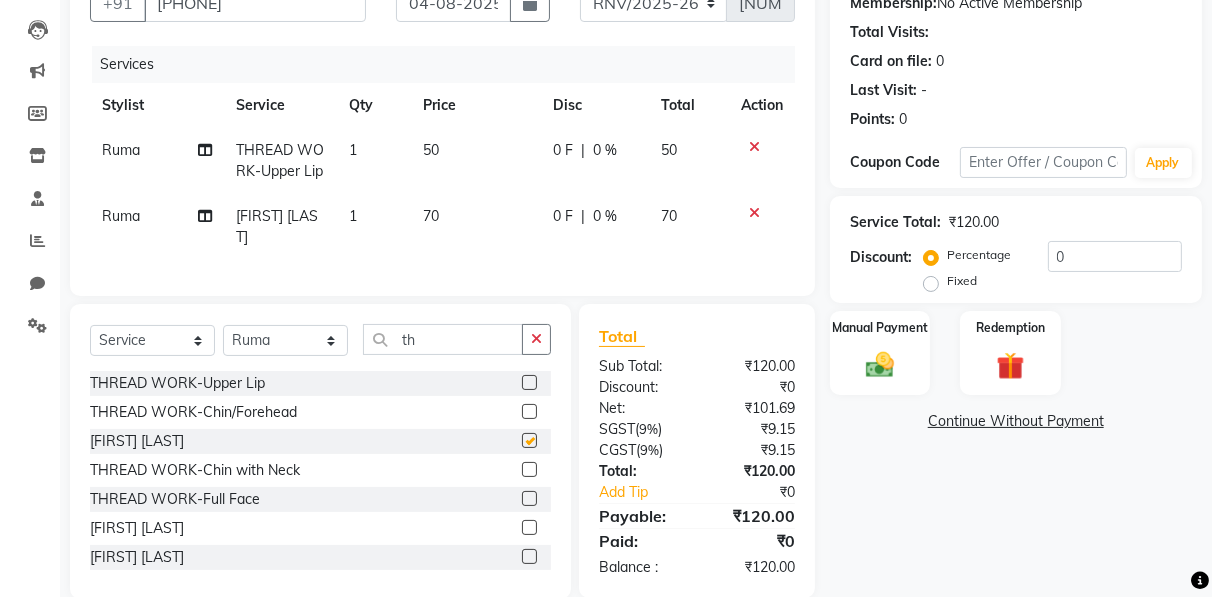 checkbox on "false" 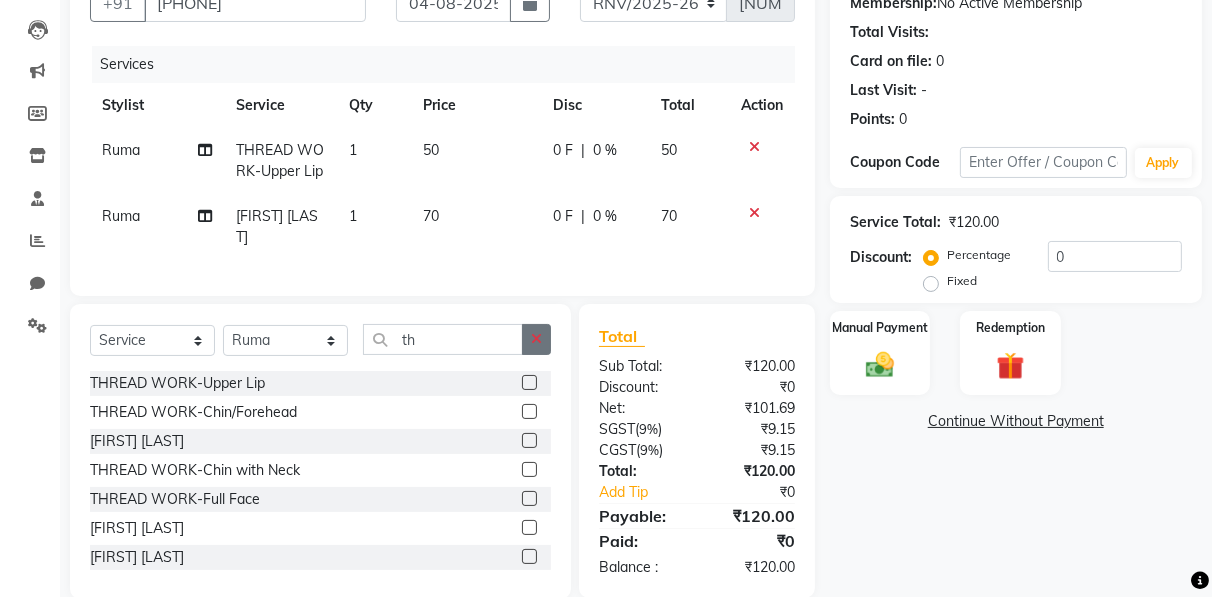 click 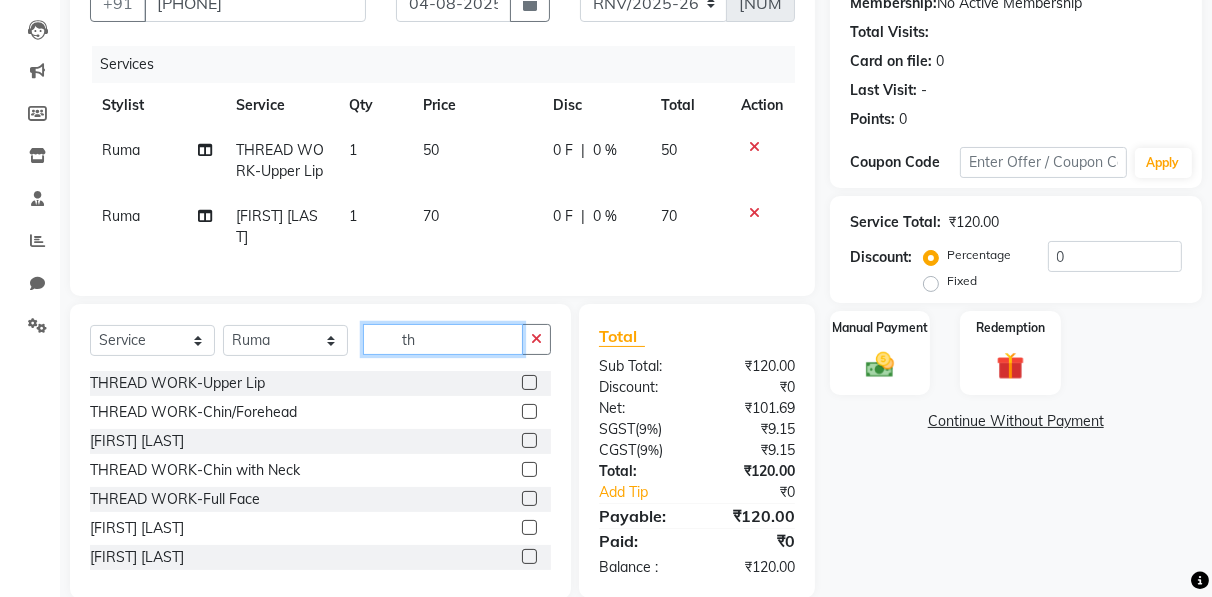 type on "th" 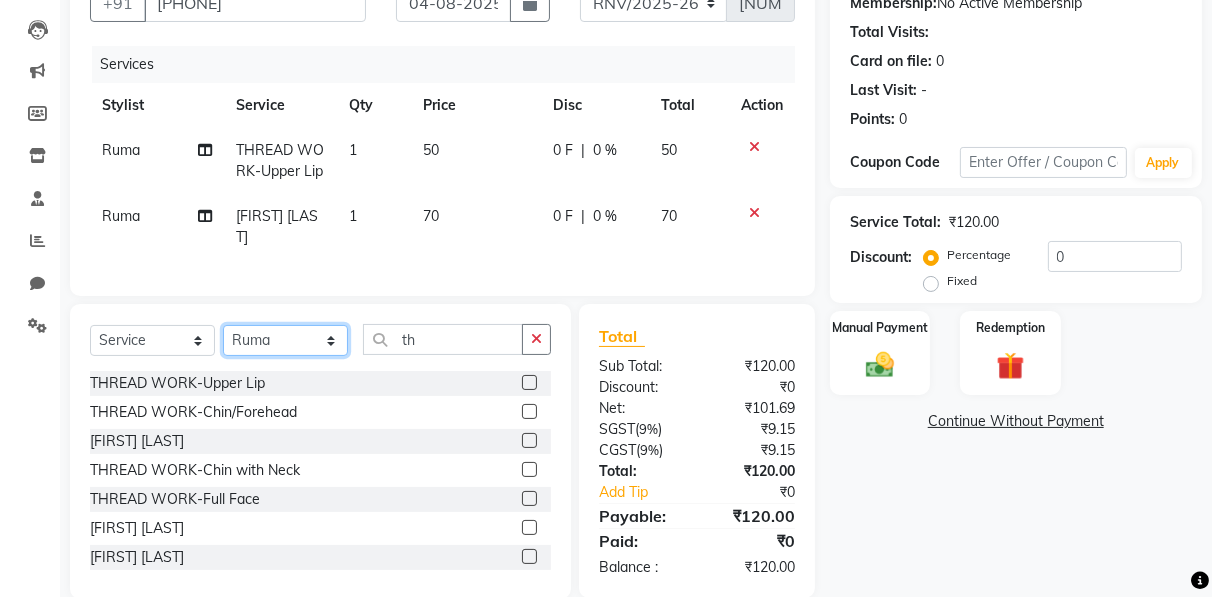 click on "Select Stylist Ahmad Anajli Laxmi Manager Neetu Reetu Ruma Santosh Soniya Tannu Tilak Vinod Zeeshan" 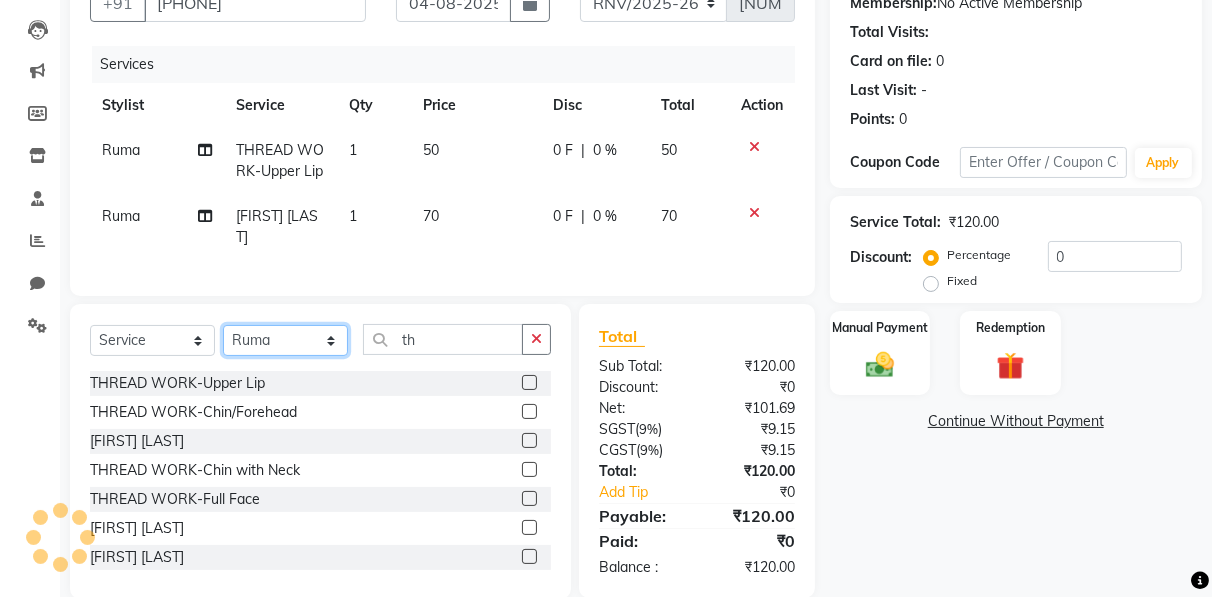 select on "85669" 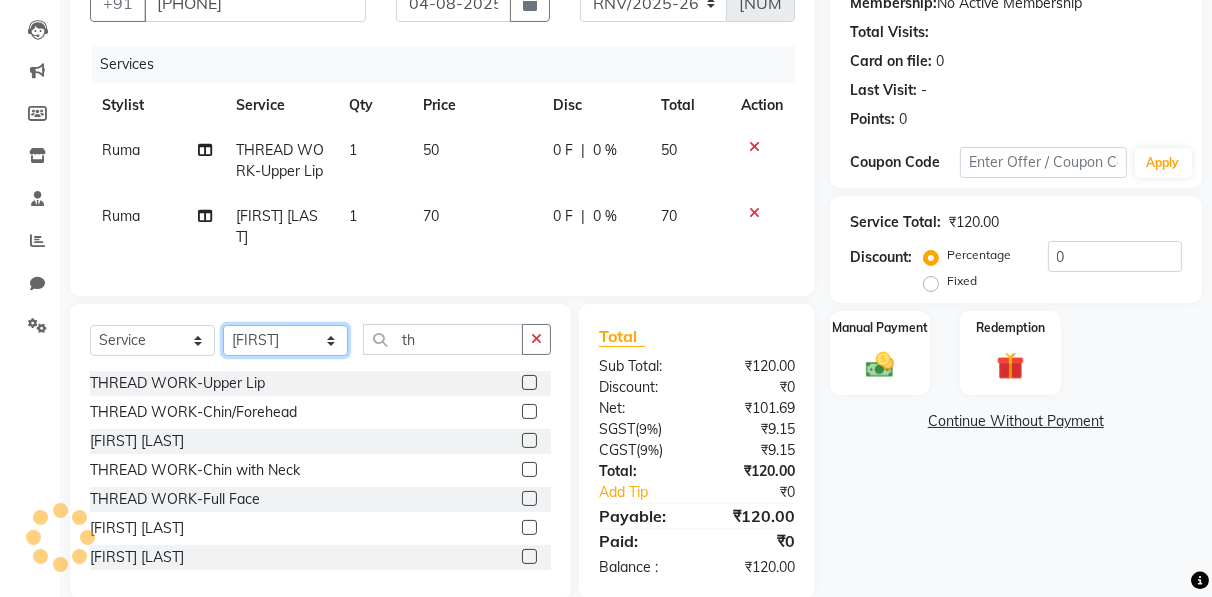 click on "Select Stylist Ahmad Anajli Laxmi Manager Neetu Reetu Ruma Santosh Soniya Tannu Tilak Vinod Zeeshan" 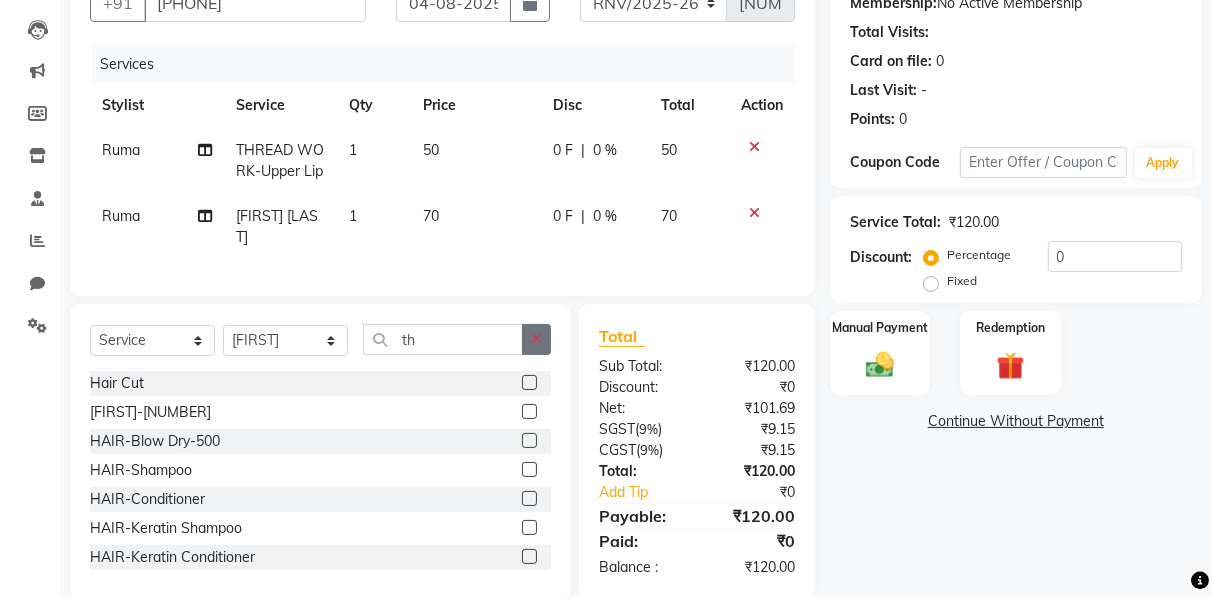 click 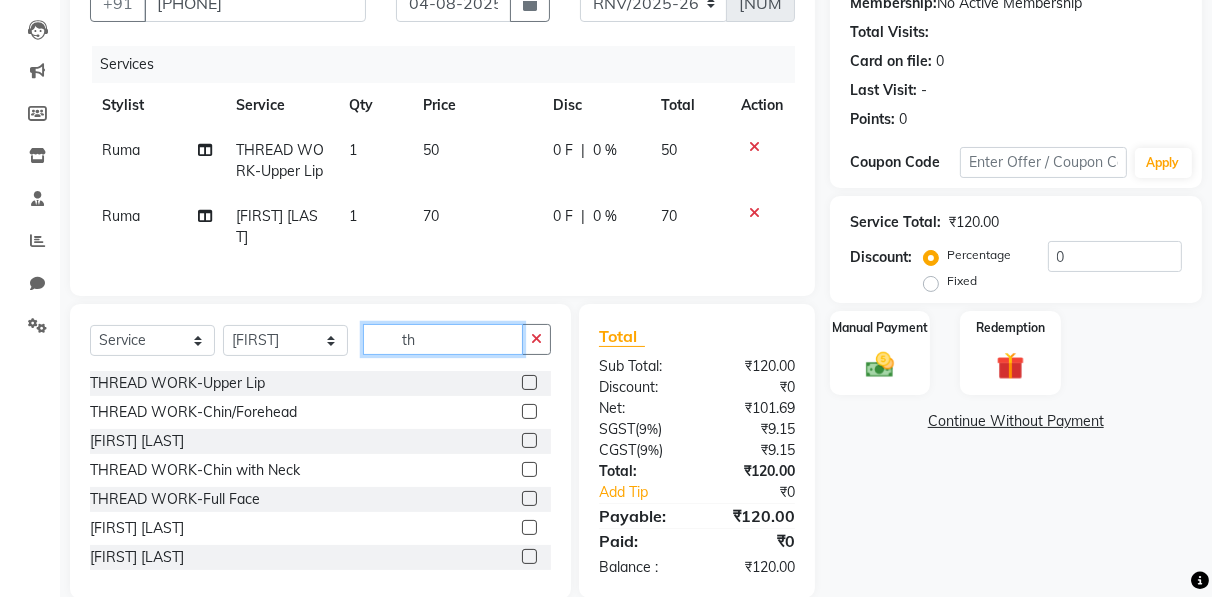 type on "th" 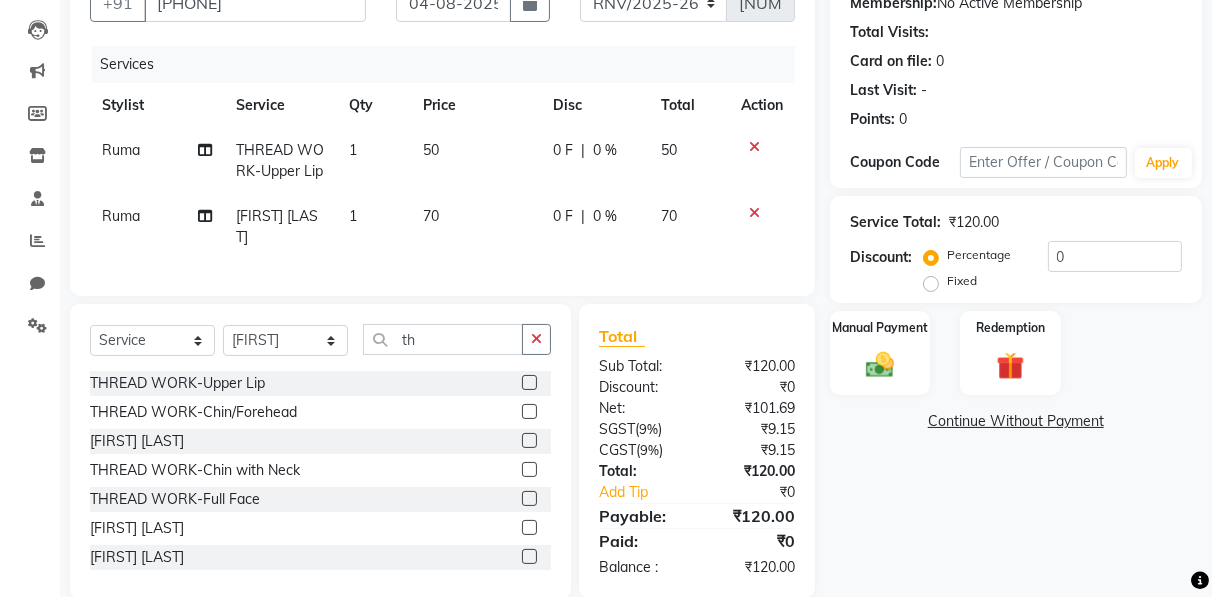 click 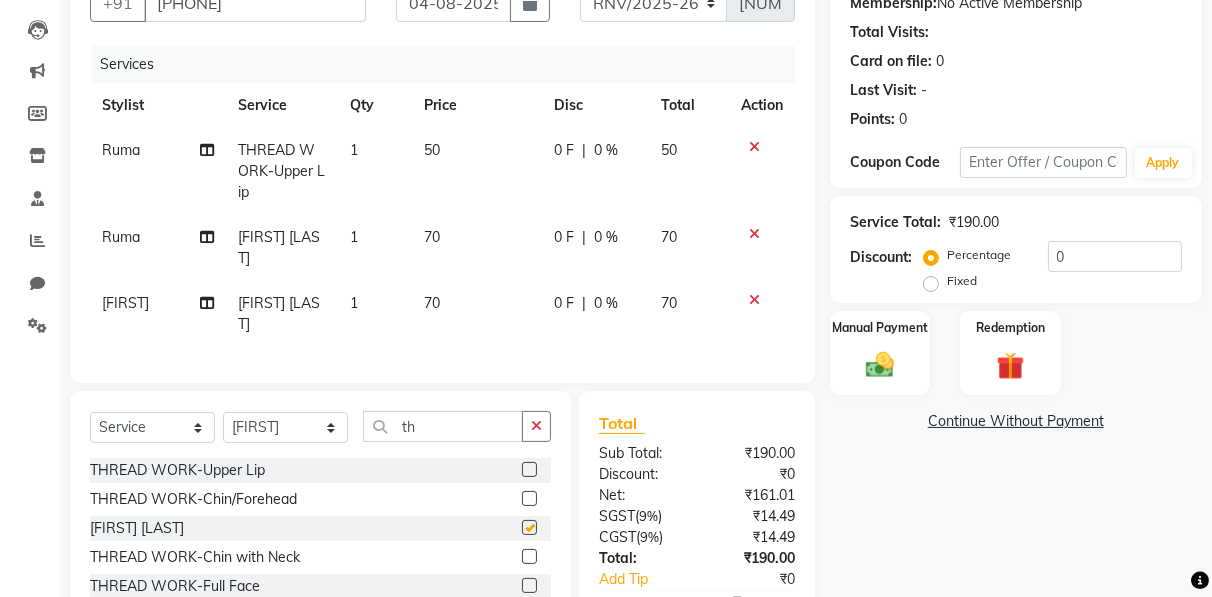 checkbox on "false" 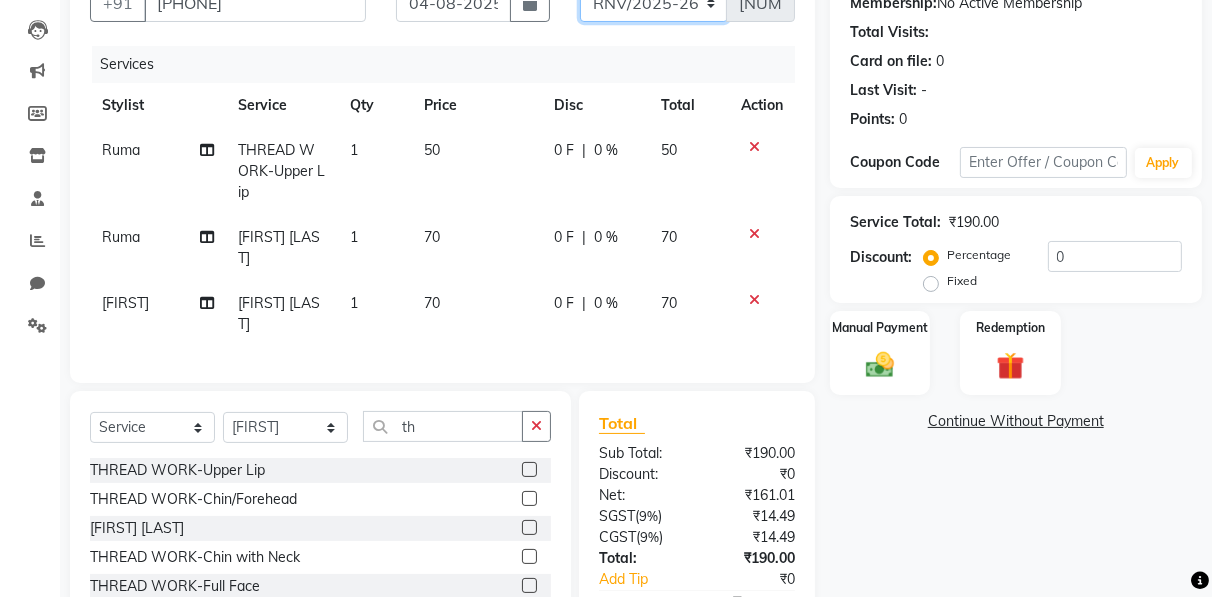 click on "RNV/2025-26 V/2025 V/2025-26" 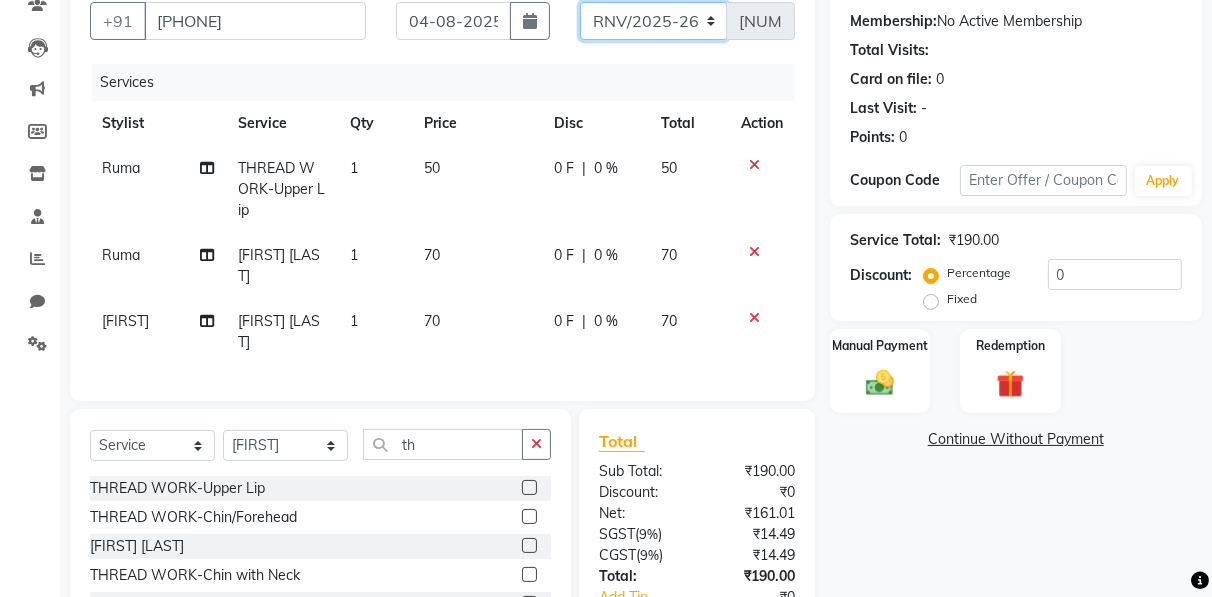 select on "[NUMBER]" 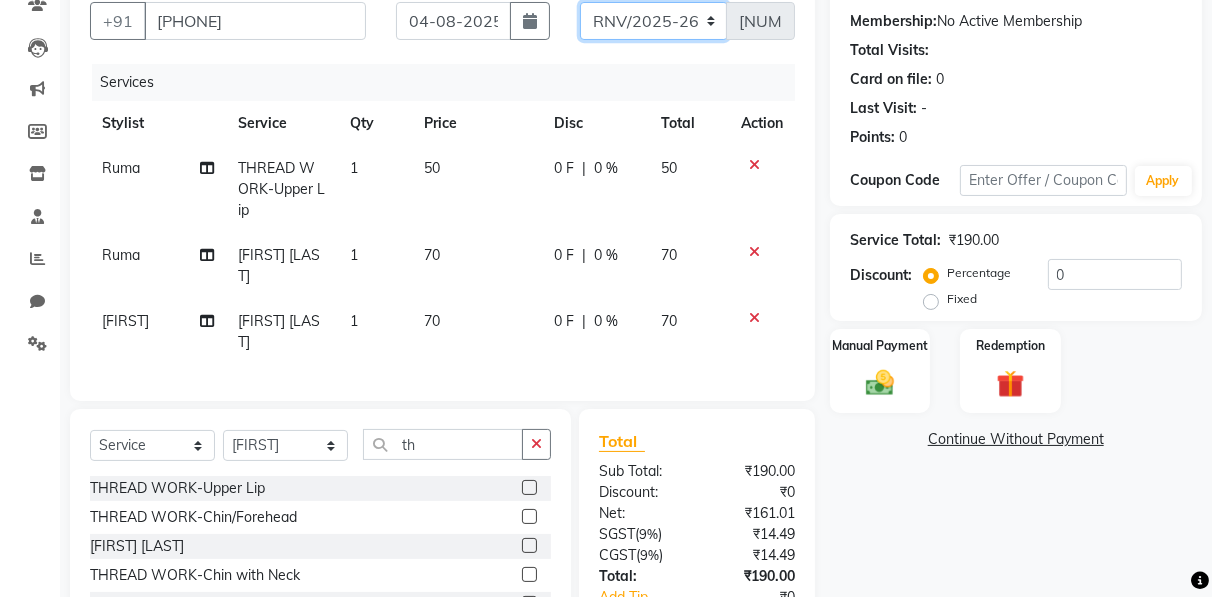 click on "RNV/2025-26 V/2025 V/2025-26" 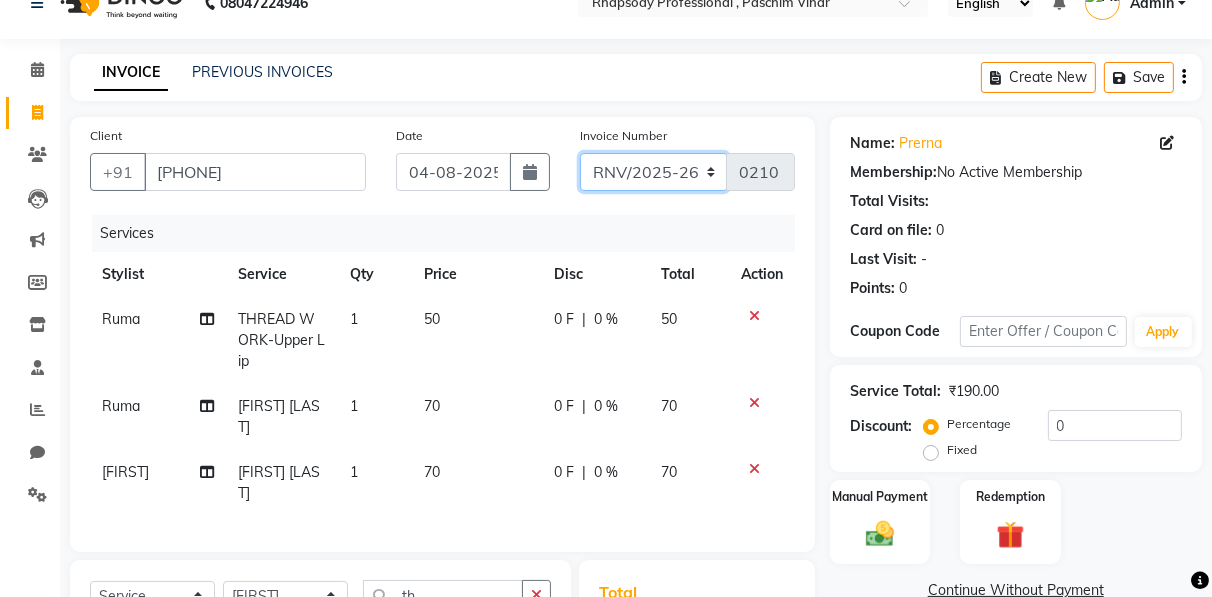 scroll, scrollTop: 0, scrollLeft: 0, axis: both 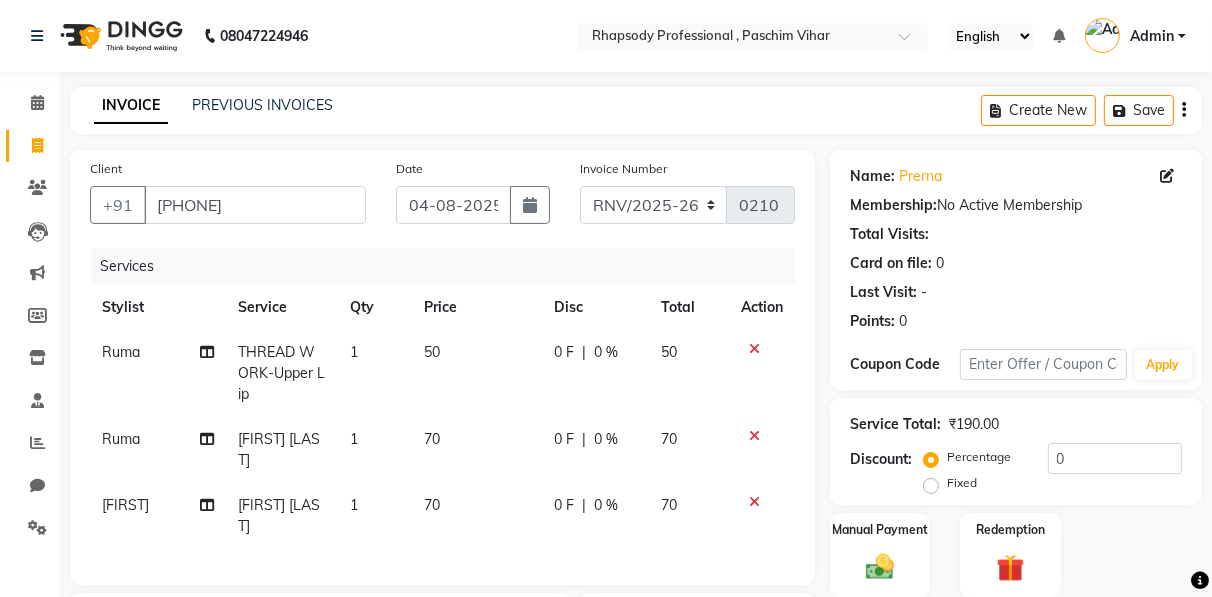 click 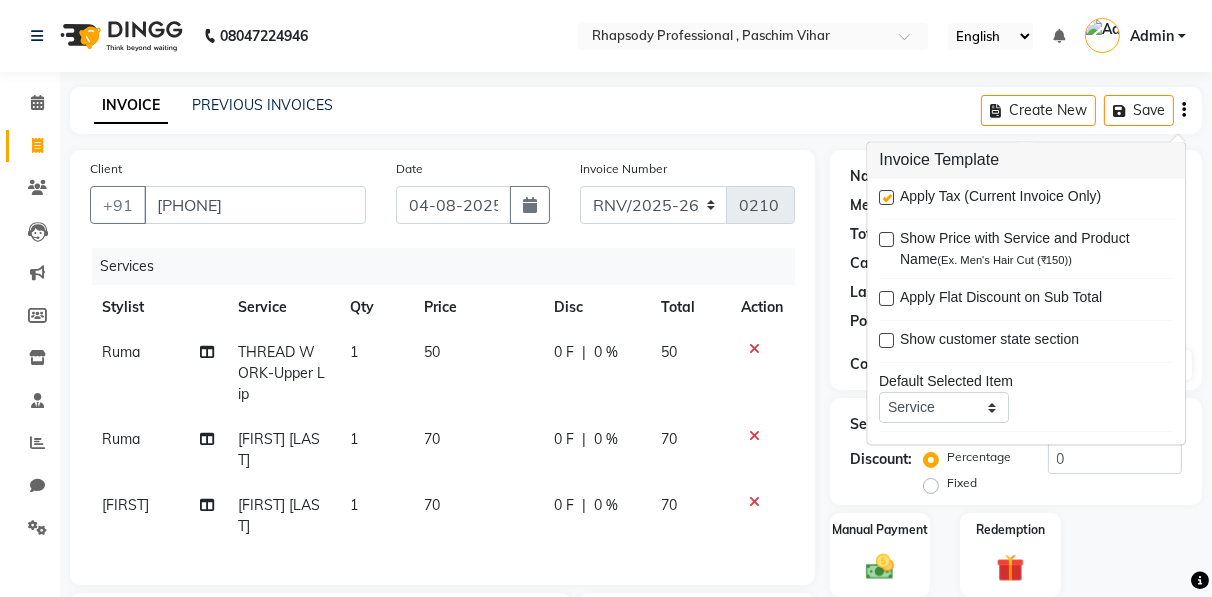 click at bounding box center [885, 201] 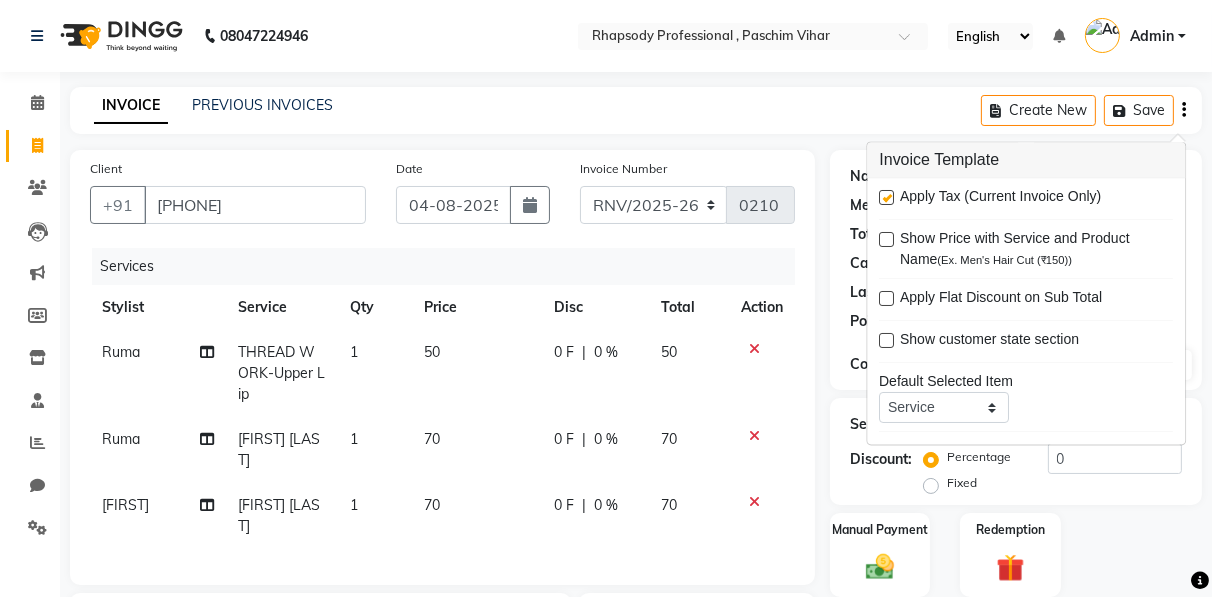 click at bounding box center [886, 198] 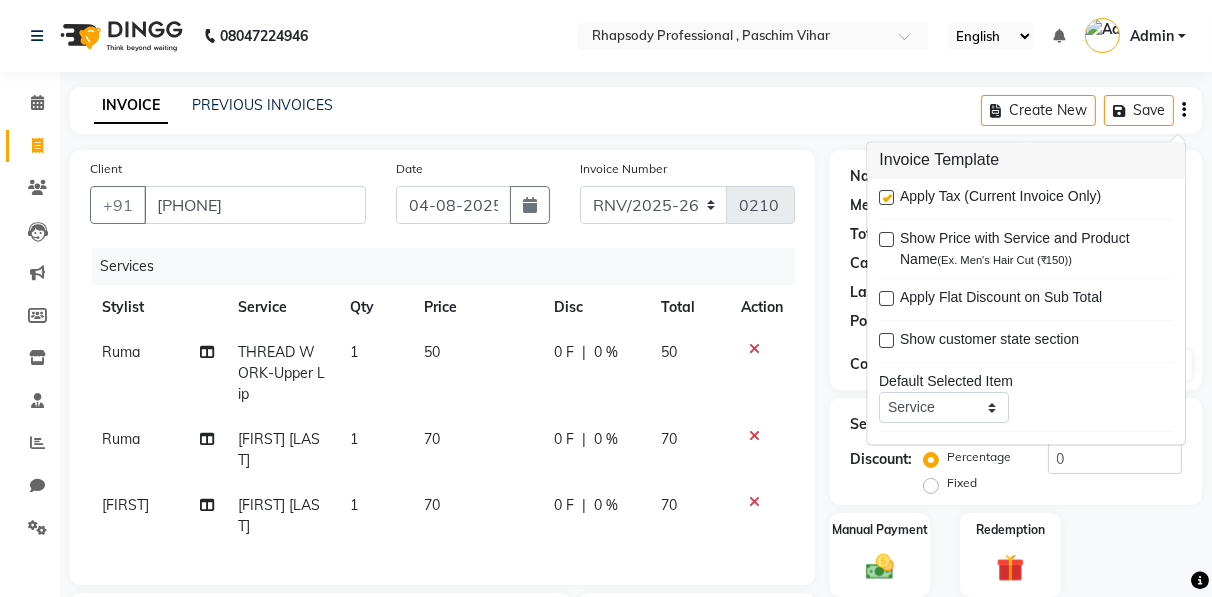 click at bounding box center (885, 199) 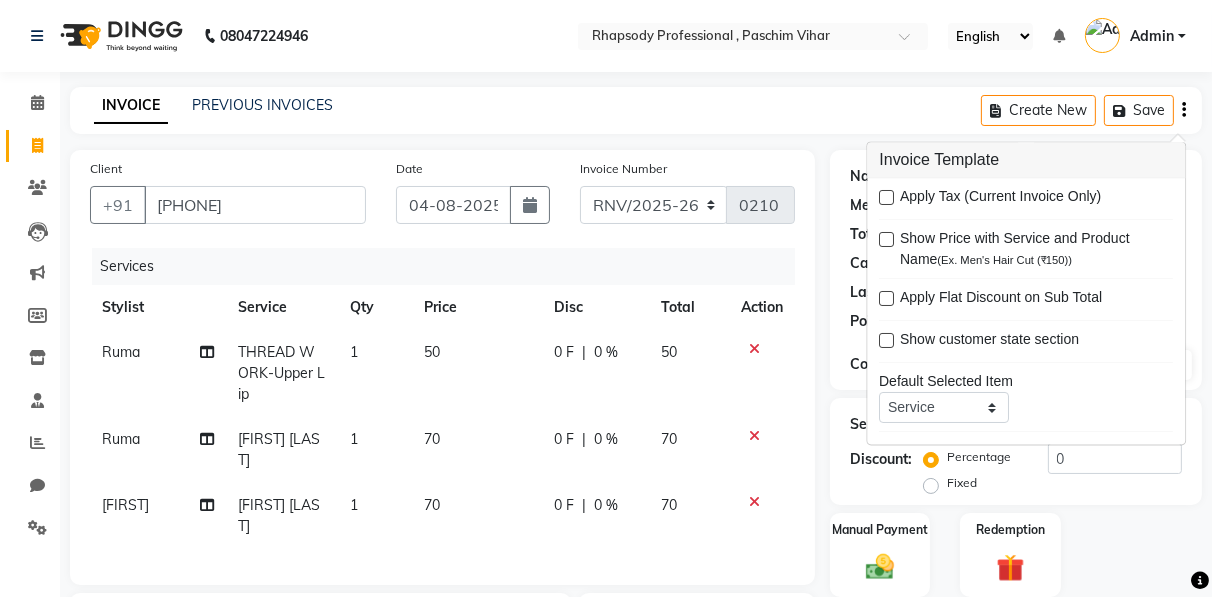 scroll, scrollTop: 395, scrollLeft: 0, axis: vertical 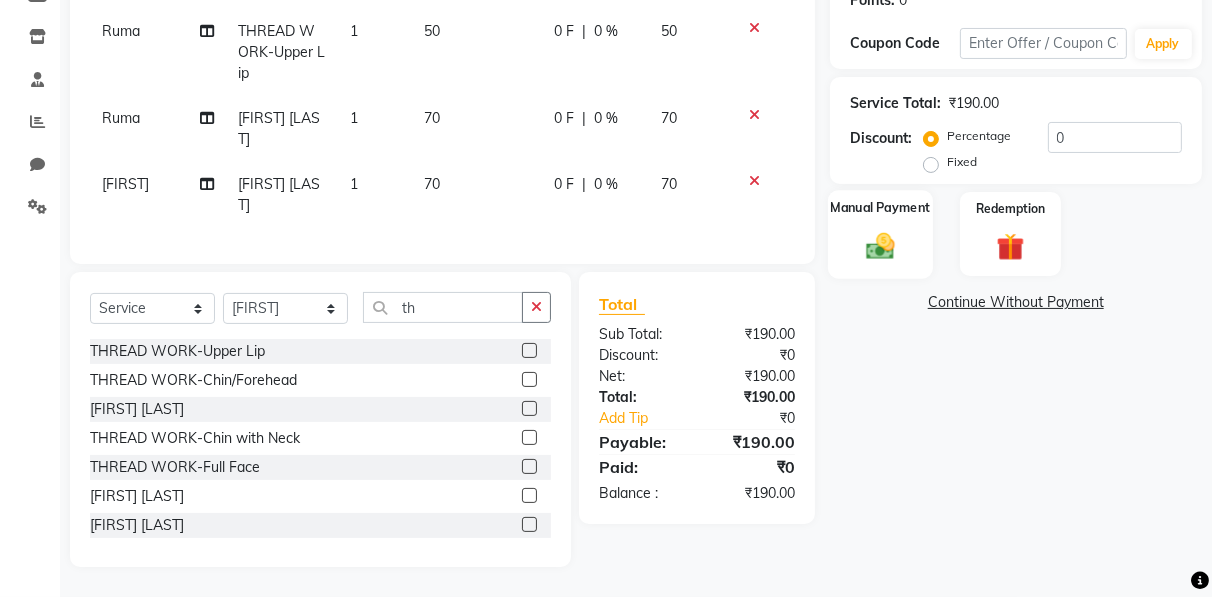 click 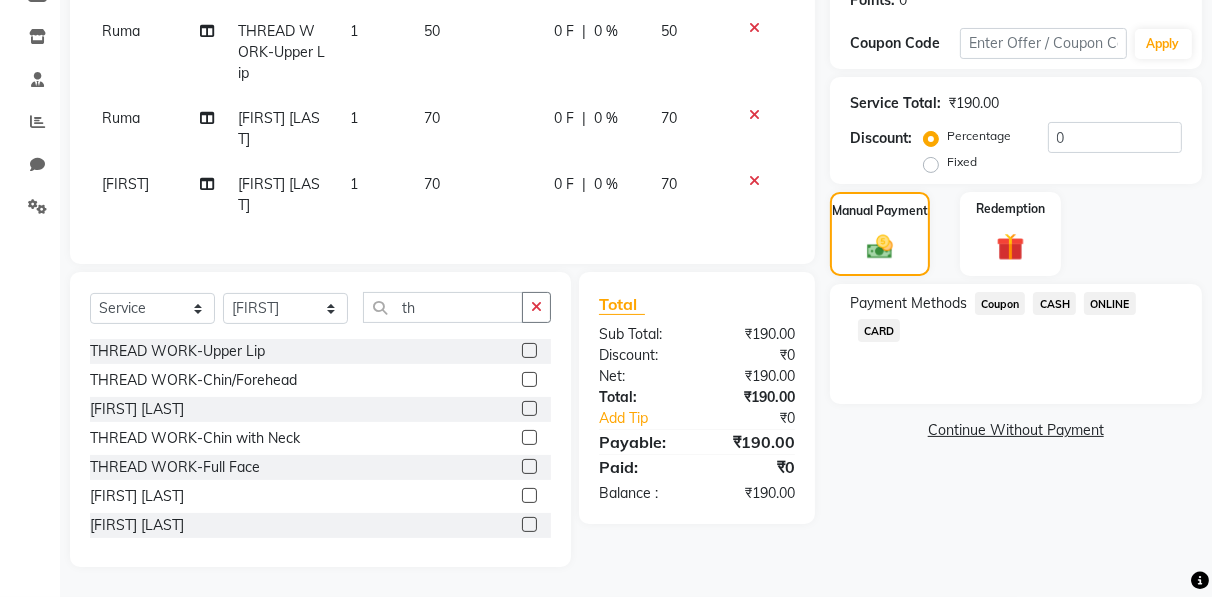 click on "ONLINE" 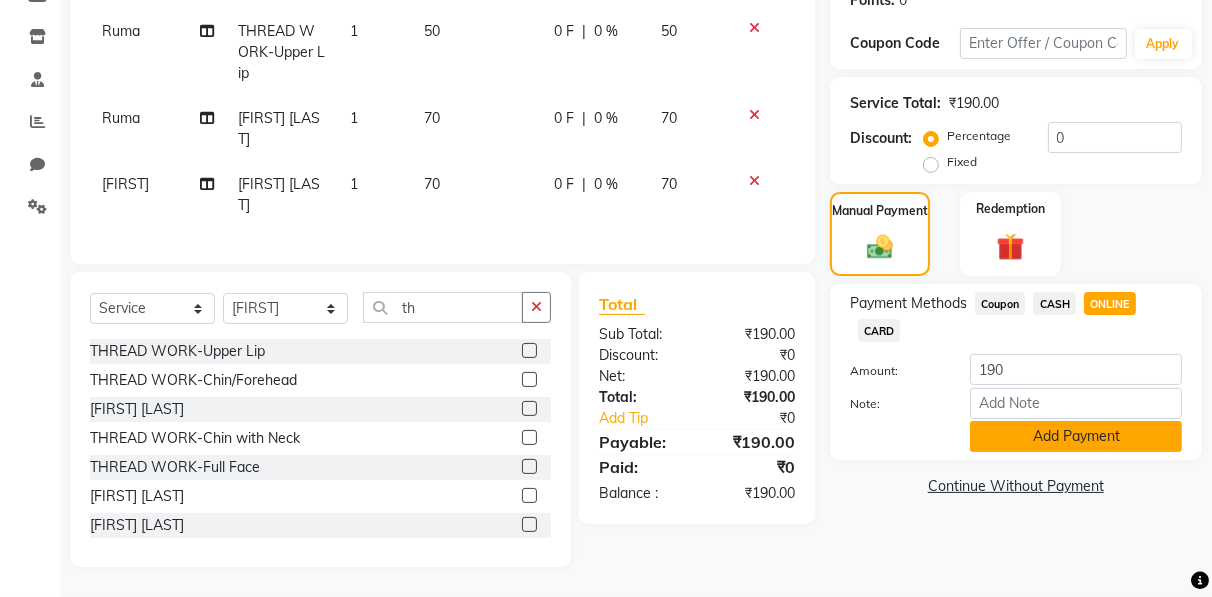 click on "Add Payment" 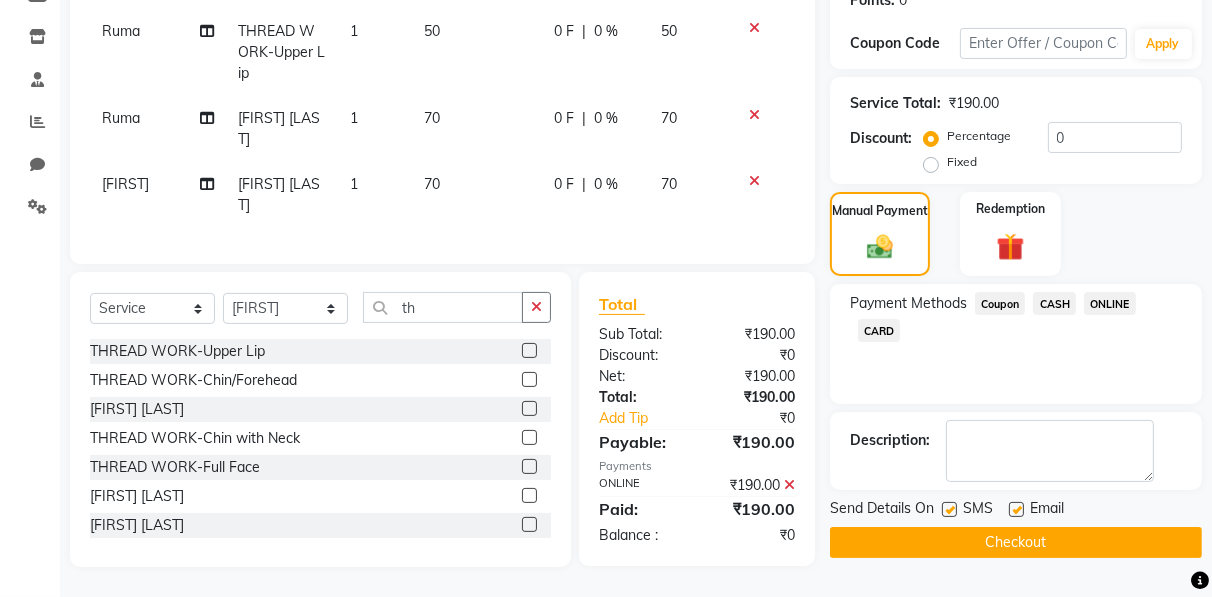click on "Checkout" 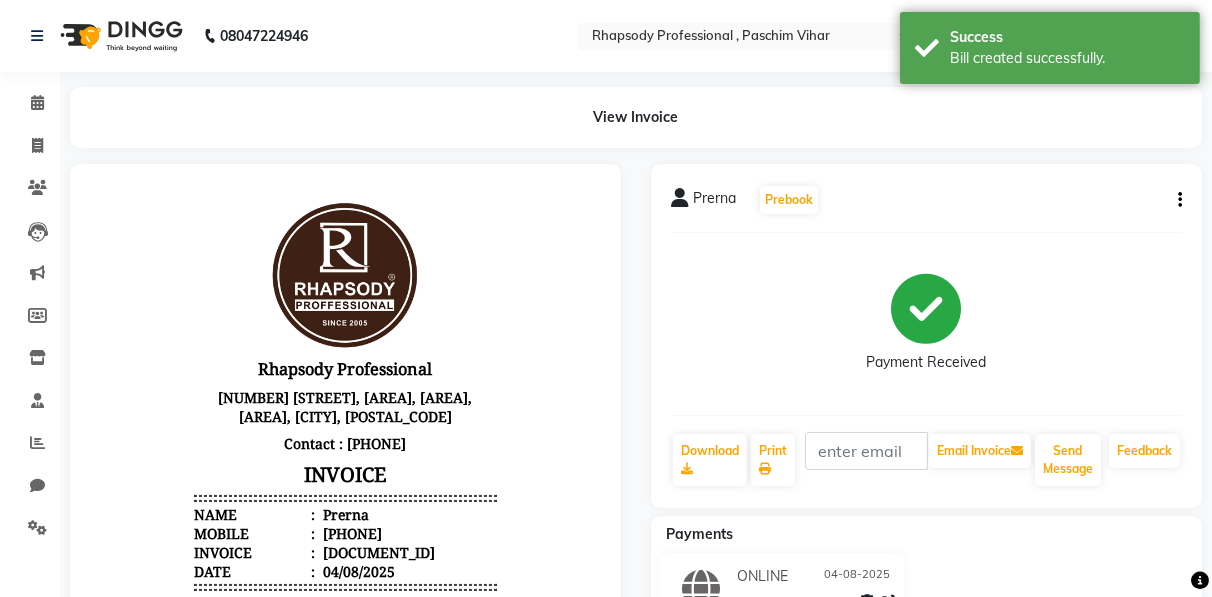 scroll, scrollTop: 0, scrollLeft: 0, axis: both 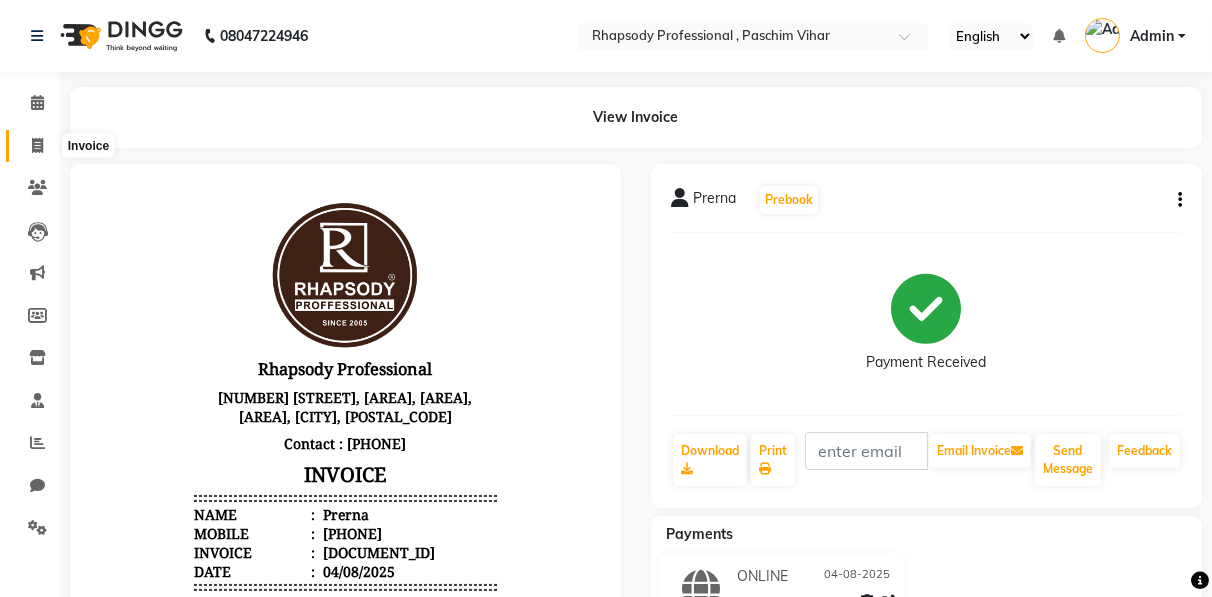 click 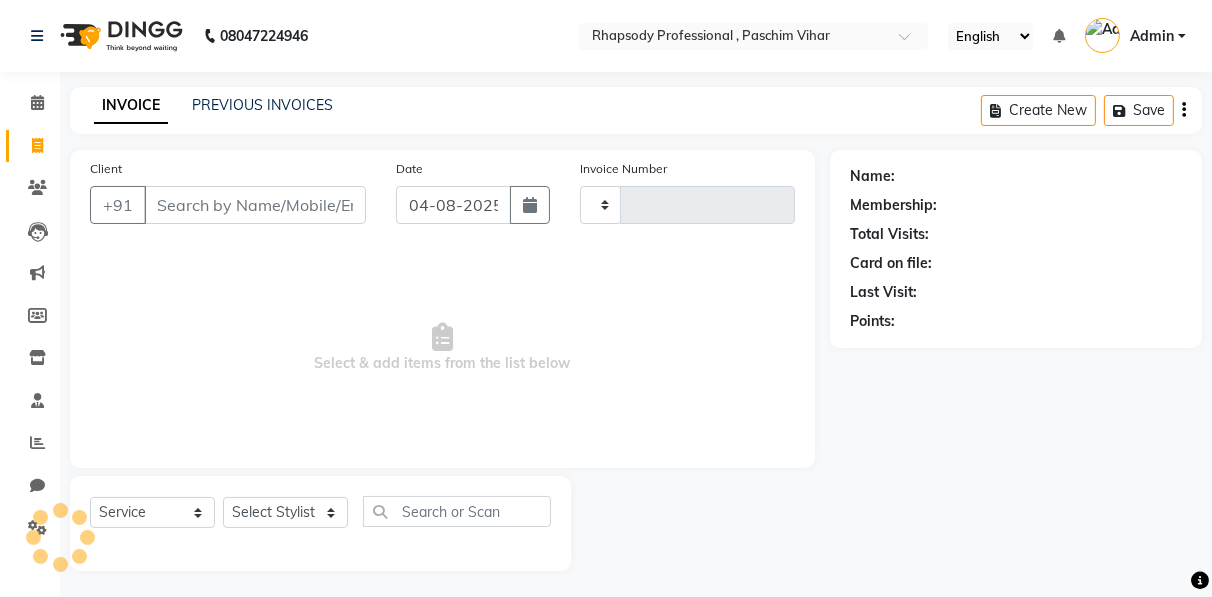scroll, scrollTop: 3, scrollLeft: 0, axis: vertical 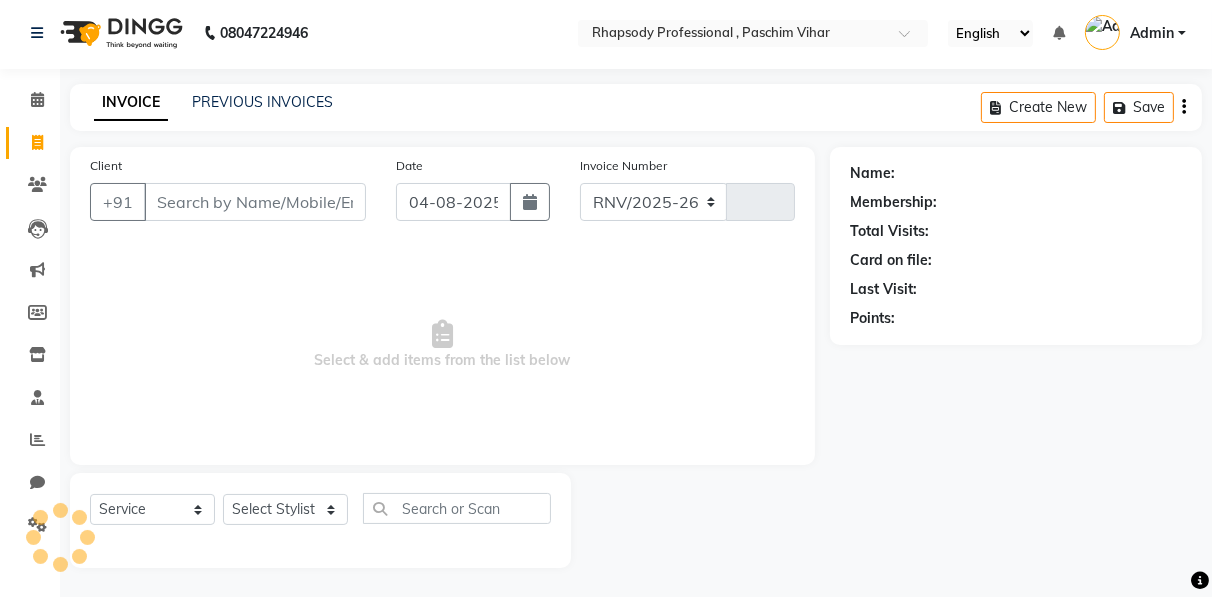 select on "[NUMBER]" 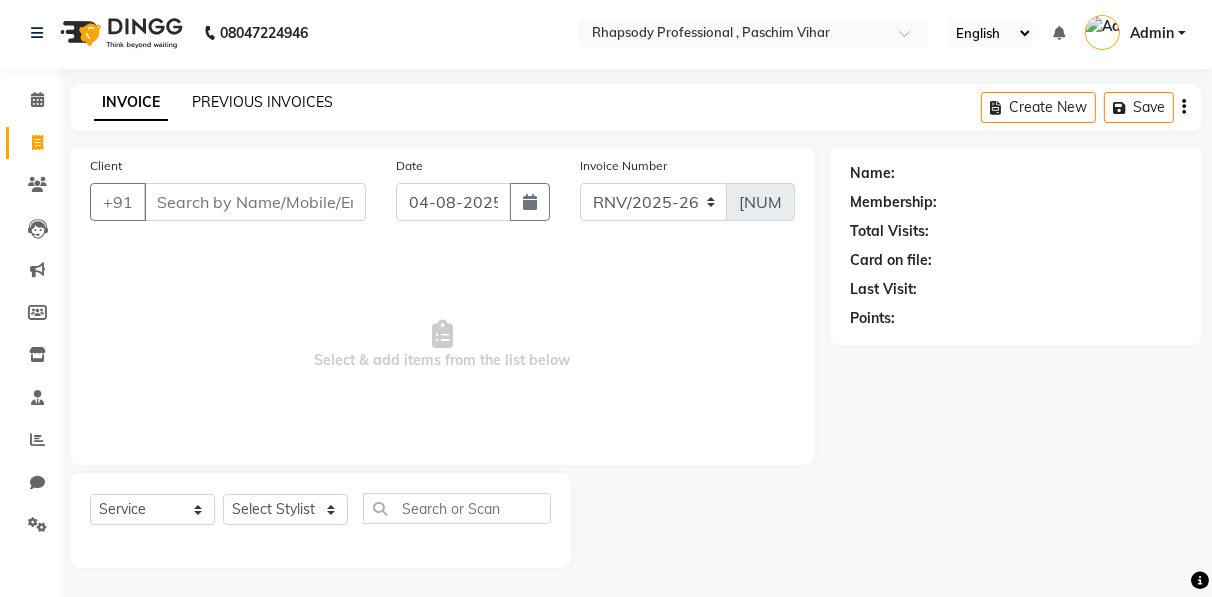 click on "PREVIOUS INVOICES" 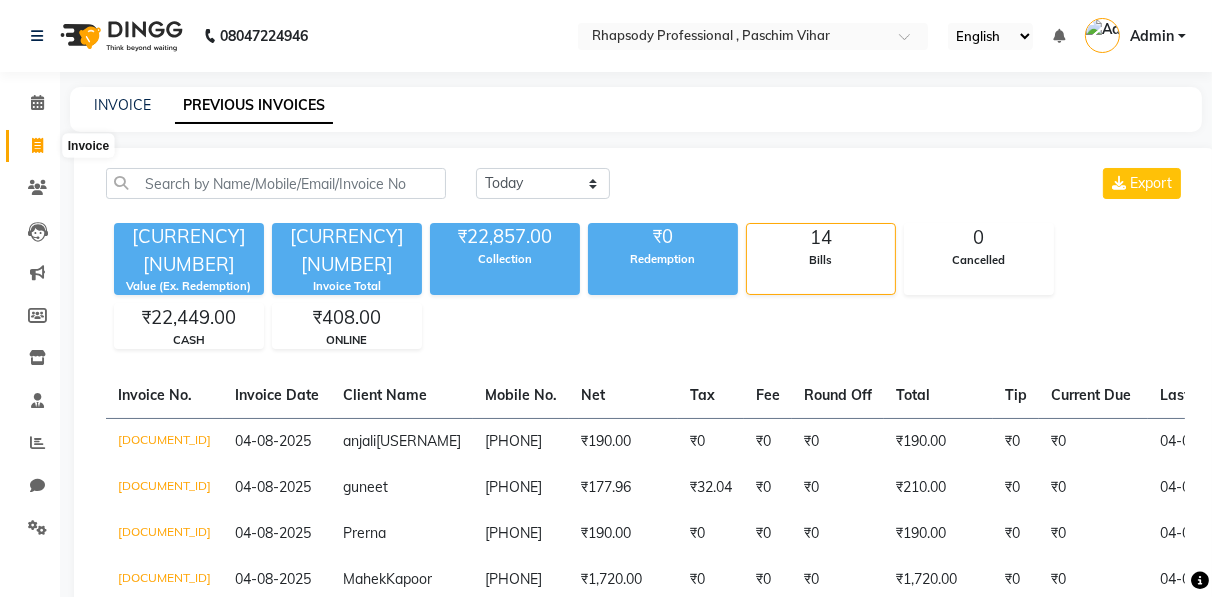 click 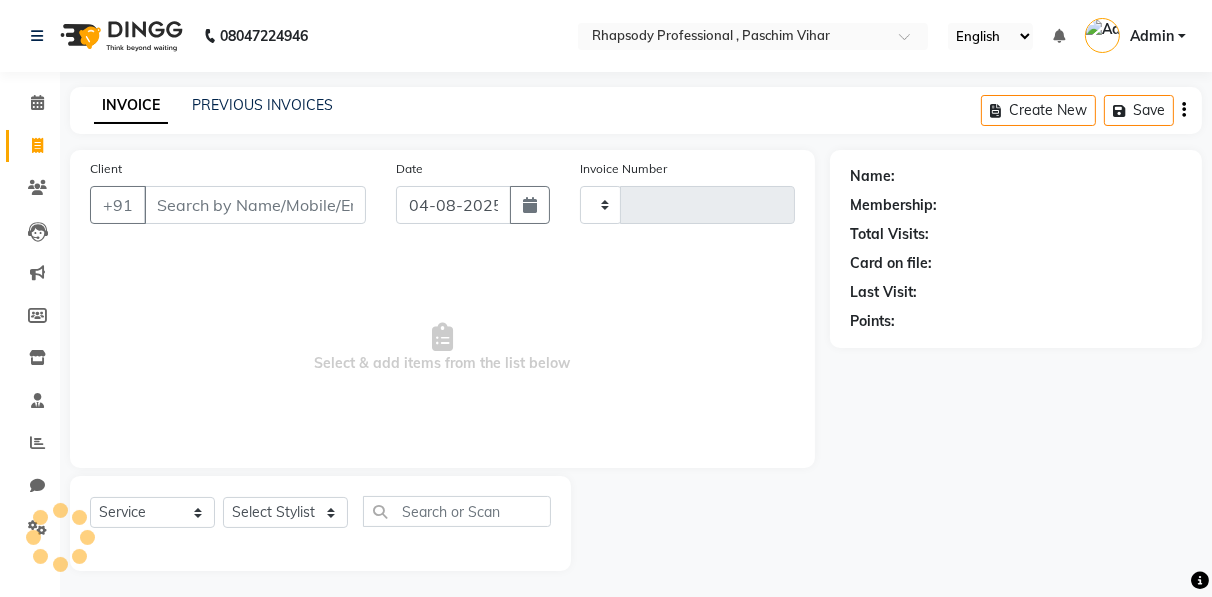 scroll, scrollTop: 3, scrollLeft: 0, axis: vertical 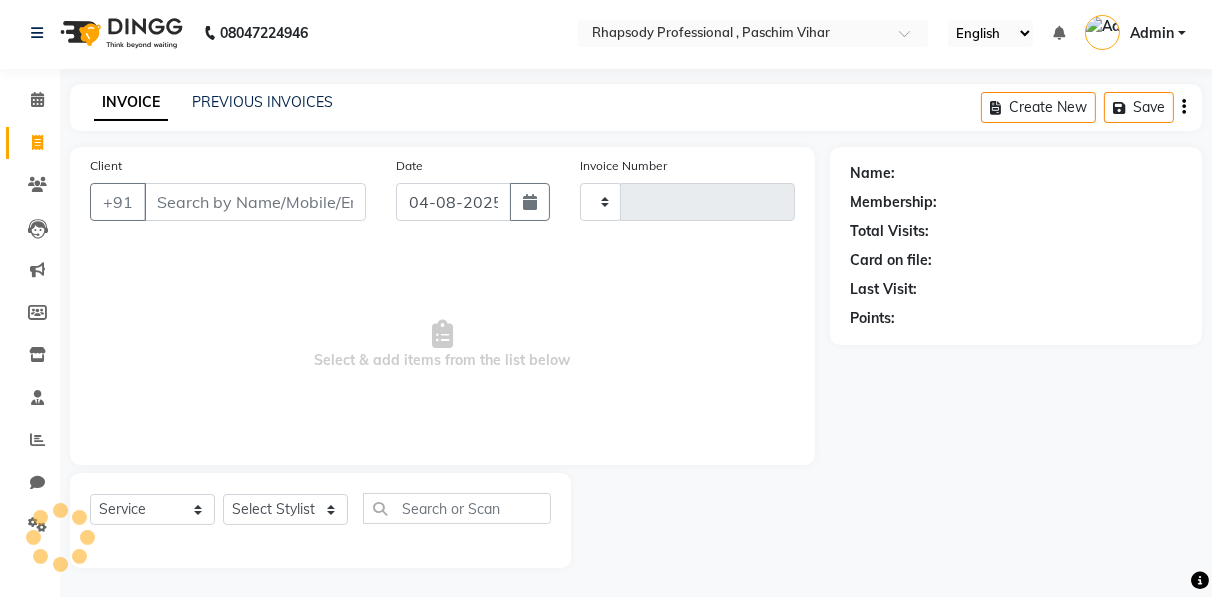 type on "[NUMBER]" 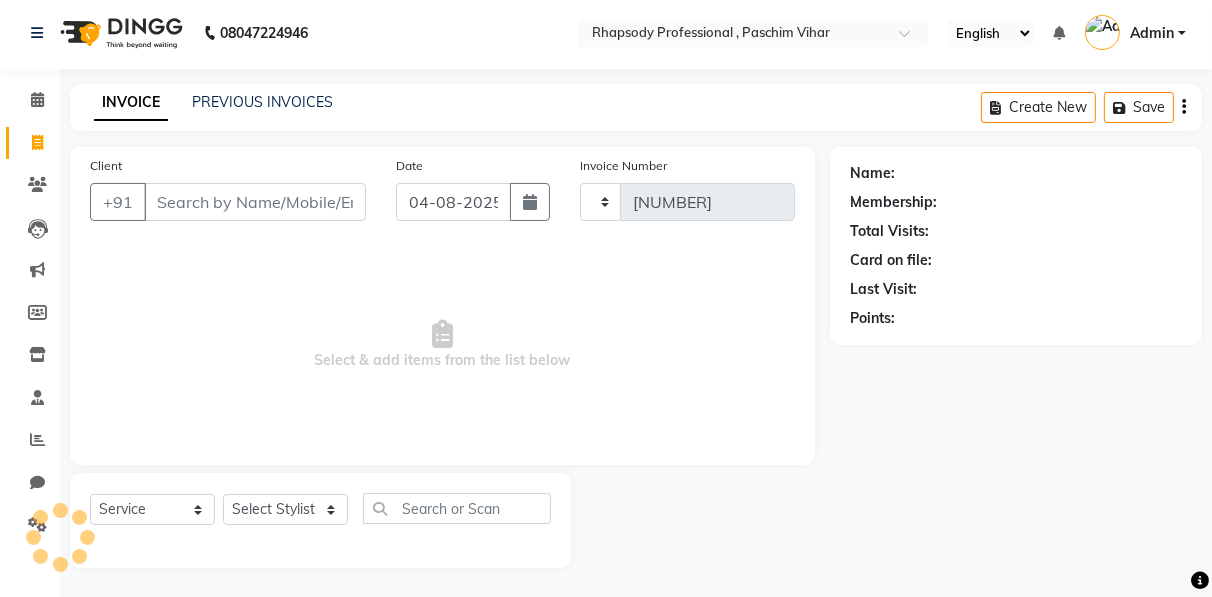 select on "[NUMBER]" 